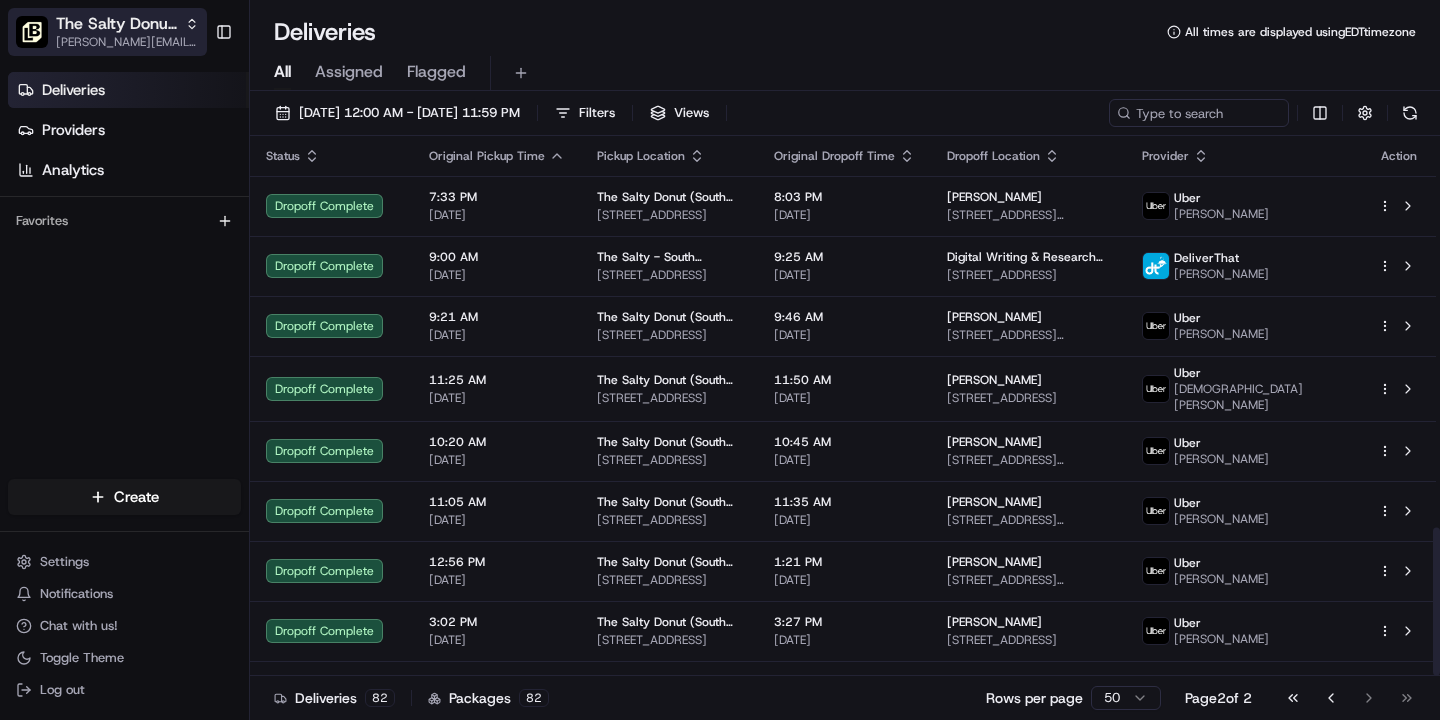 scroll, scrollTop: 0, scrollLeft: 0, axis: both 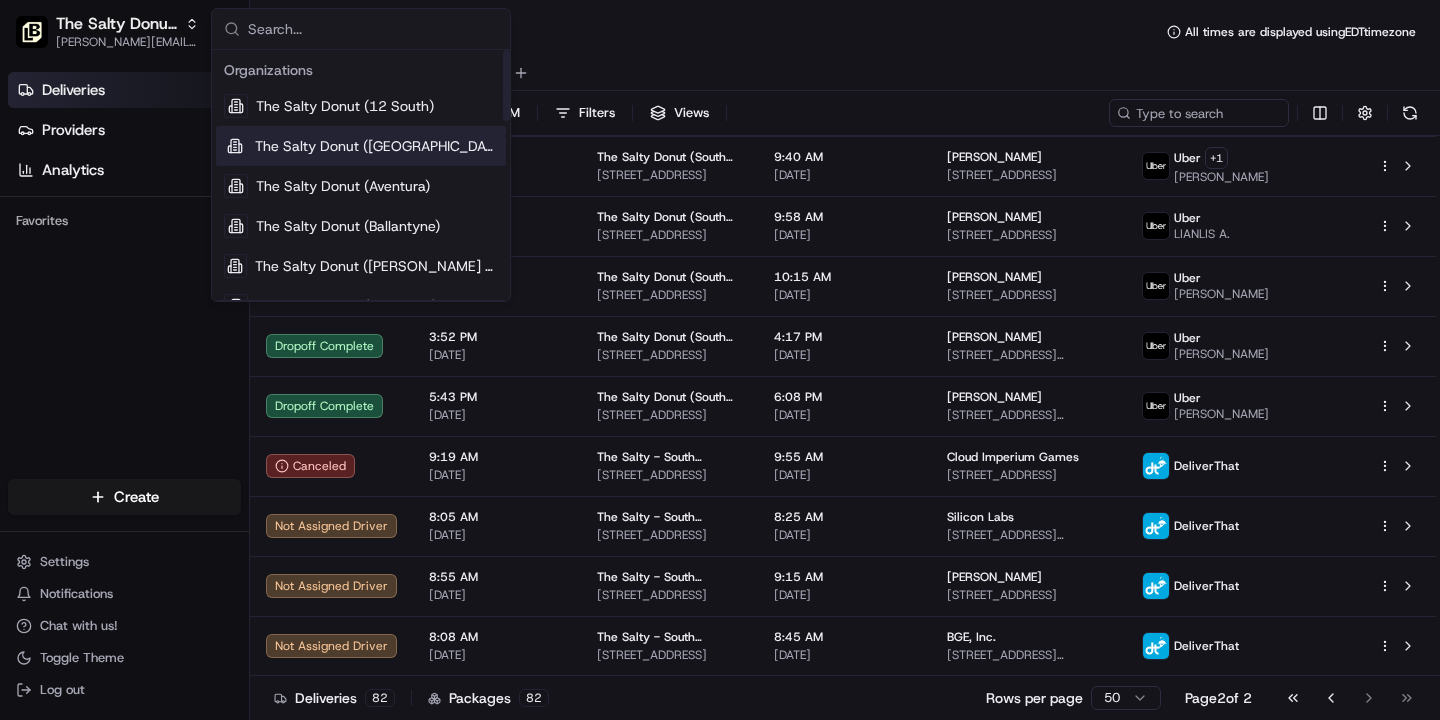 click on "The Salty Donut ([GEOGRAPHIC_DATA])" at bounding box center (376, 146) 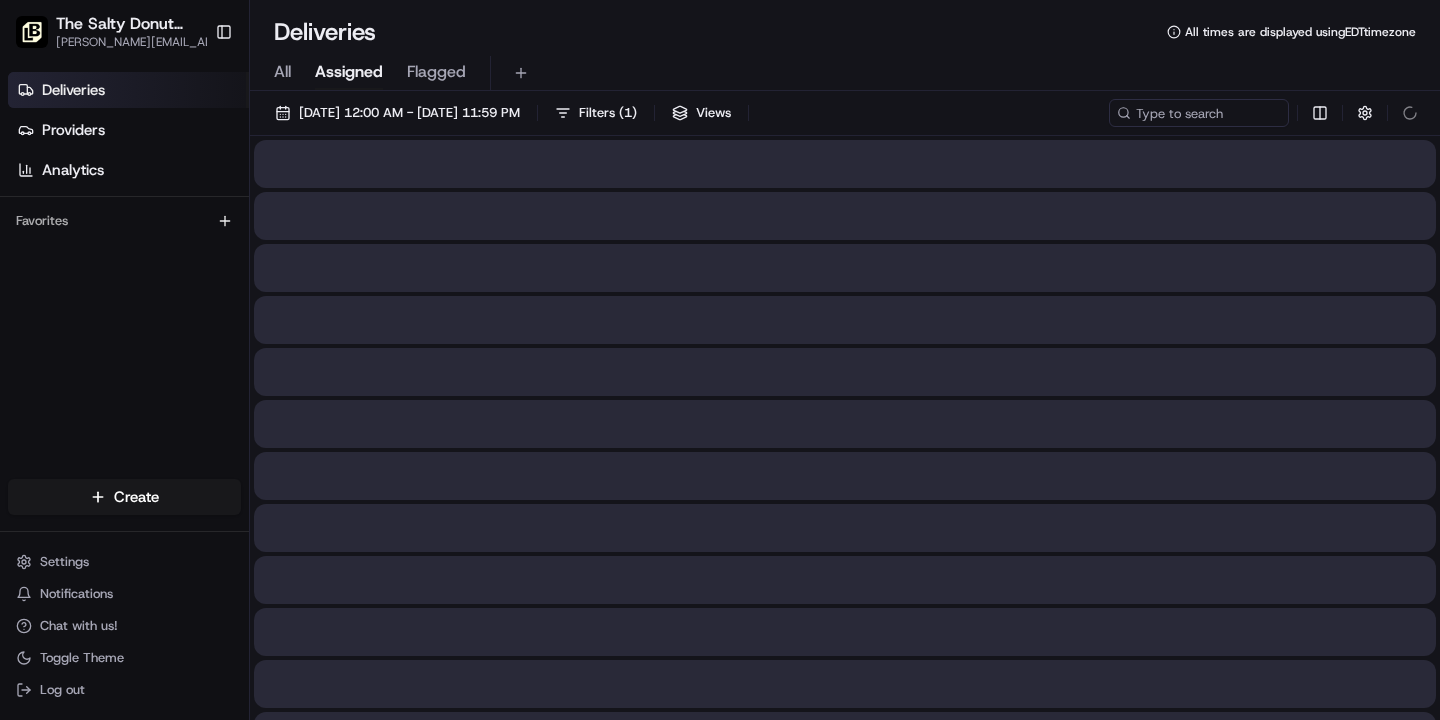 click on "All" at bounding box center (282, 72) 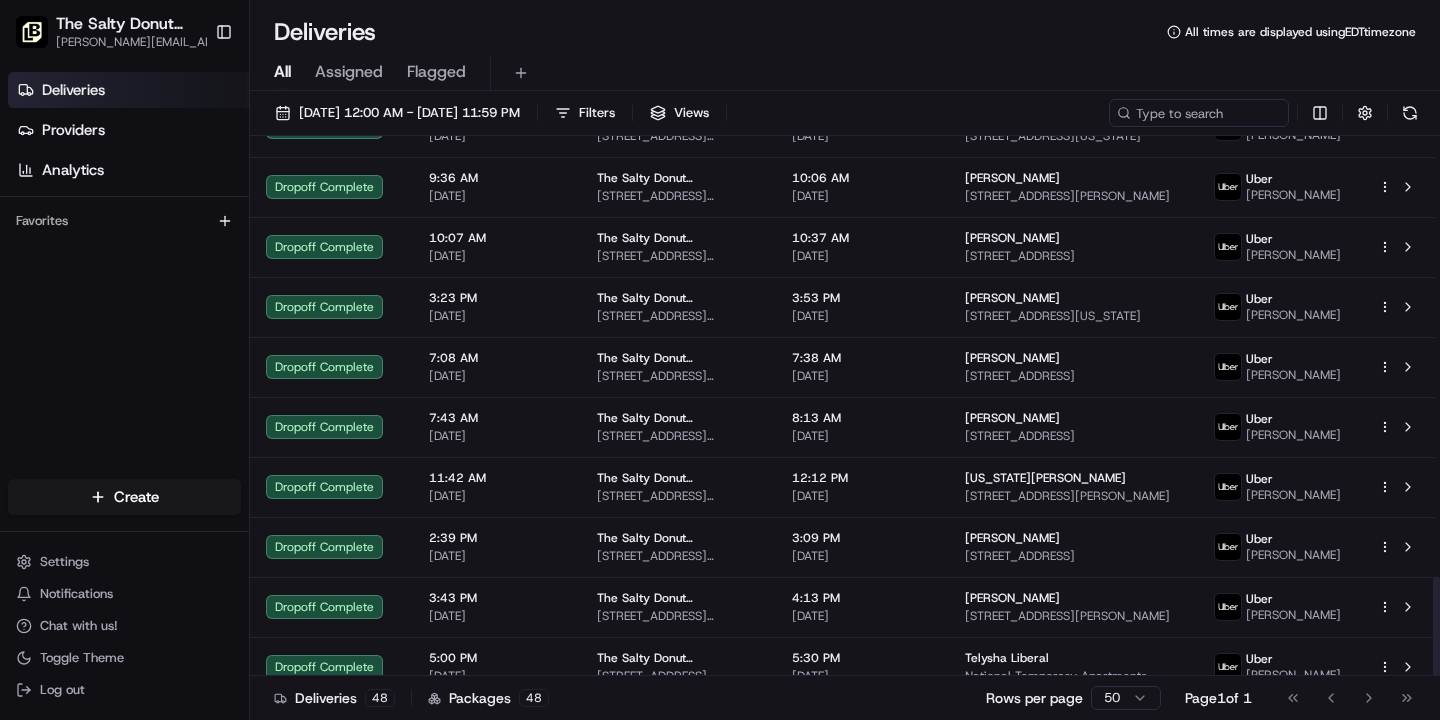 scroll, scrollTop: 2390, scrollLeft: 0, axis: vertical 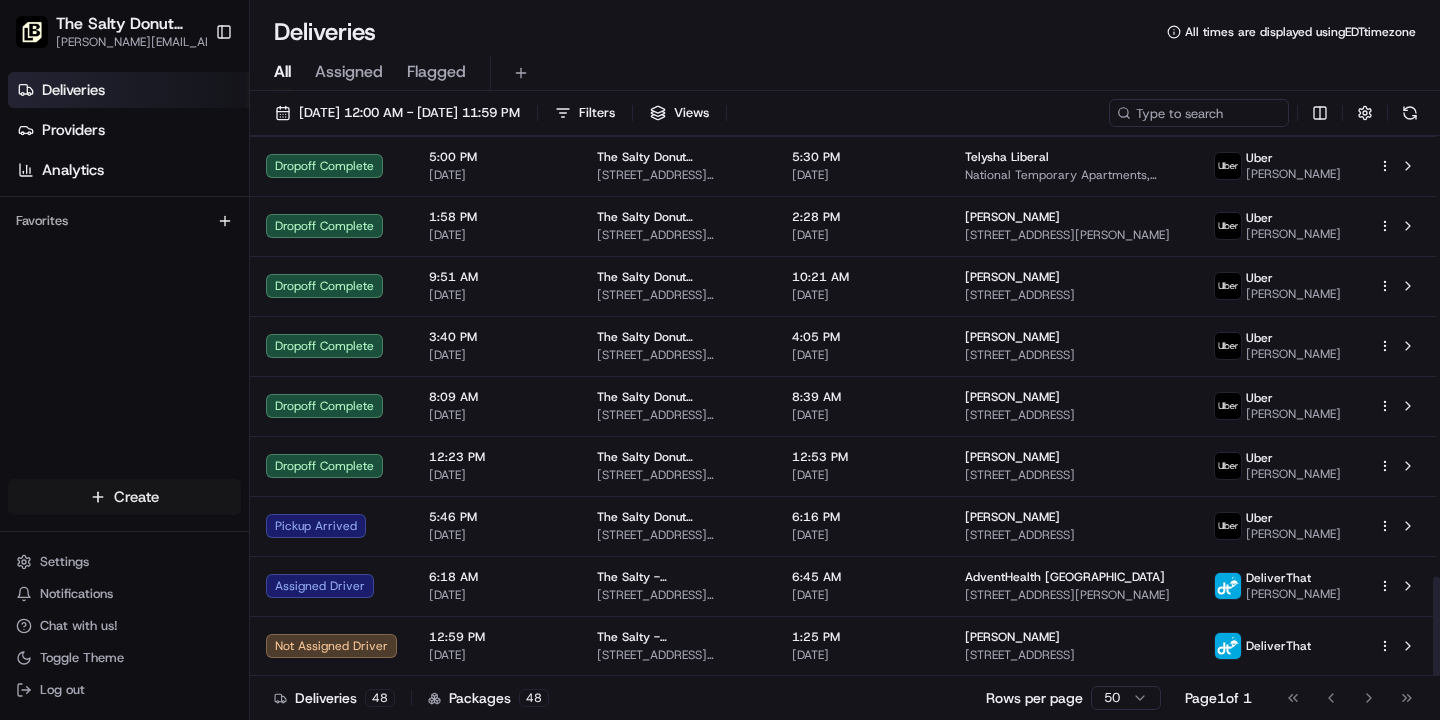 click on "The Salty Donut (Audubon Park) erick.proenza@saltydonut.com Toggle Sidebar Deliveries Providers Analytics Favorites Main Menu Members & Organization Organization Users Roles Preferences Customization Tracking Orchestration Automations Locations Pickup Locations Dropoff Locations Billing Billing Refund Requests Integrations Notification Triggers Webhooks API Keys Request Logs Create Settings Notifications Chat with us! Toggle Theme Log out Deliveries All times are displayed using  EDT  timezone All Assigned Flagged 07/01/2025 12:00 AM - 07/31/2025 11:59 PM Filters Views Status Original Pickup Time Pickup Location Original Dropoff Time Dropoff Location Provider Action Dropoff Complete 10:45 AM 07/01/2025 The Salty Donut (Audubon Park) 3025 Corrine Dr, Orlando, FL 32803, USA 11:10 AM 07/01/2025 Sydney Peterson 83 W Miller St, Orlando, FL 32806, USA Uber Darnell C. Dropoff Complete 5:37 PM 07/01/2025 The Salty Donut (Audubon Park) 3025 Corrine Dr, Orlando, FL 32803, USA 6:07 PM 07/01/2025 Uber 48" at bounding box center (720, 360) 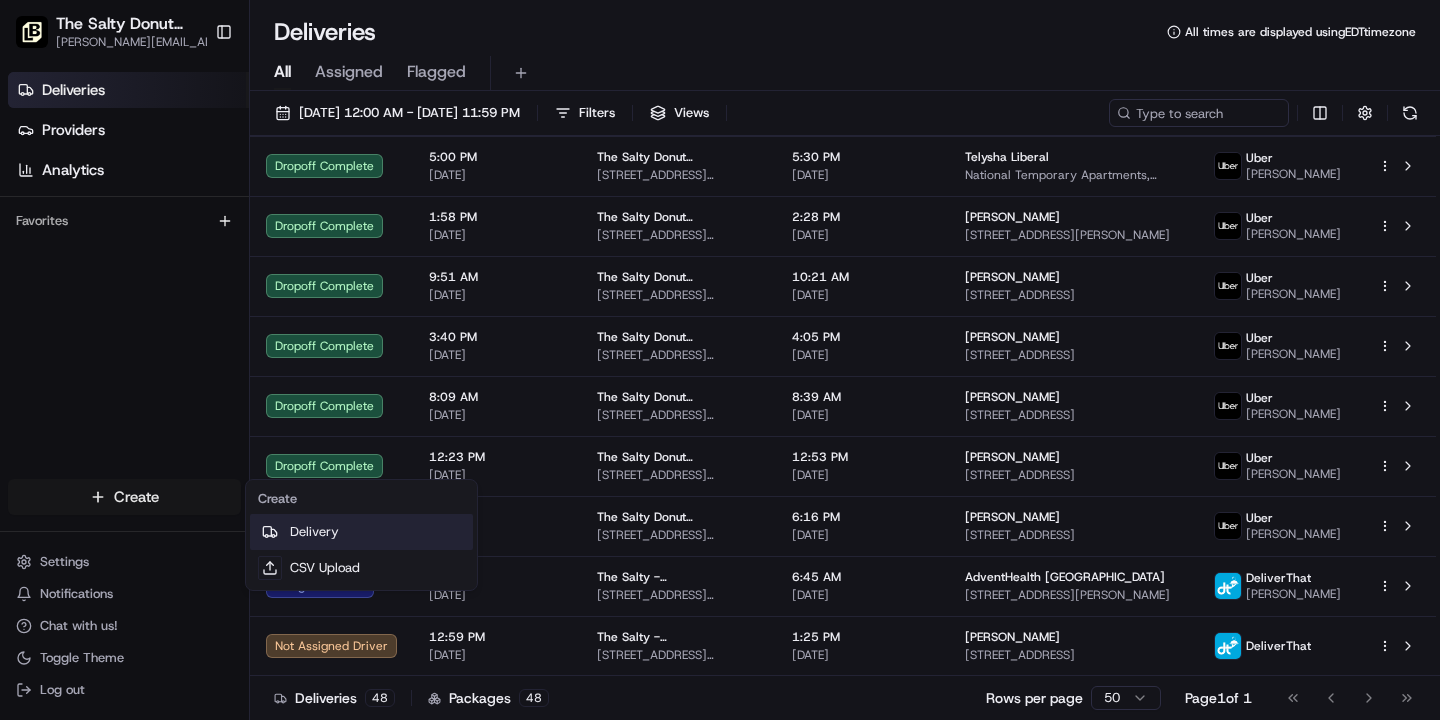 click on "Delivery" at bounding box center (361, 532) 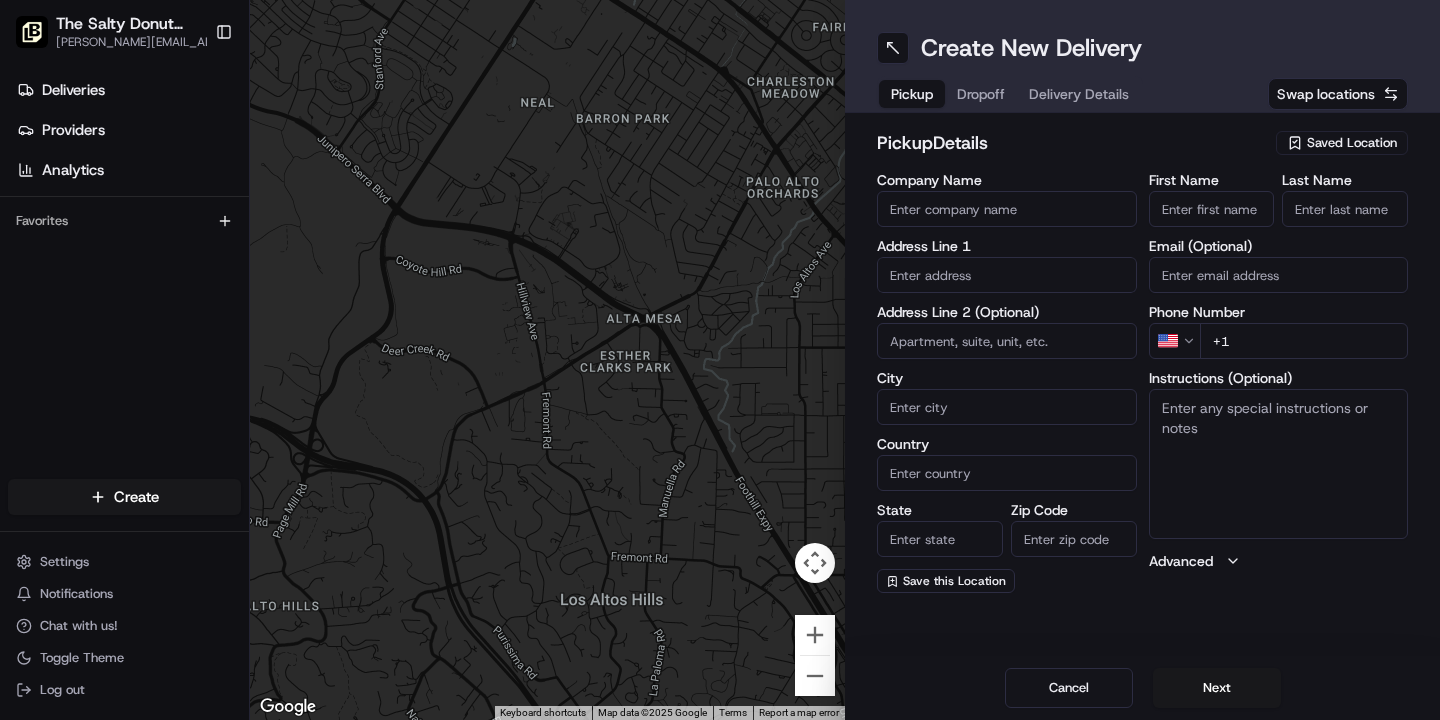 click on "Saved Location" at bounding box center (1352, 143) 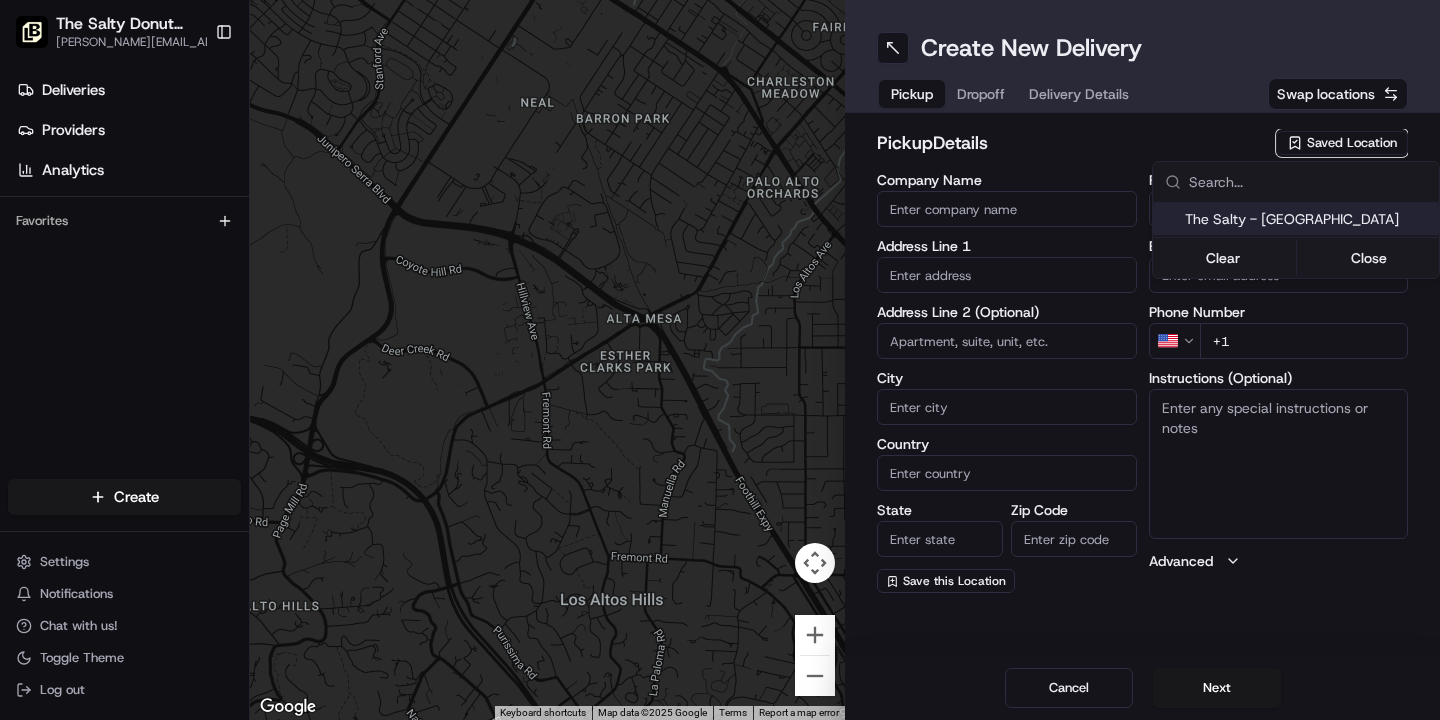 click on "The Salty - [GEOGRAPHIC_DATA]" at bounding box center (1308, 219) 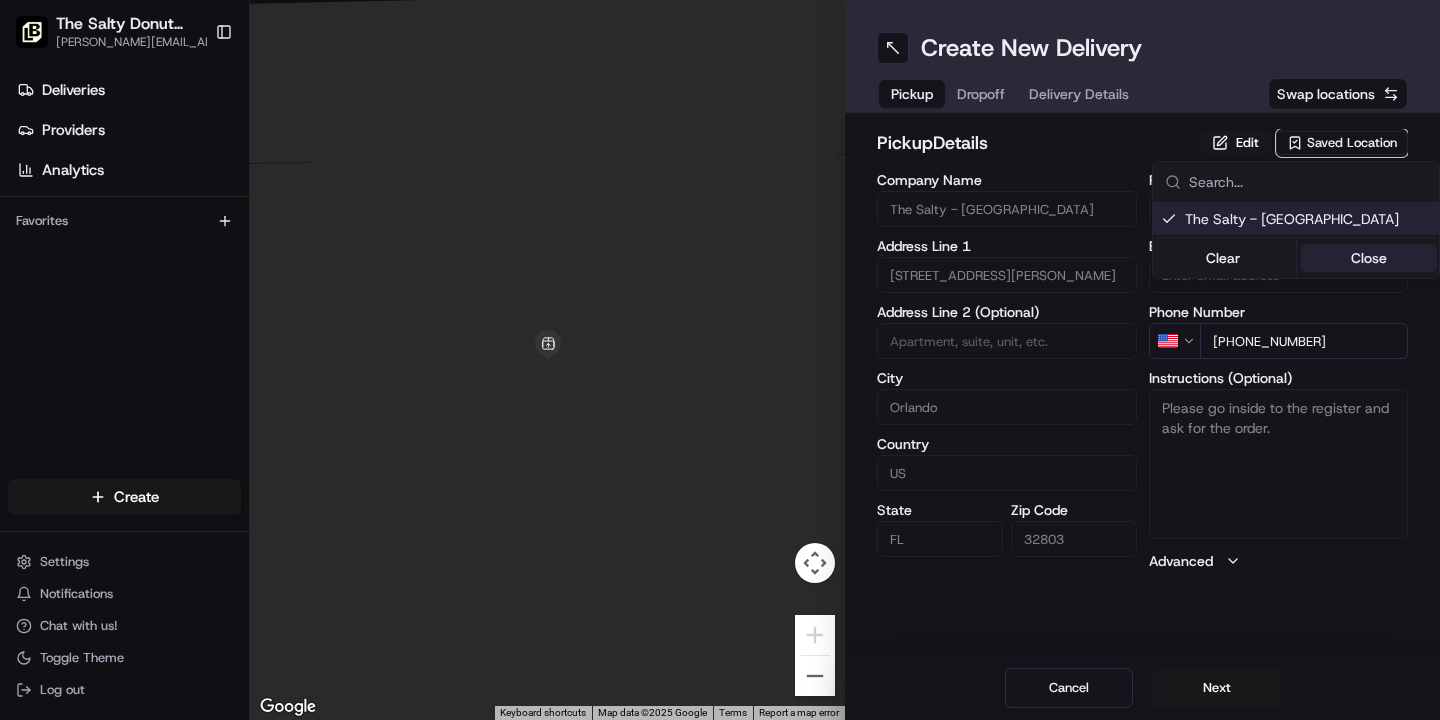click on "Close" at bounding box center (1369, 258) 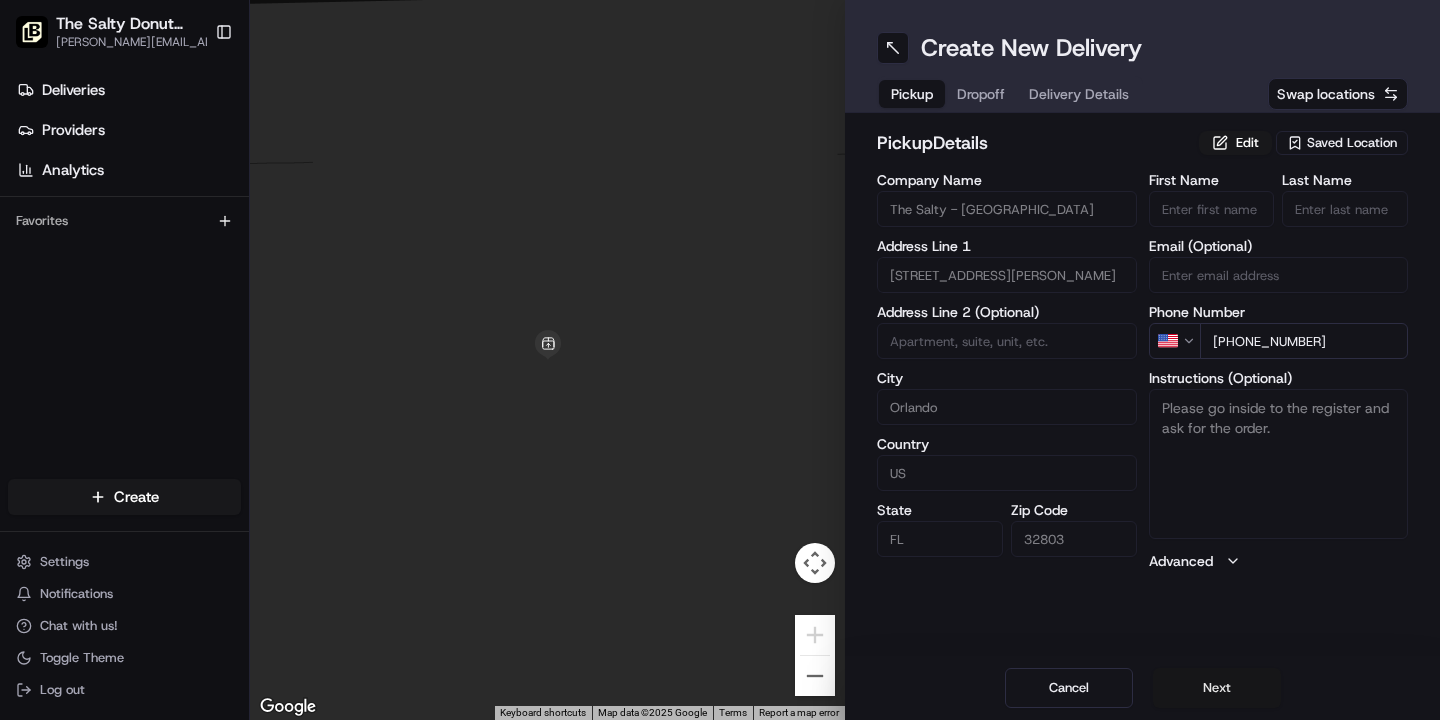 click on "Next" at bounding box center [1217, 688] 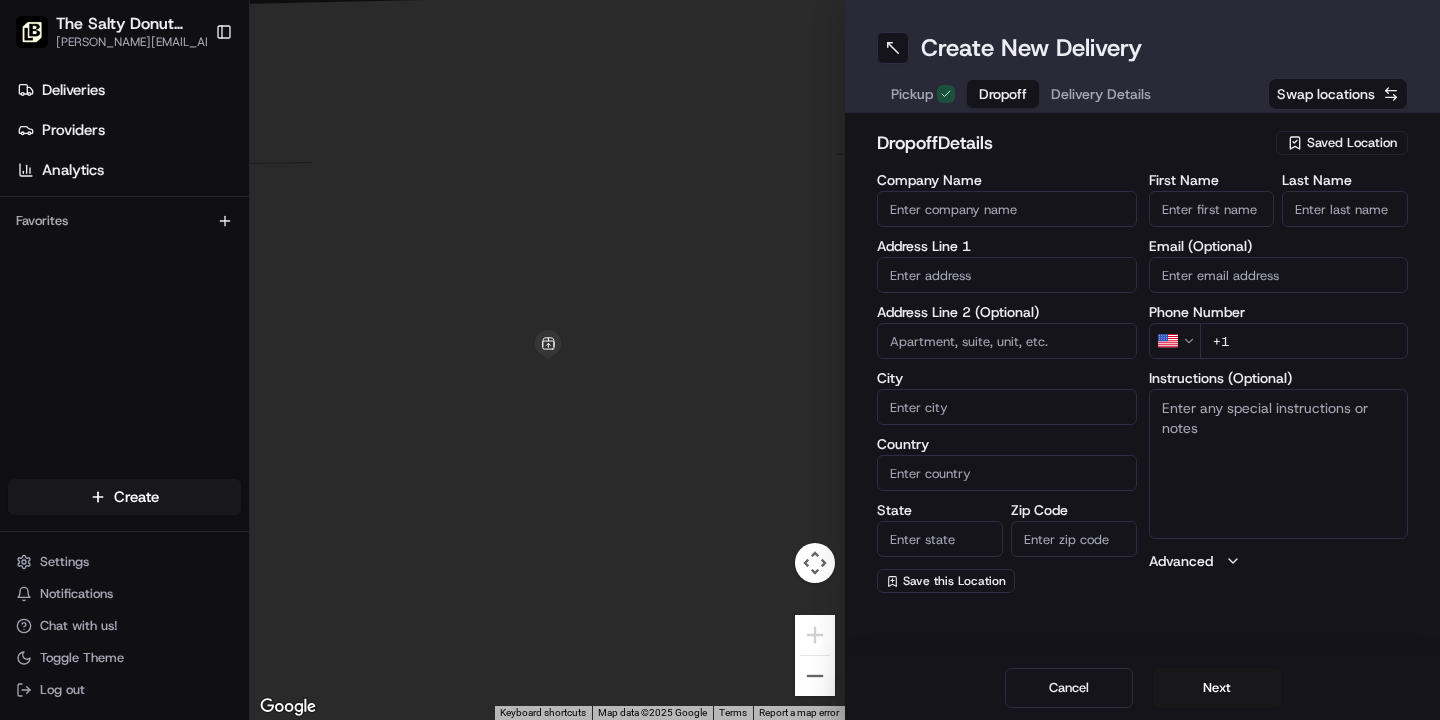 click on "First Name" at bounding box center (1212, 209) 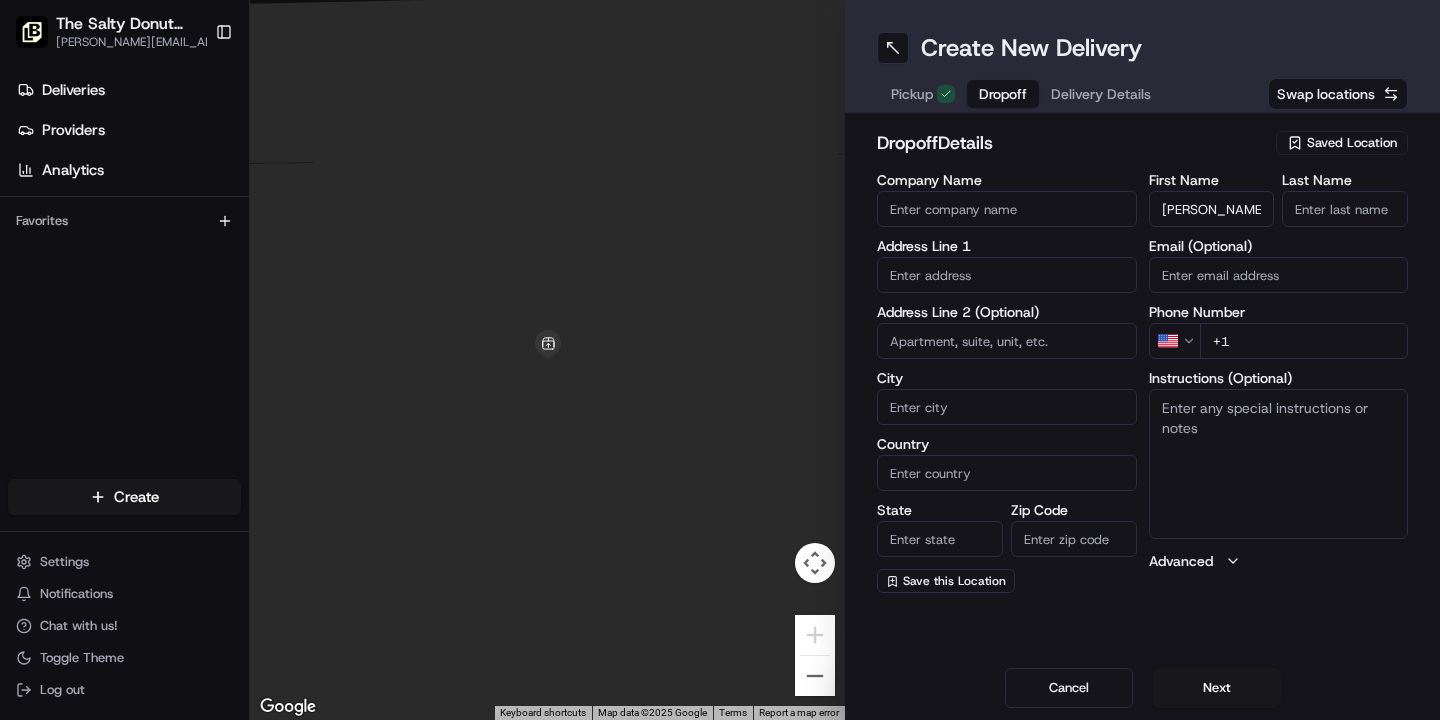type on "Elizabeth" 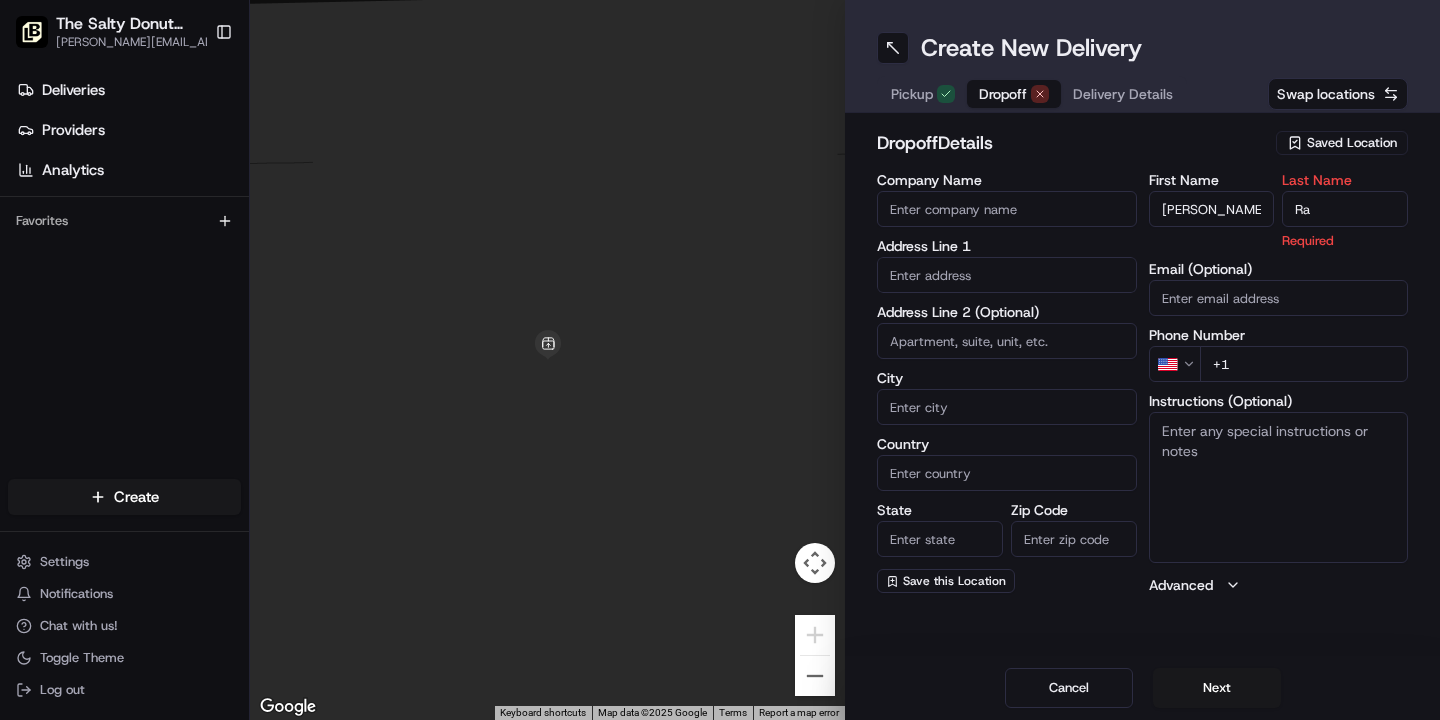 type on "Ramirez" 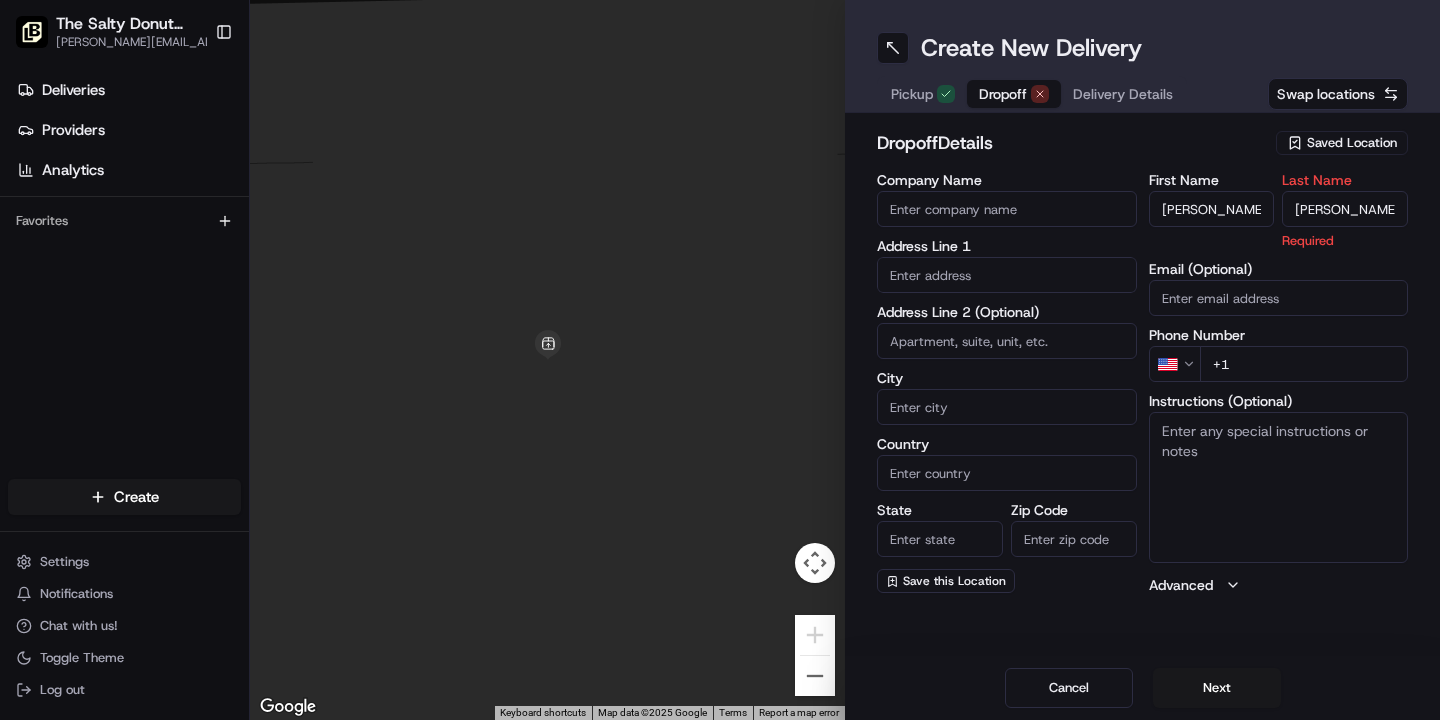 click on "First Name Elizabeth Last Name Ramirez Required Email (Optional) Phone Number US +1 Instructions (Optional) Advanced" at bounding box center (1279, 384) 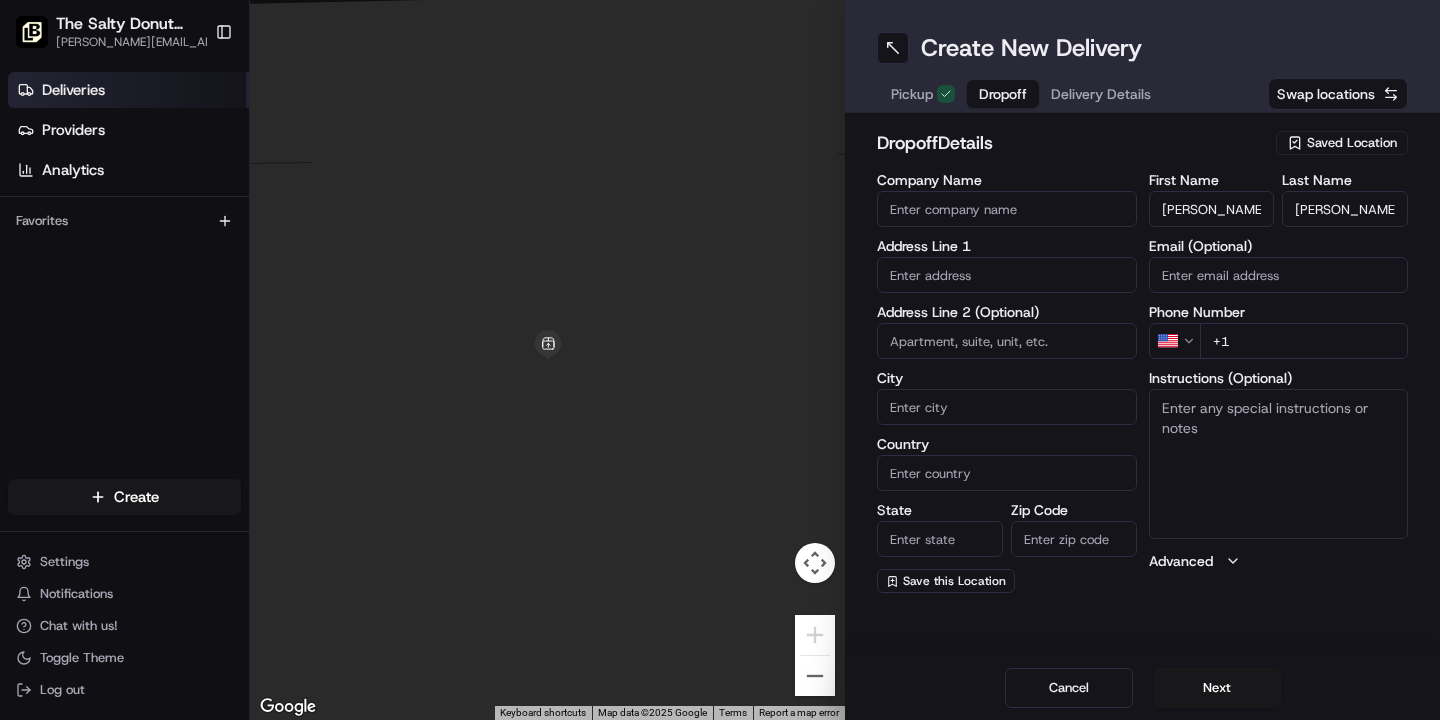 click on "Deliveries" at bounding box center [128, 90] 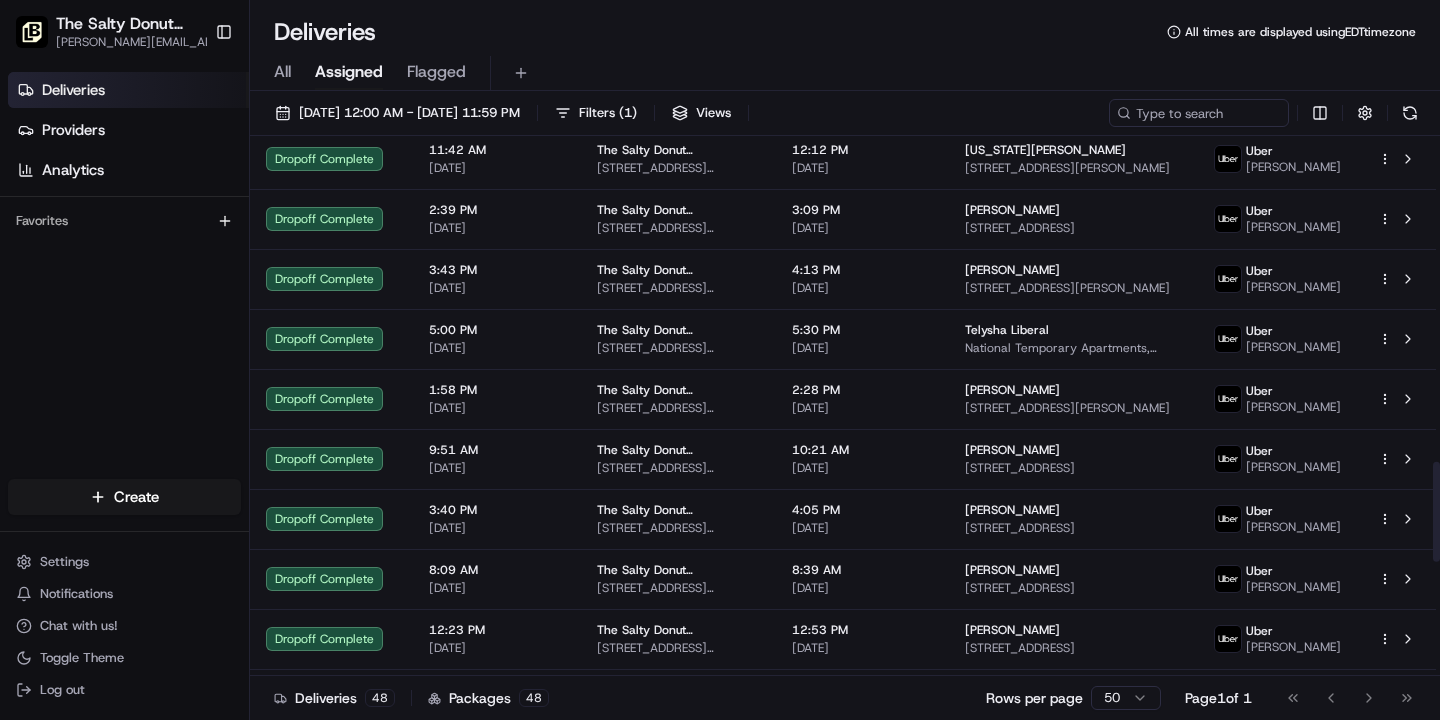 scroll, scrollTop: 2390, scrollLeft: 0, axis: vertical 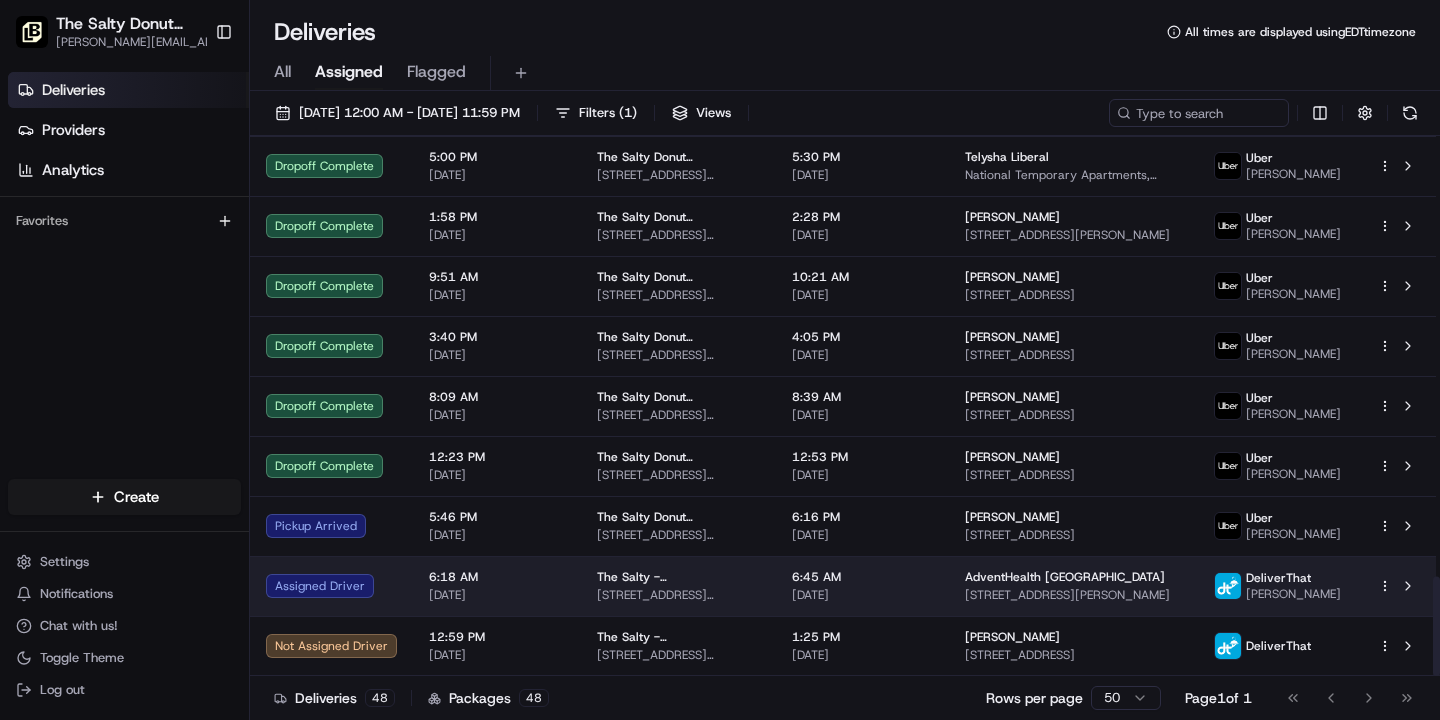 click on "The Salty Donut (Audubon Park) erick.proenza@saltydonut.com Toggle Sidebar Deliveries Providers Analytics Favorites Main Menu Members & Organization Organization Users Roles Preferences Customization Tracking Orchestration Automations Locations Pickup Locations Dropoff Locations Billing Billing Refund Requests Integrations Notification Triggers Webhooks API Keys Request Logs Create Settings Notifications Chat with us! Toggle Theme Log out Deliveries All times are displayed using  EDT  timezone All Assigned Flagged 07/01/2025 12:00 AM - 07/31/2025 11:59 PM Filters ( 1 ) Views Status Original Pickup Time Pickup Location Original Dropoff Time Dropoff Location Provider Action Dropoff Complete 10:45 AM 07/01/2025 The Salty Donut (Audubon Park) 3025 Corrine Dr, Orlando, FL 32803, USA 11:10 AM 07/01/2025 Sydney Peterson 83 W Miller St, Orlando, FL 32806, USA Uber Darnell C. Dropoff Complete 5:37 PM 07/01/2025 The Salty Donut (Audubon Park) 3025 Corrine Dr, Orlando, FL 32803, USA 6:07 PM 07/01/2025 48" at bounding box center [720, 360] 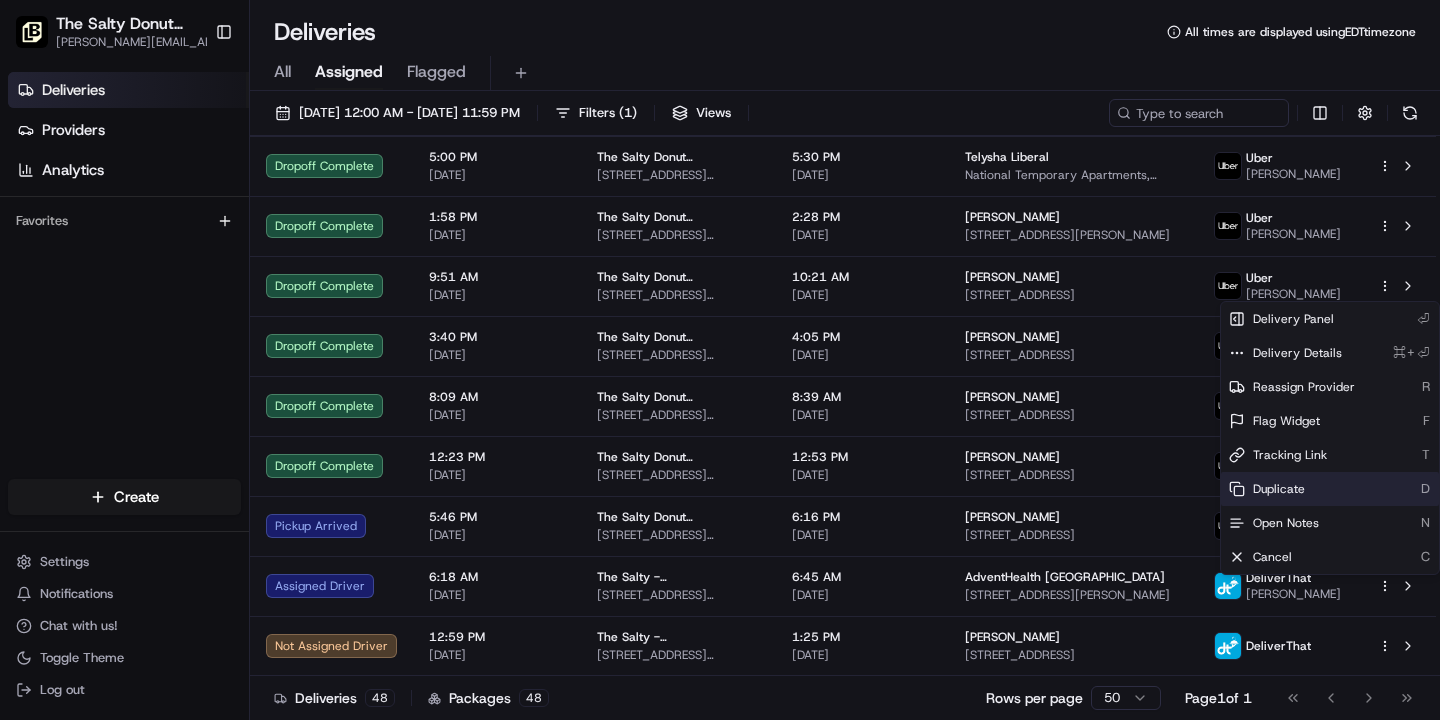 click on "Duplicate" at bounding box center [1279, 489] 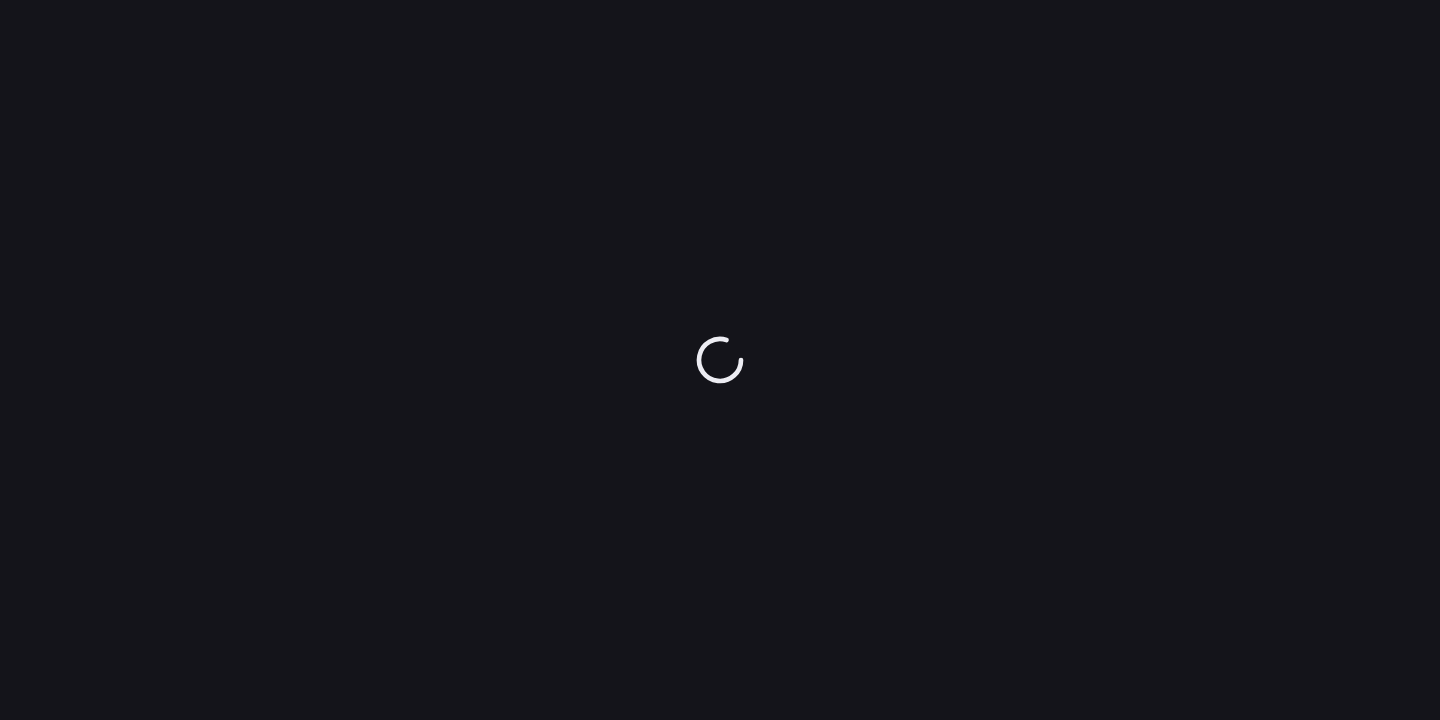 scroll, scrollTop: 0, scrollLeft: 0, axis: both 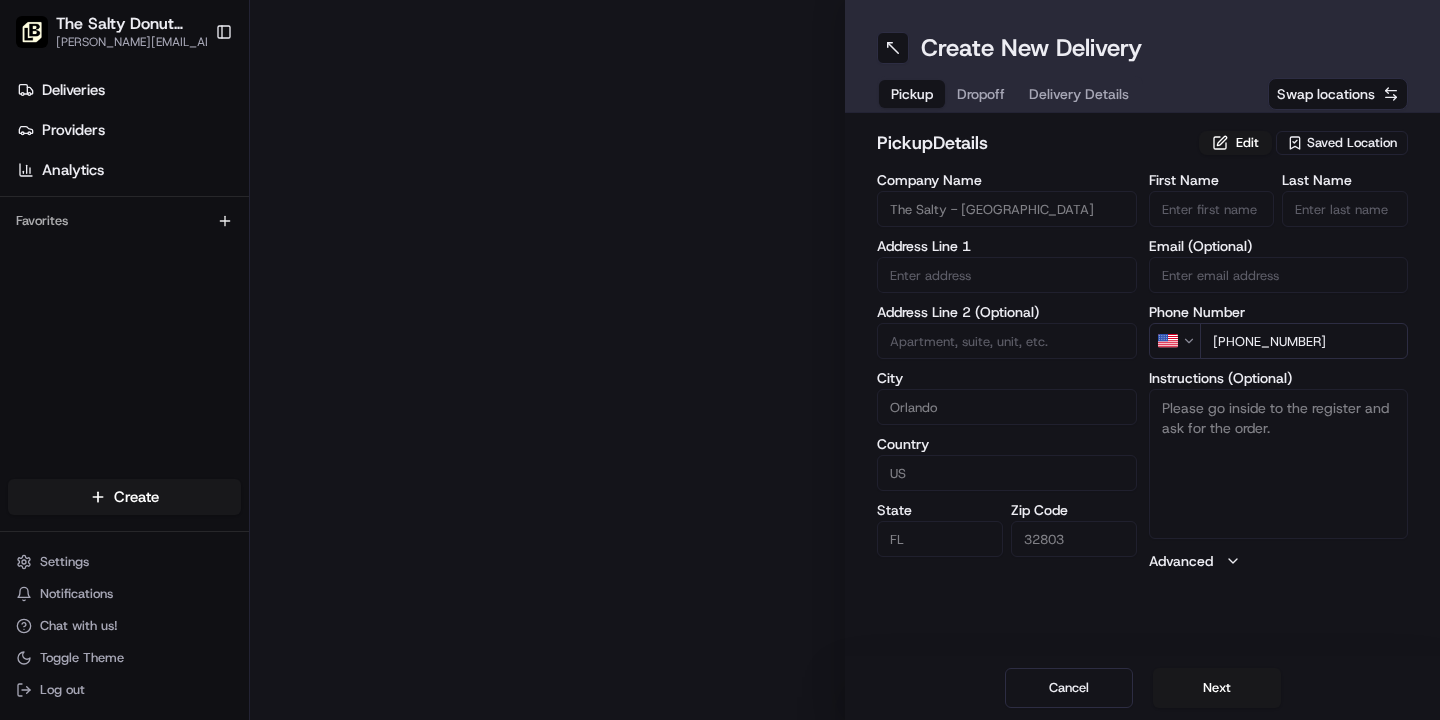 type on "3025 Corrine Dr" 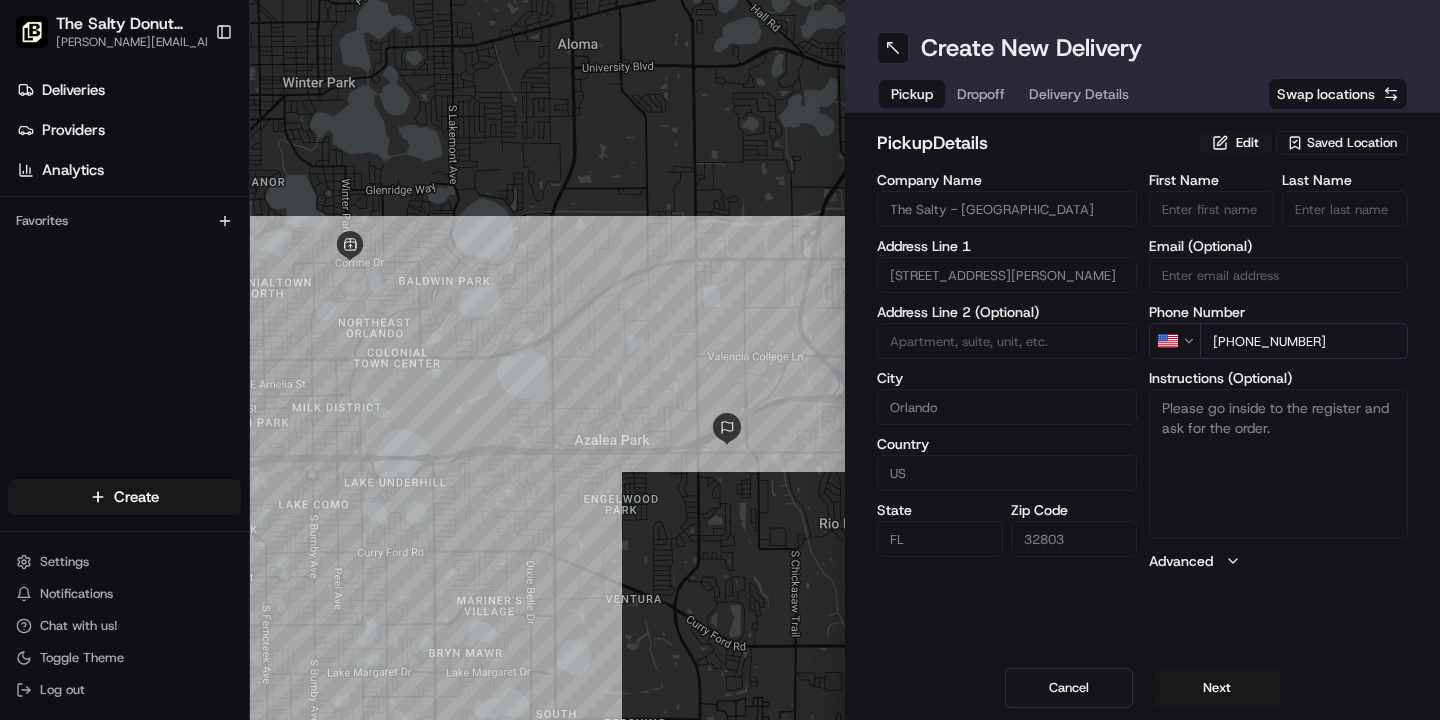 scroll, scrollTop: 0, scrollLeft: 0, axis: both 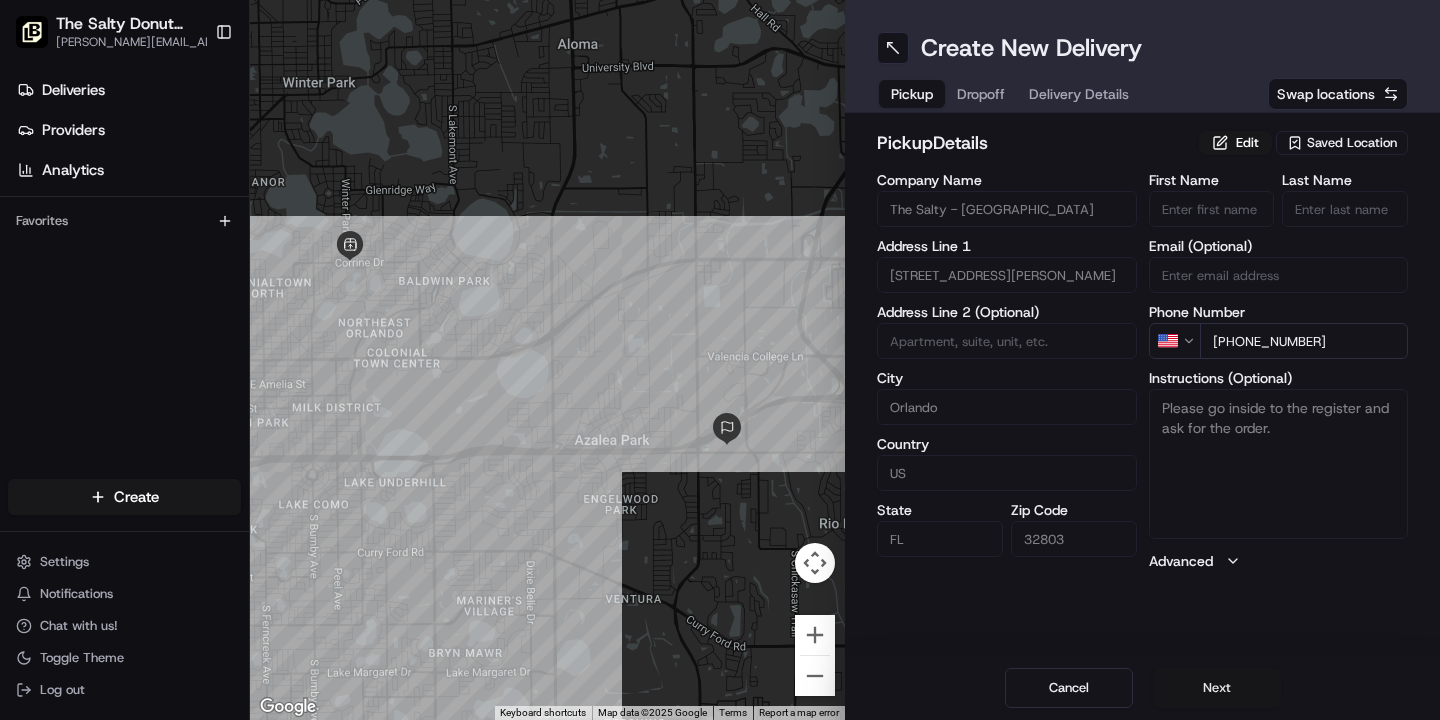 click on "Next" at bounding box center [1217, 688] 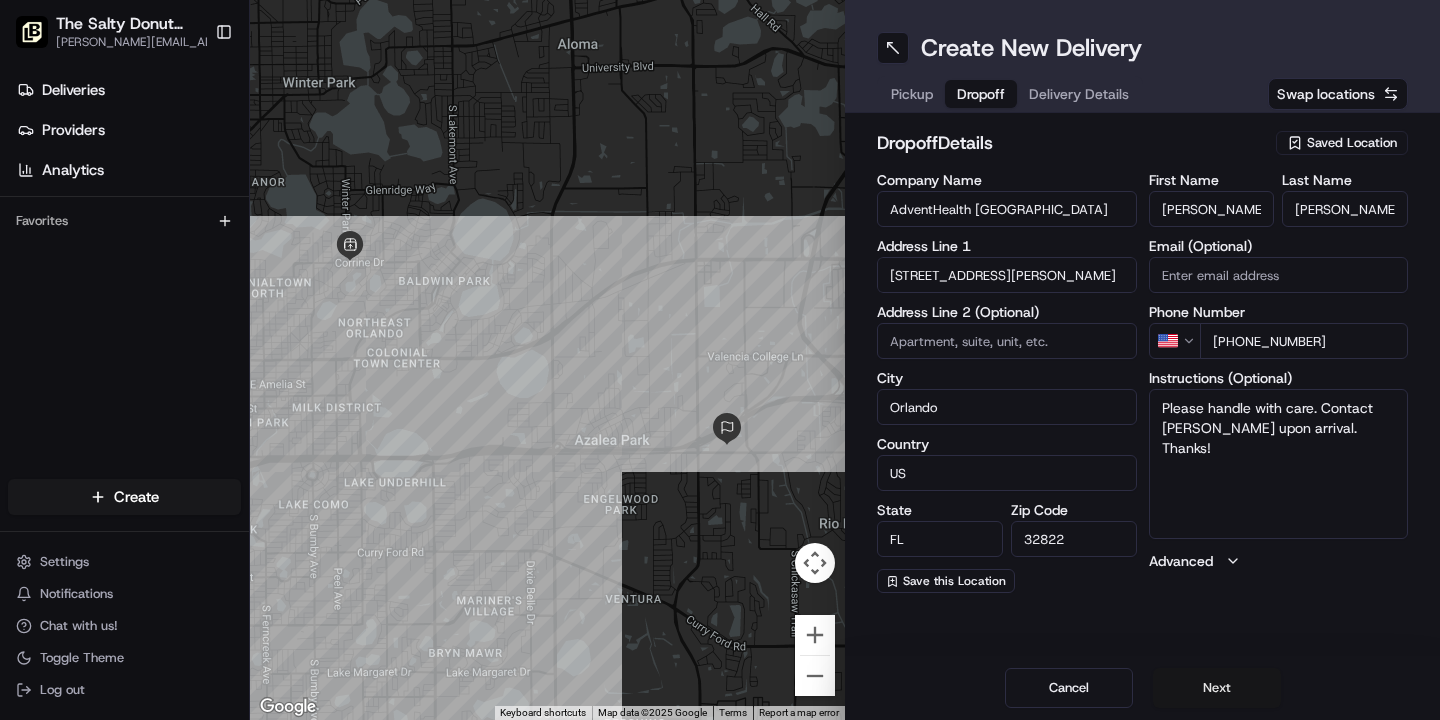 click on "Next" at bounding box center (1217, 688) 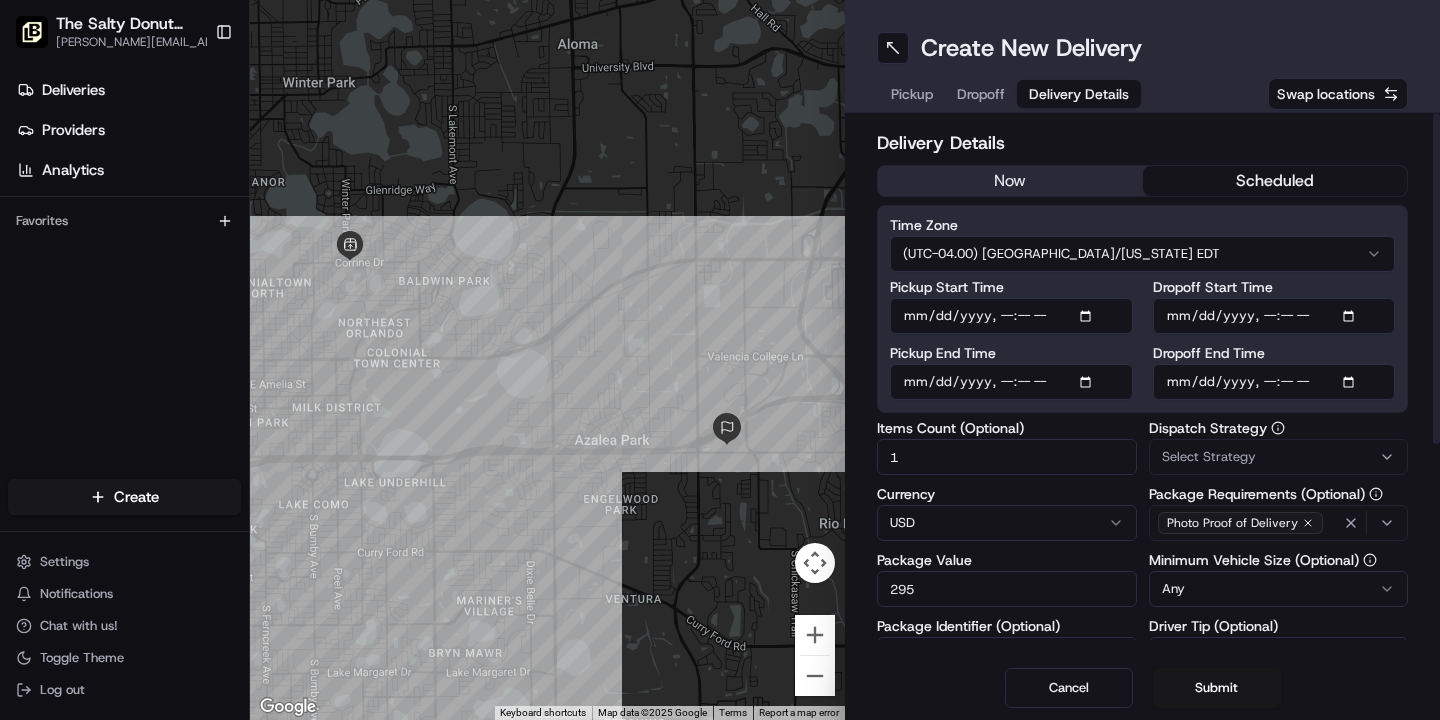 click on "Pickup Start Time" at bounding box center [1011, 316] 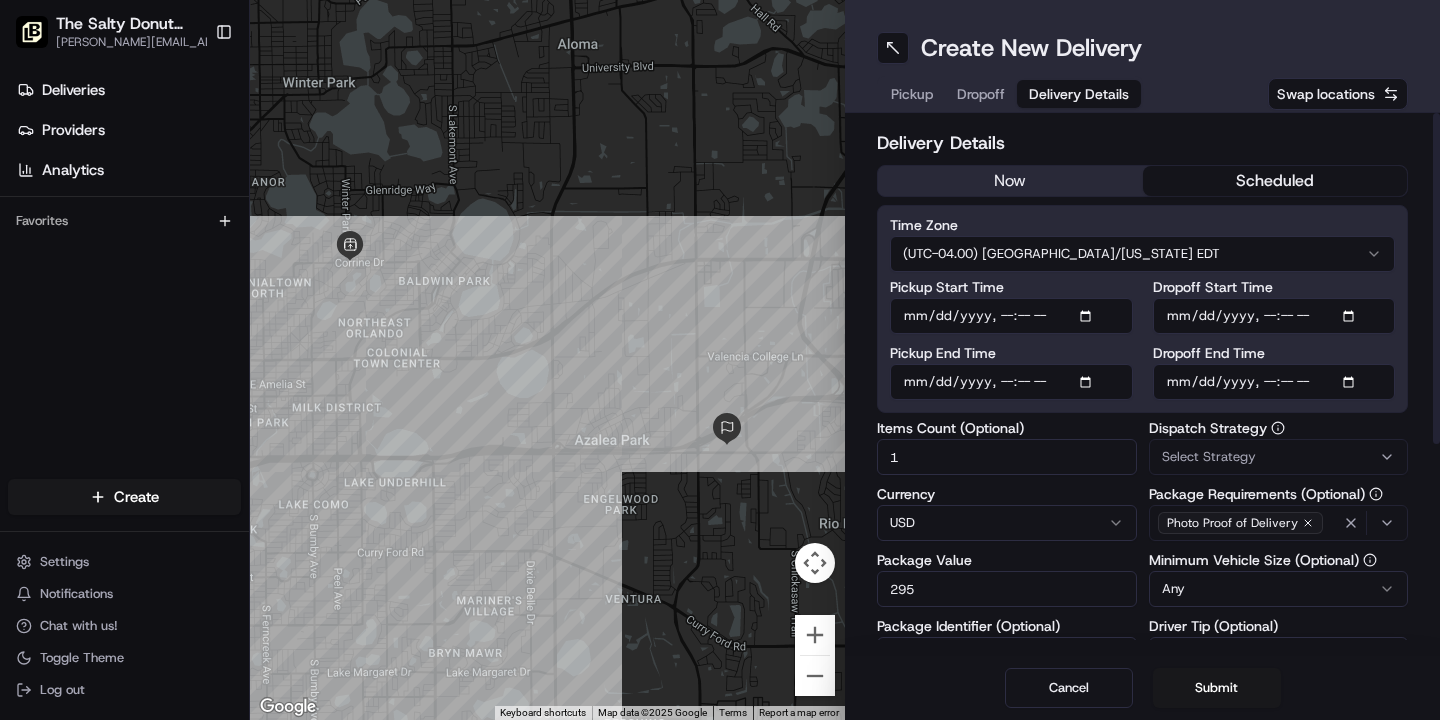 type on "2025-07-18T09:55" 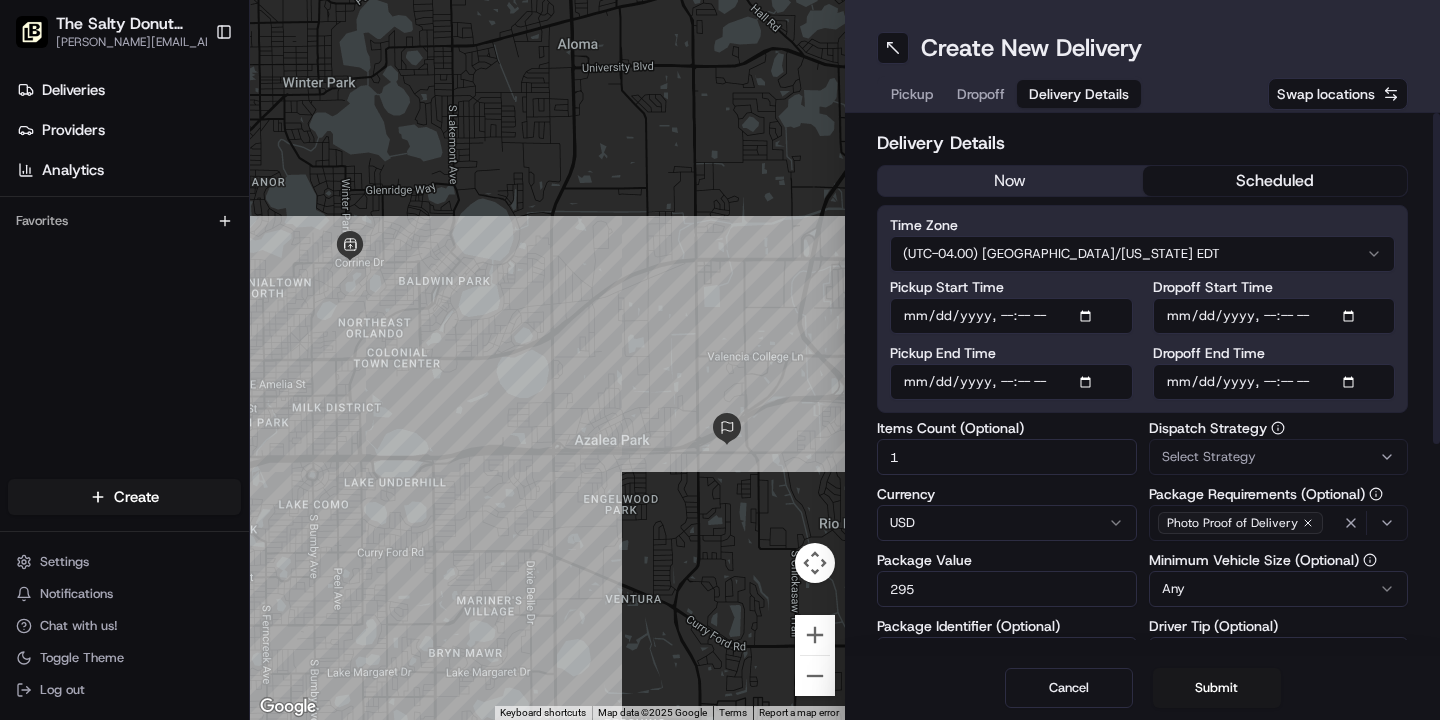click on "Dropoff Start Time" at bounding box center (1274, 316) 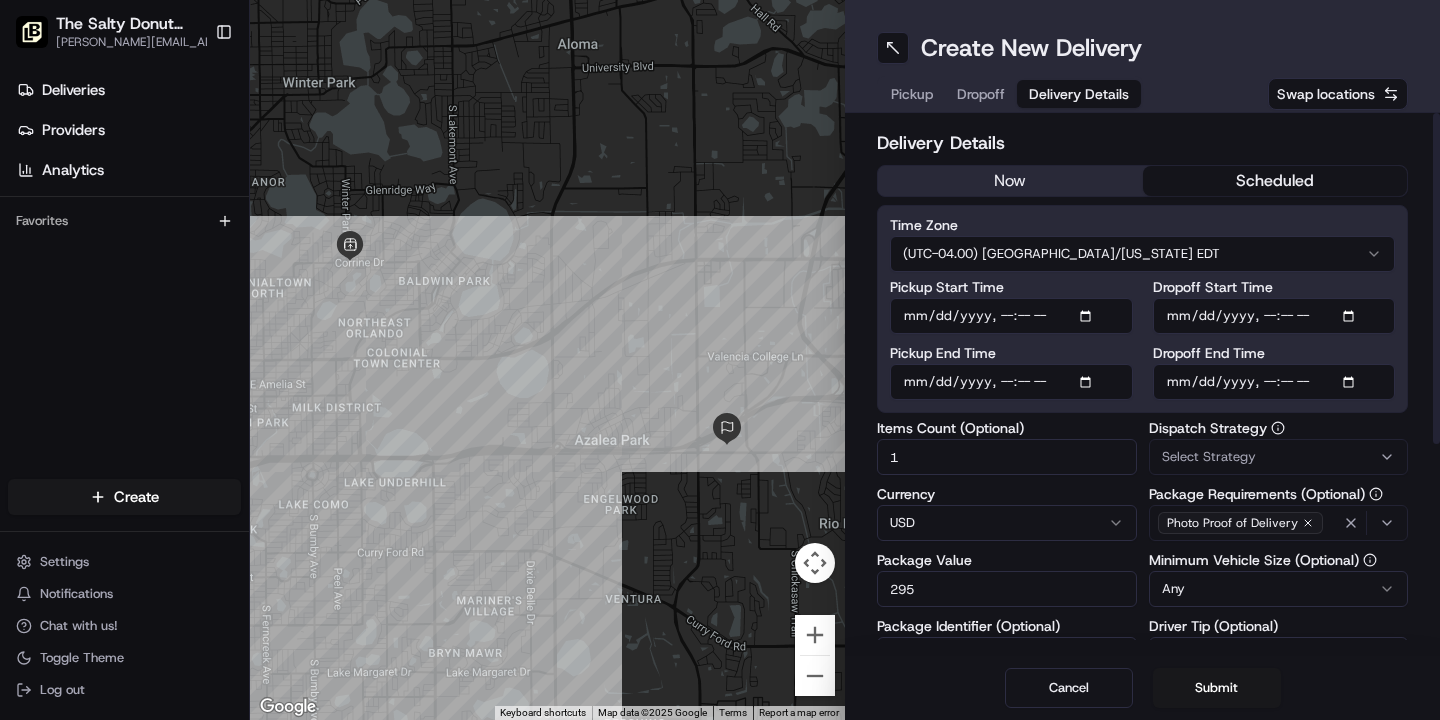 type on "2025-07-18T09:45" 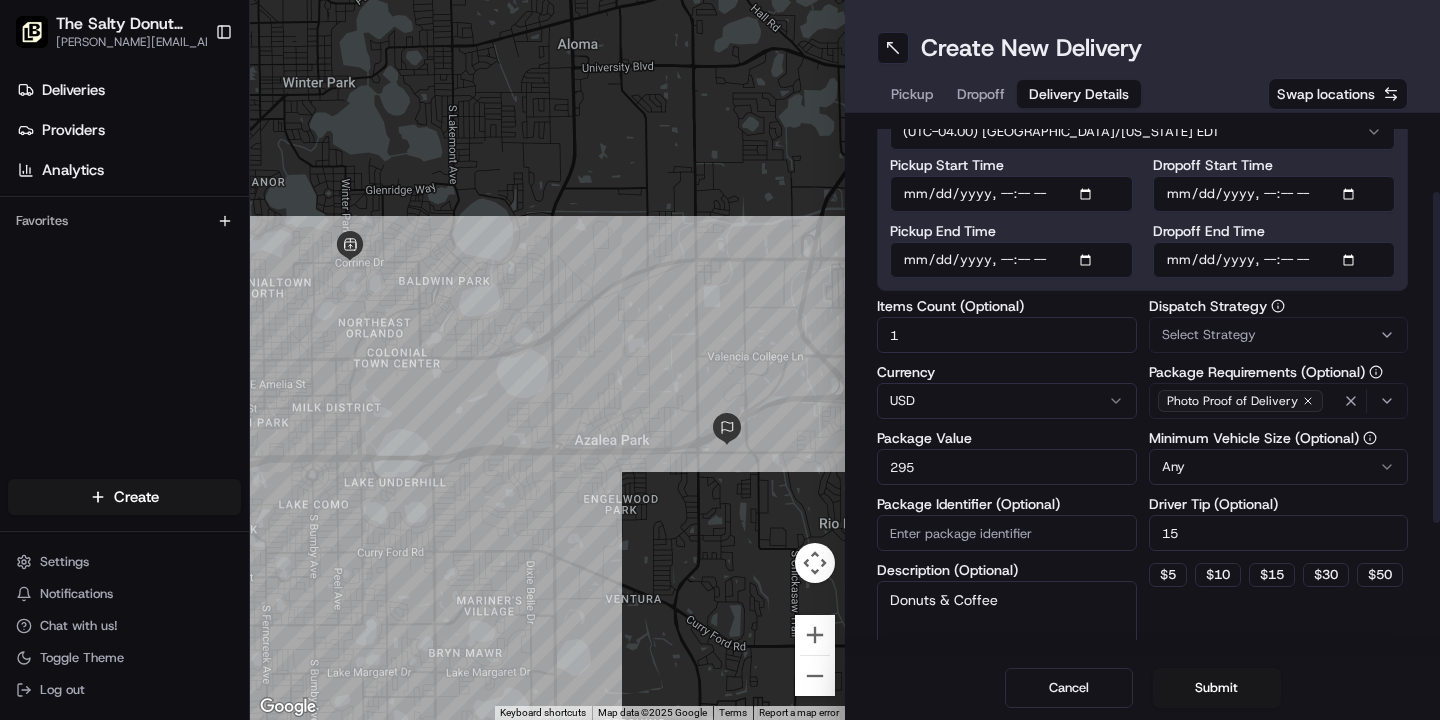 scroll, scrollTop: 124, scrollLeft: 0, axis: vertical 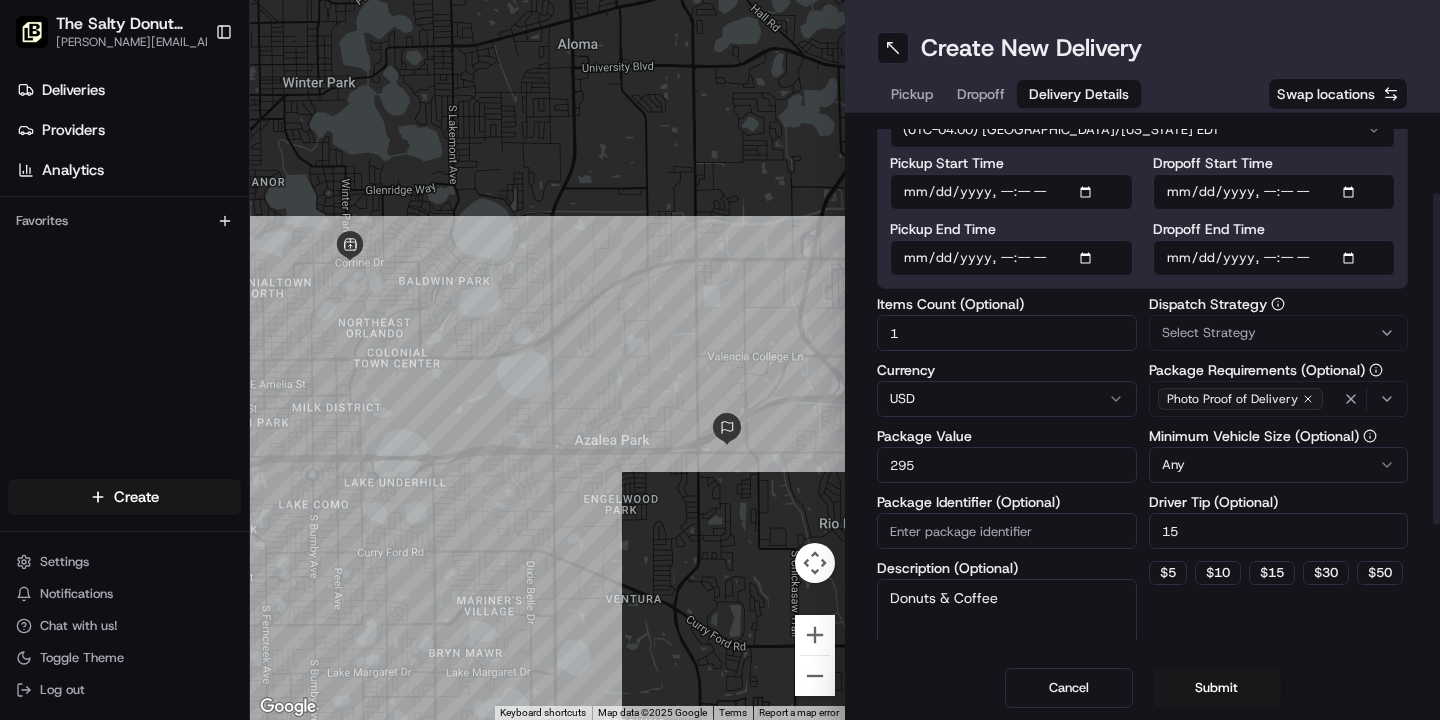 click on "1" at bounding box center (1007, 333) 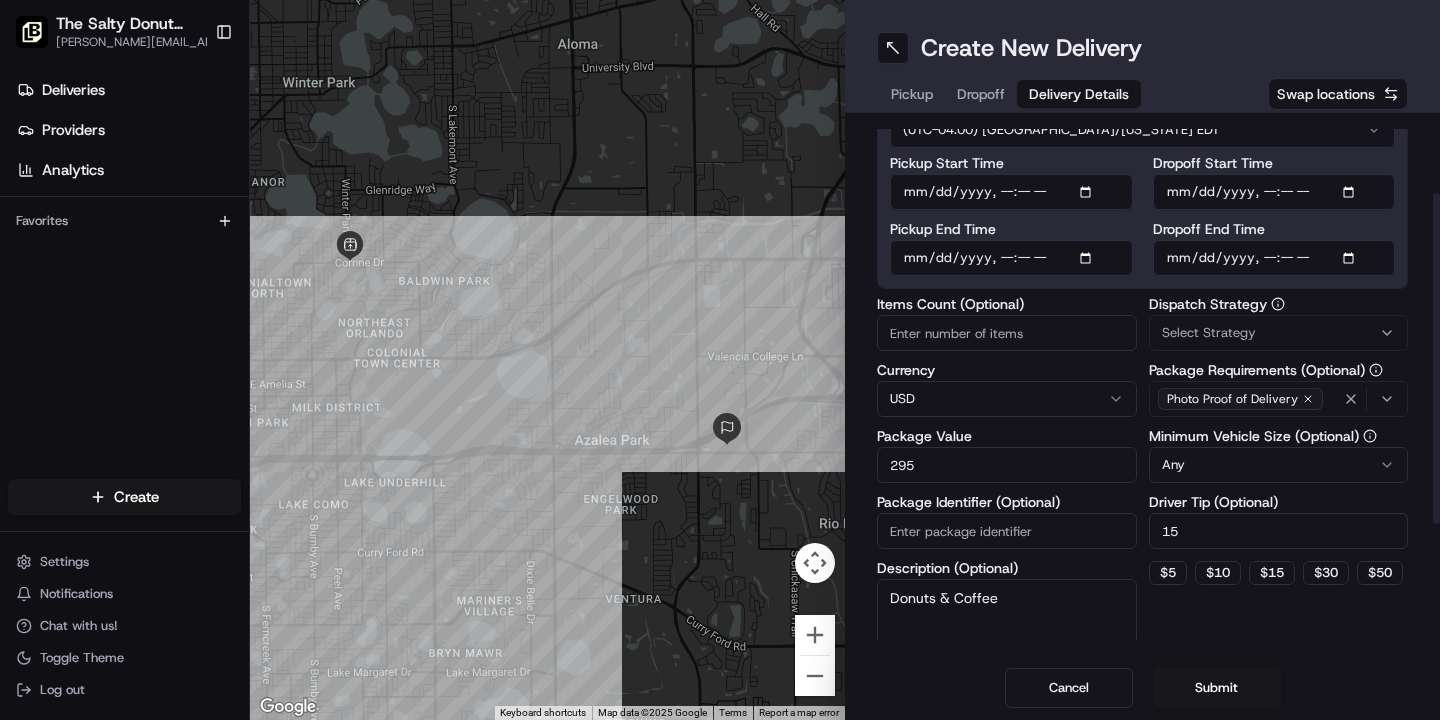 type 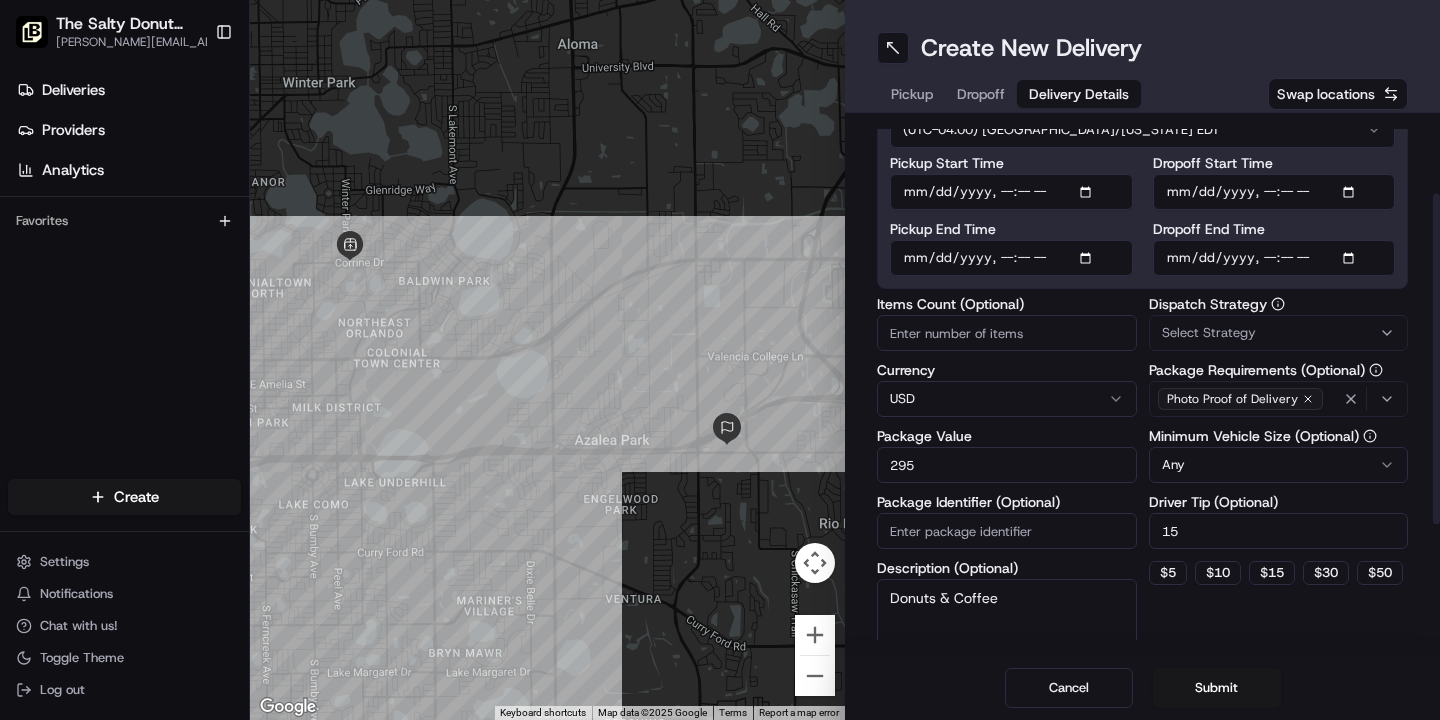 click on "Donuts & Coffee" at bounding box center [1007, 635] 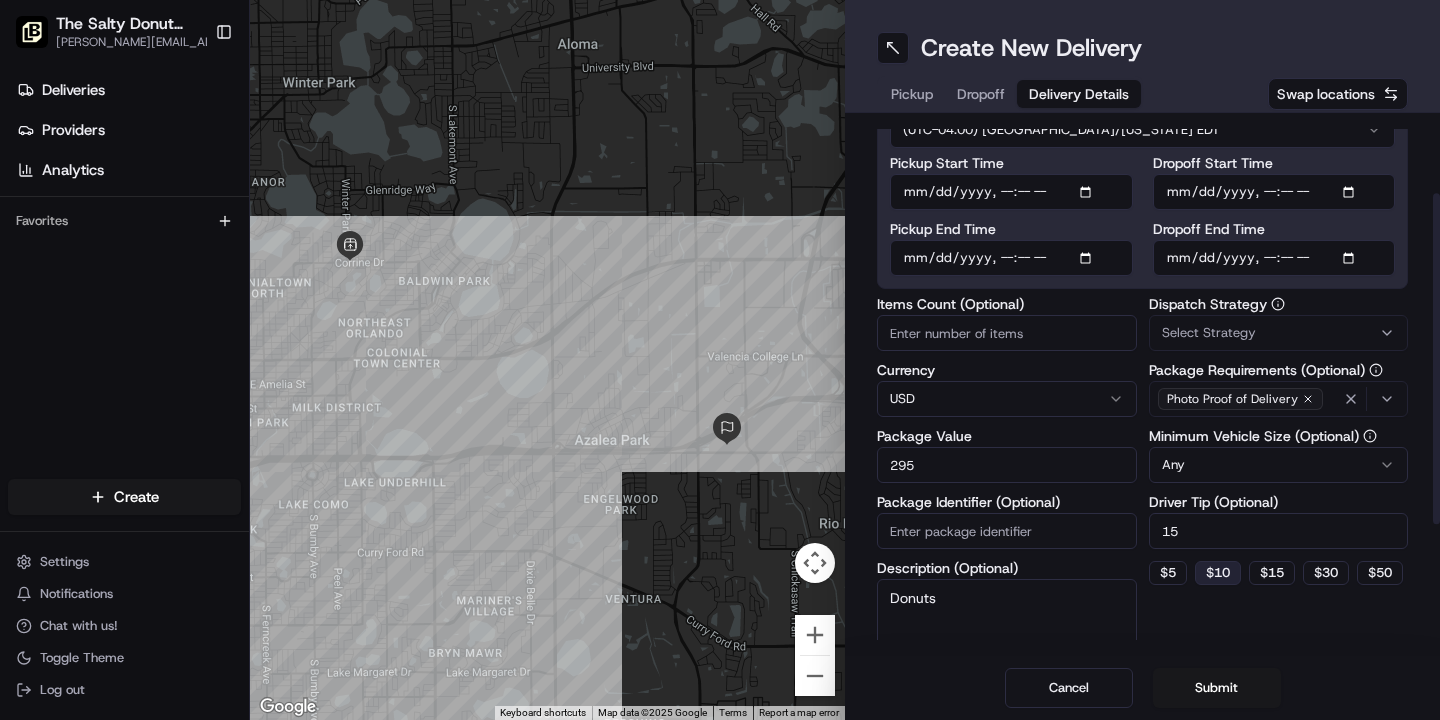 type on "Donuts" 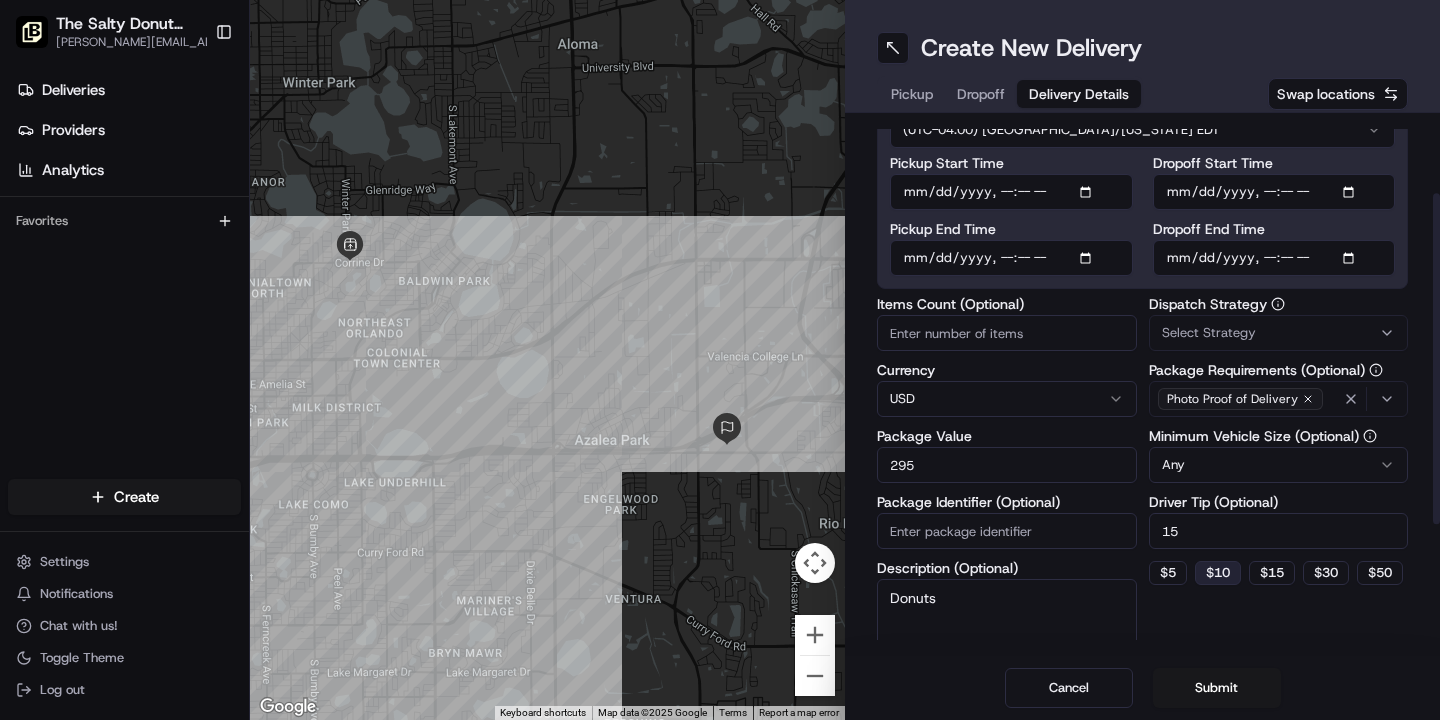 click on "$ 10" at bounding box center (1218, 573) 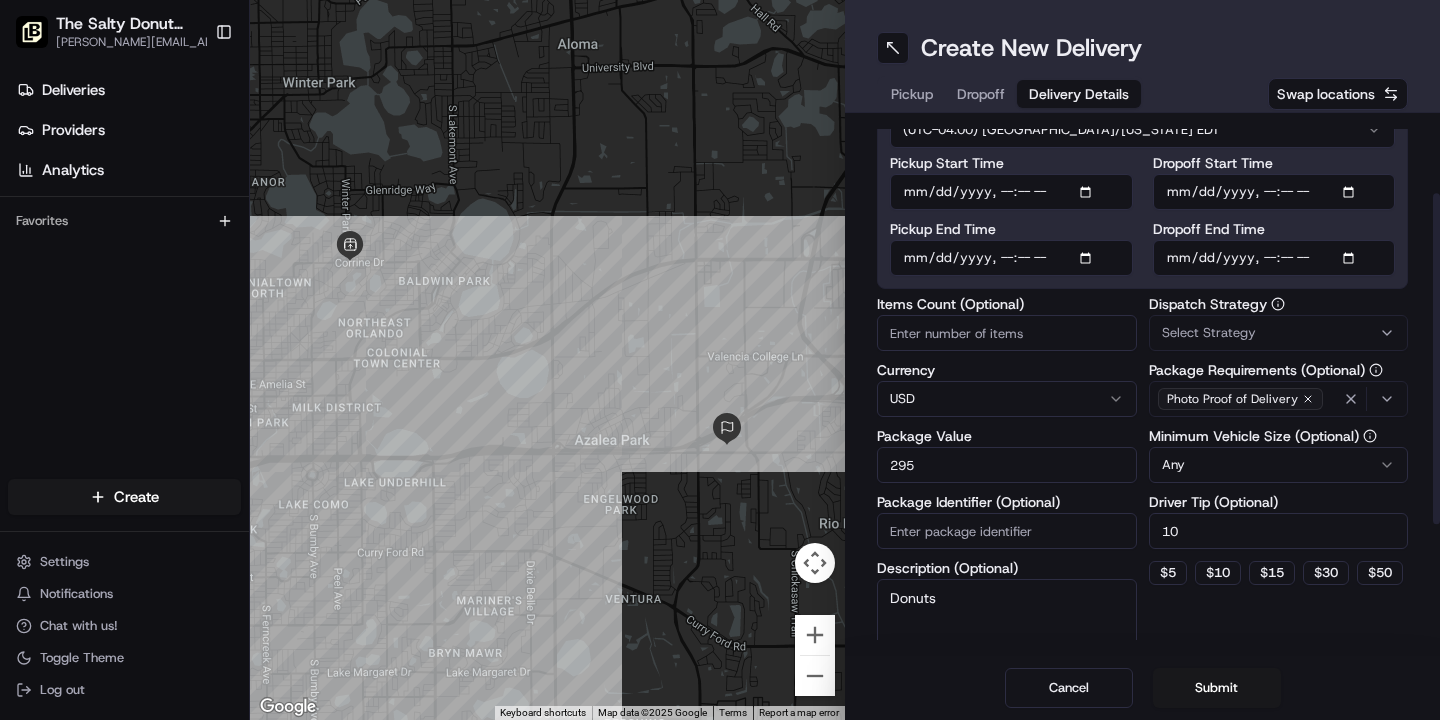 click on "295" at bounding box center [1007, 465] 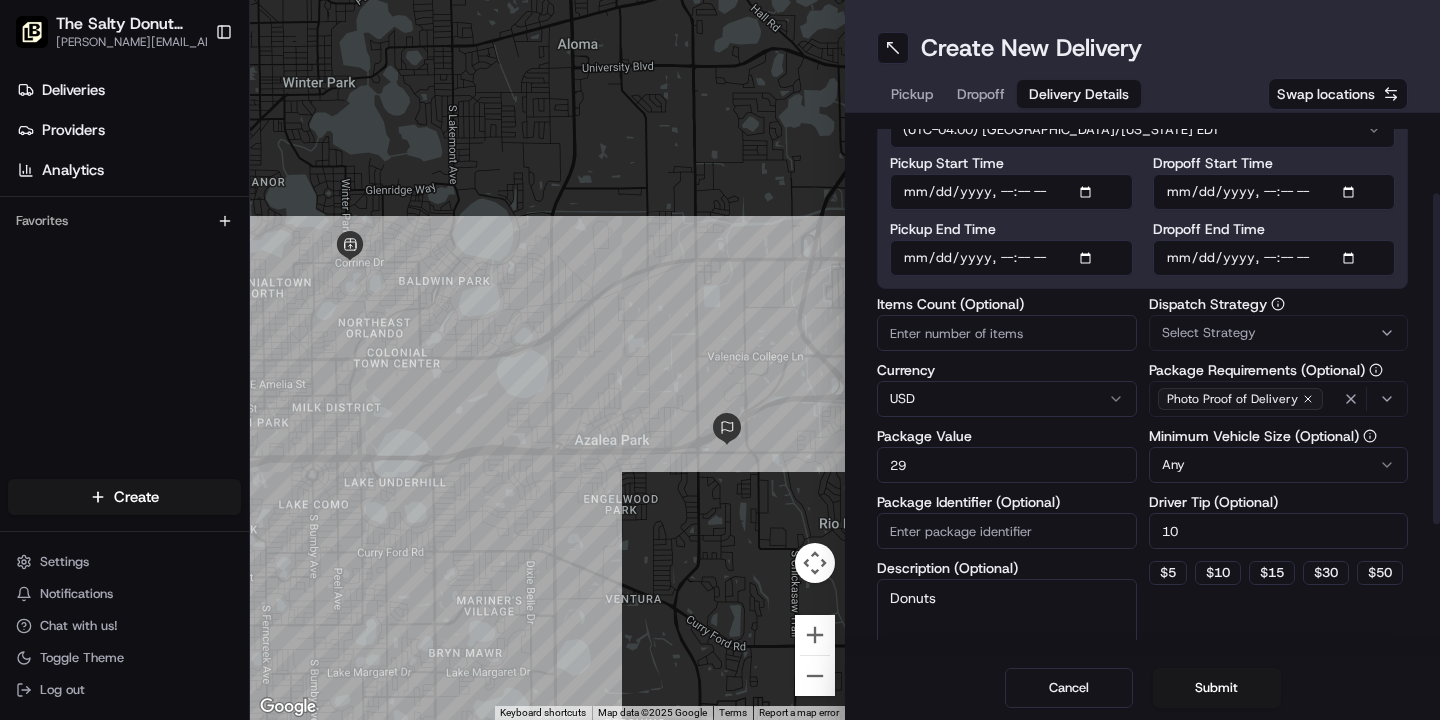 type on "2" 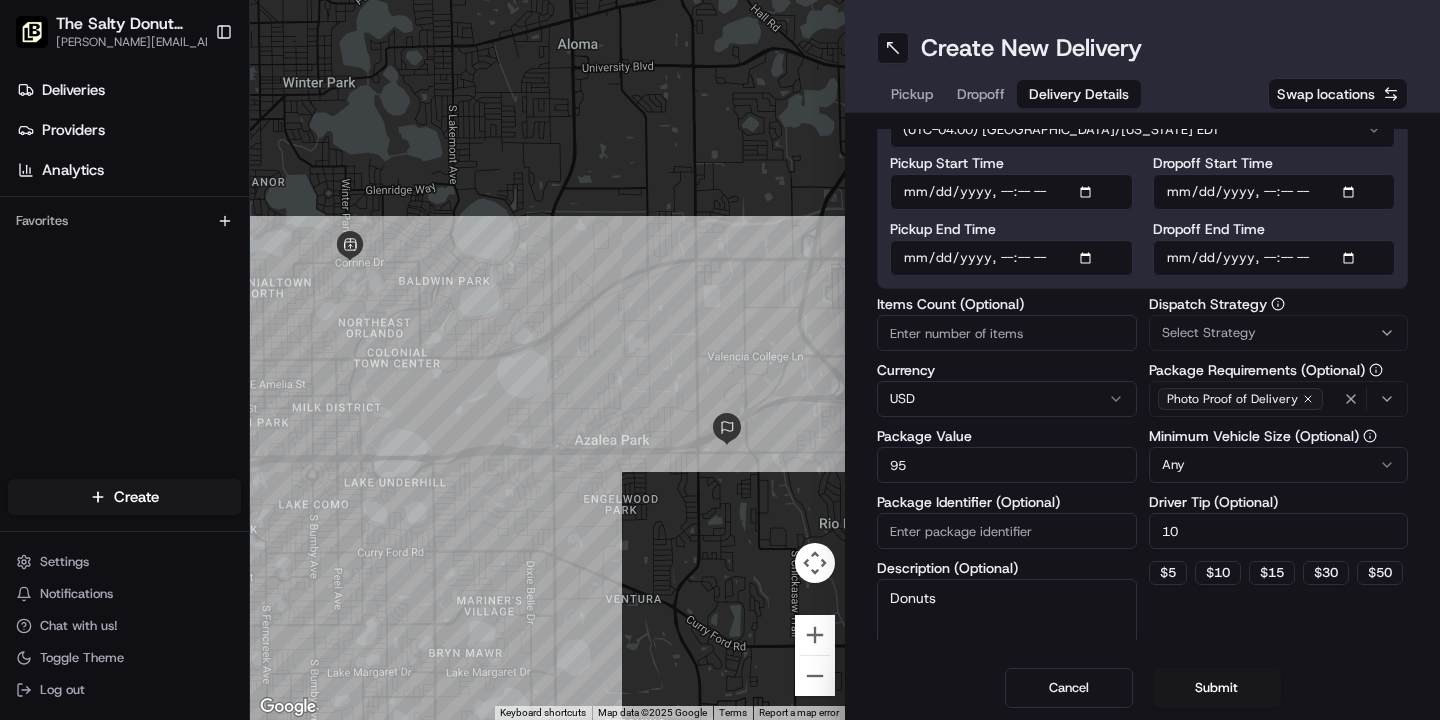 type on "95" 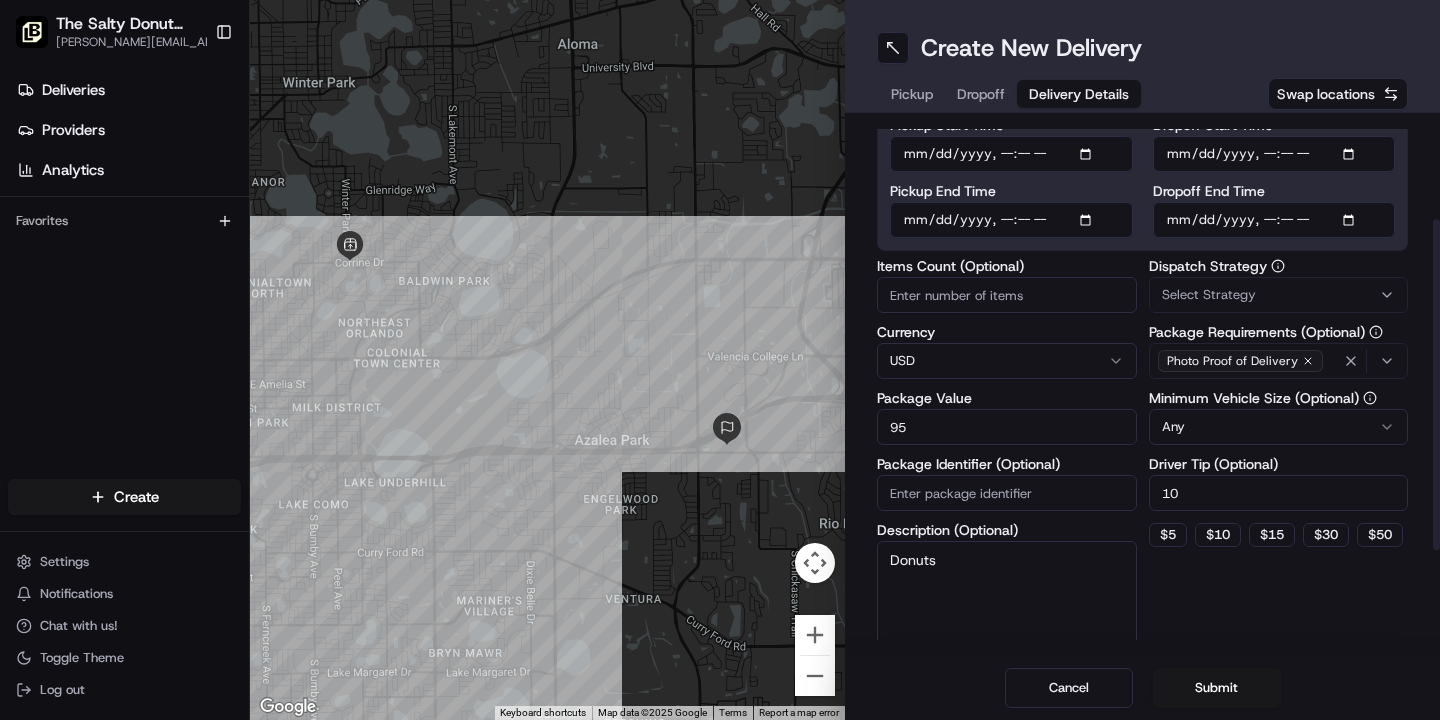 scroll, scrollTop: 165, scrollLeft: 0, axis: vertical 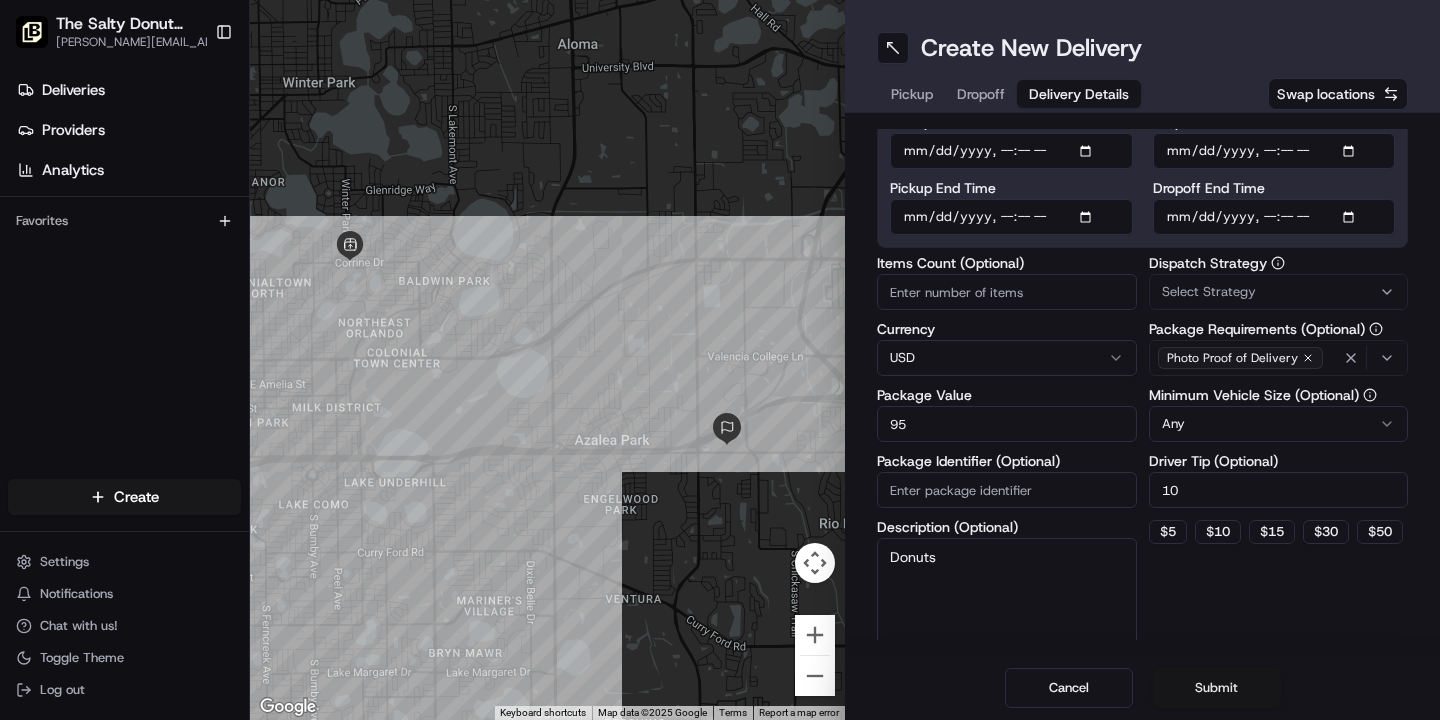 click on "Submit" at bounding box center [1217, 688] 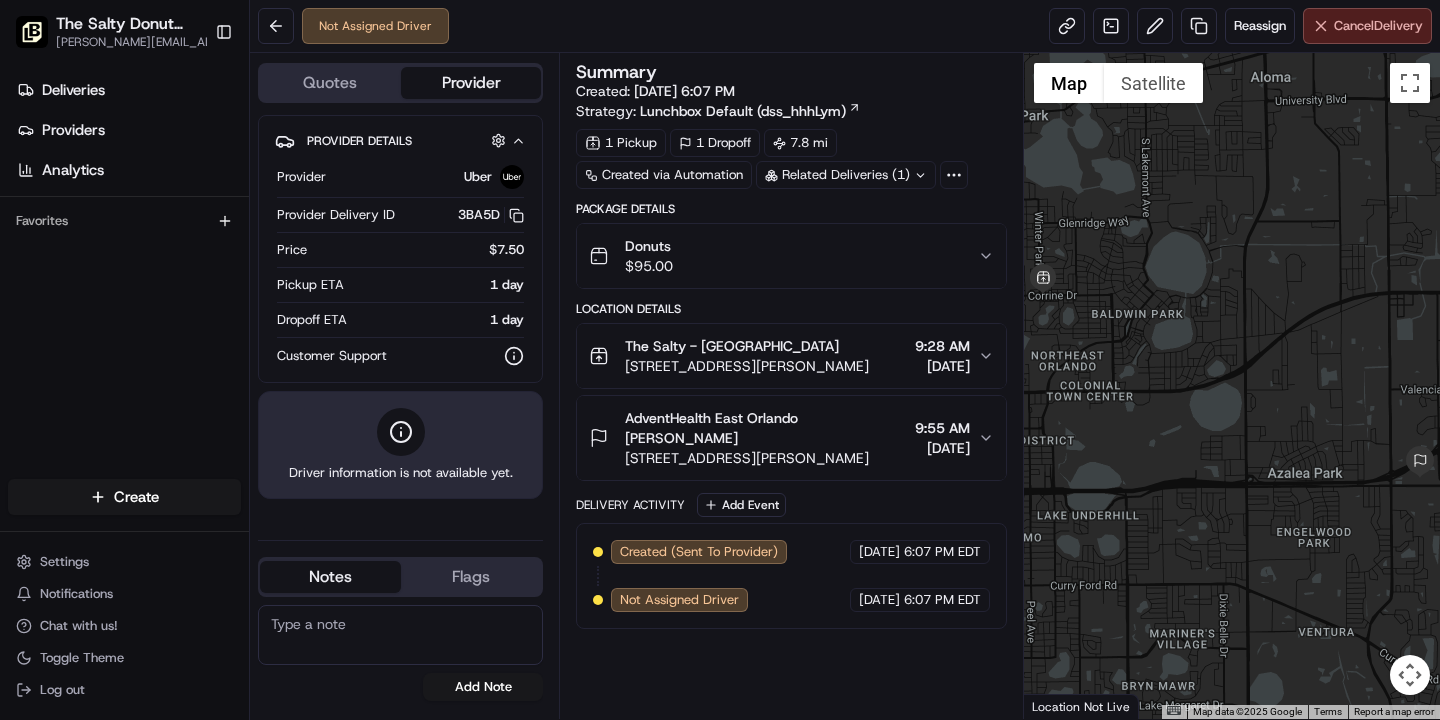 click on "Cancel  Delivery" at bounding box center [1367, 26] 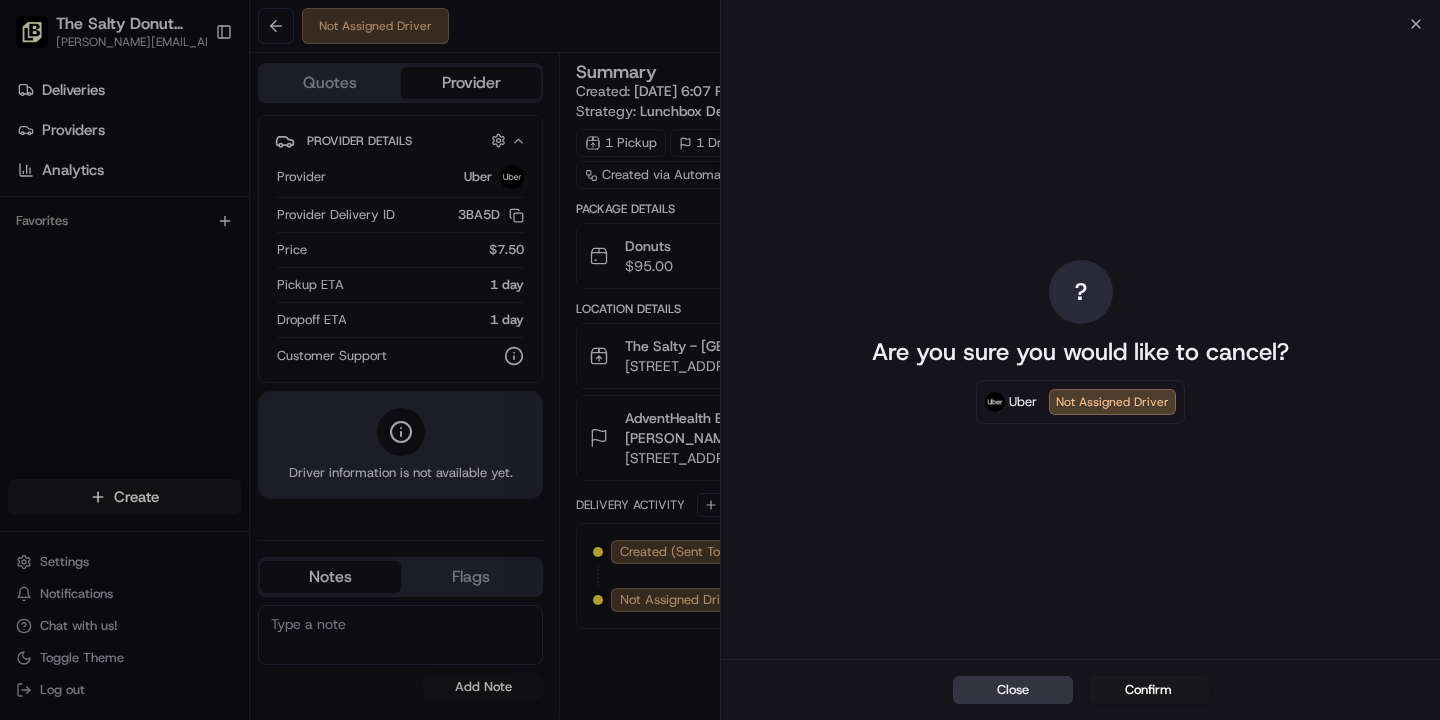 click on "Close" at bounding box center [1013, 690] 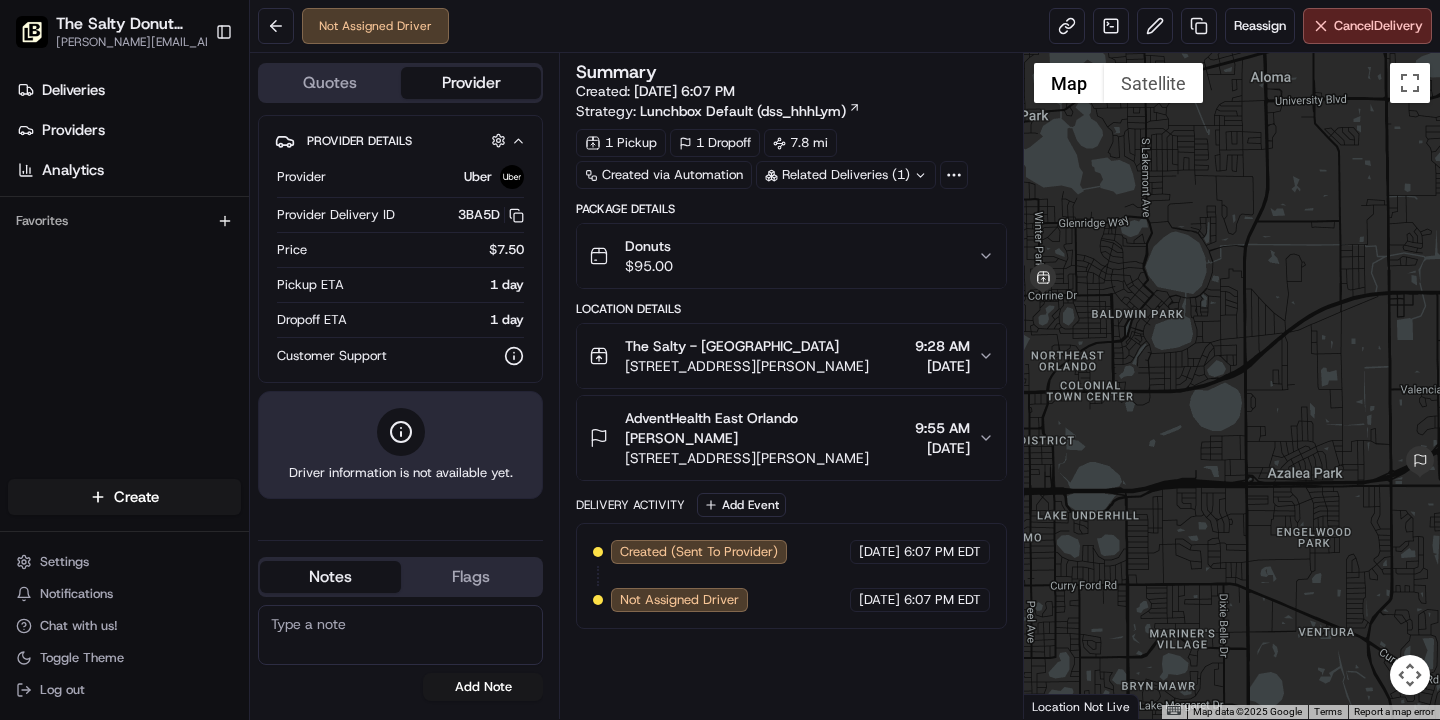click on "Quotes" at bounding box center (330, 83) 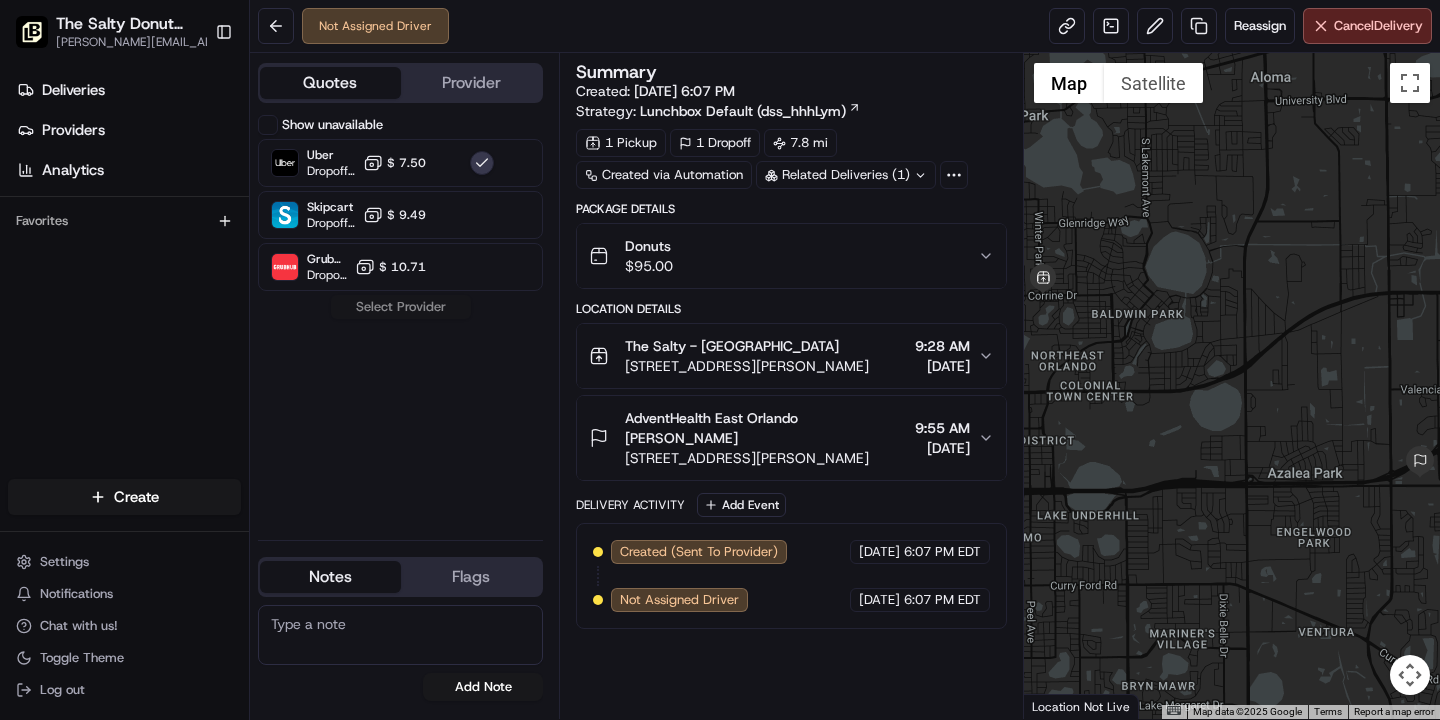 click on "Show unavailable Uber Dropoff ETA   1 day $   7.50 Skipcart Dropoff ETA   1 day $   9.49 Grubhub Dropoff ETA   1 day $   10.71 Select Provider" at bounding box center (400, 319) 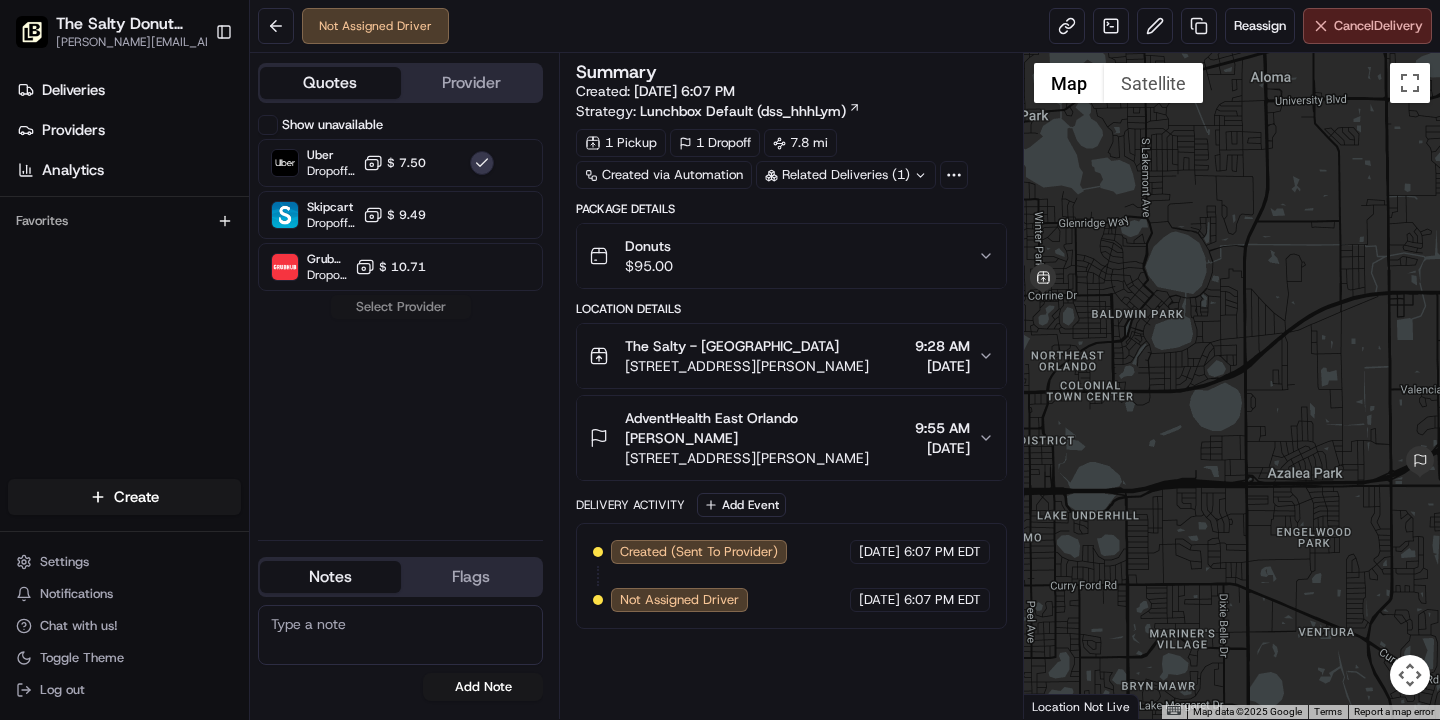 click on "Cancel  Delivery" at bounding box center [1378, 26] 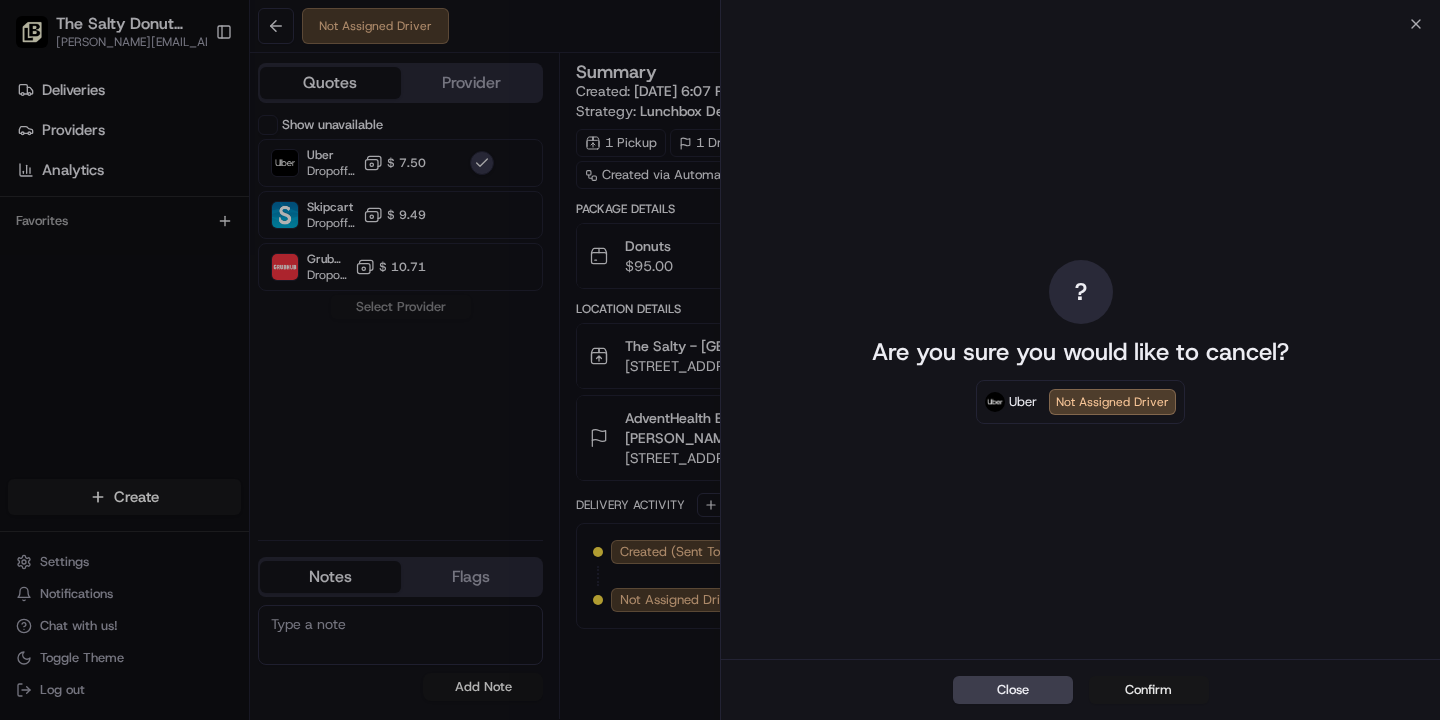 click on "Confirm" at bounding box center (1149, 690) 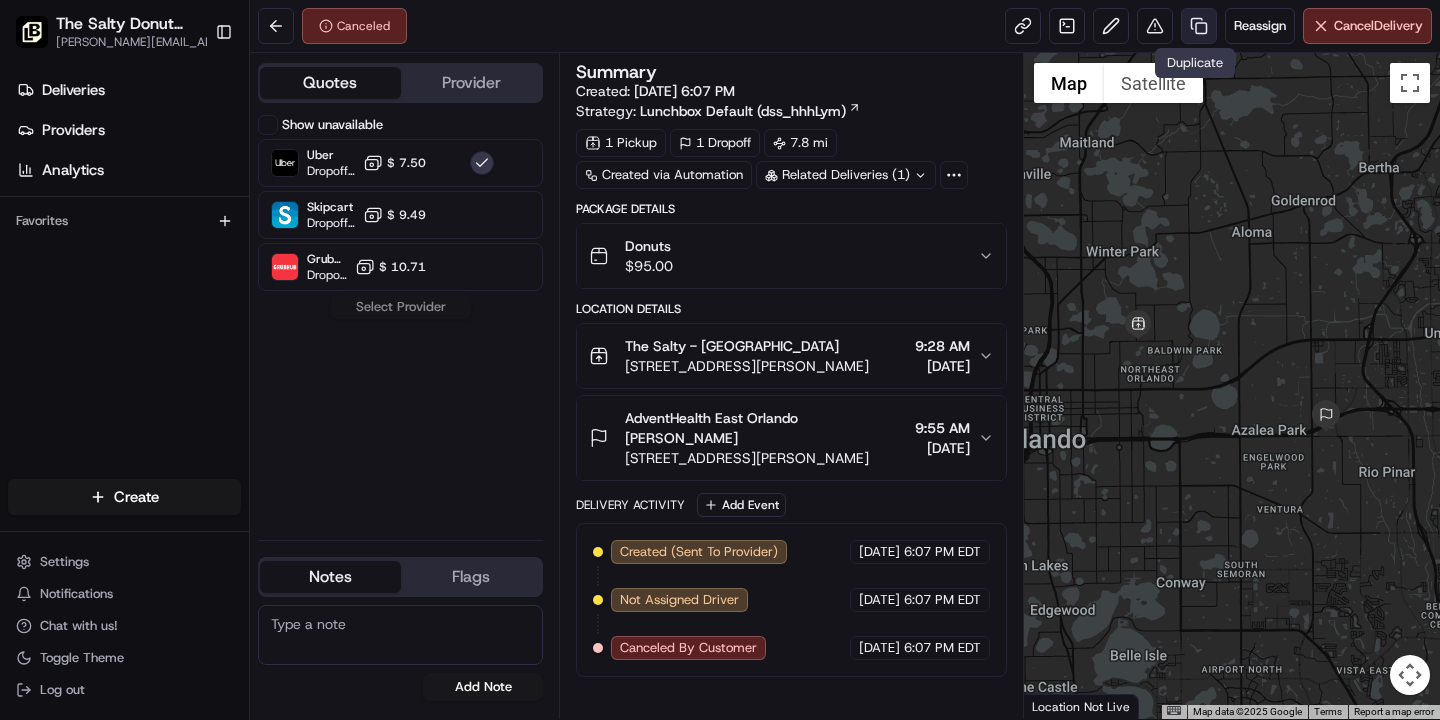 click at bounding box center (1199, 26) 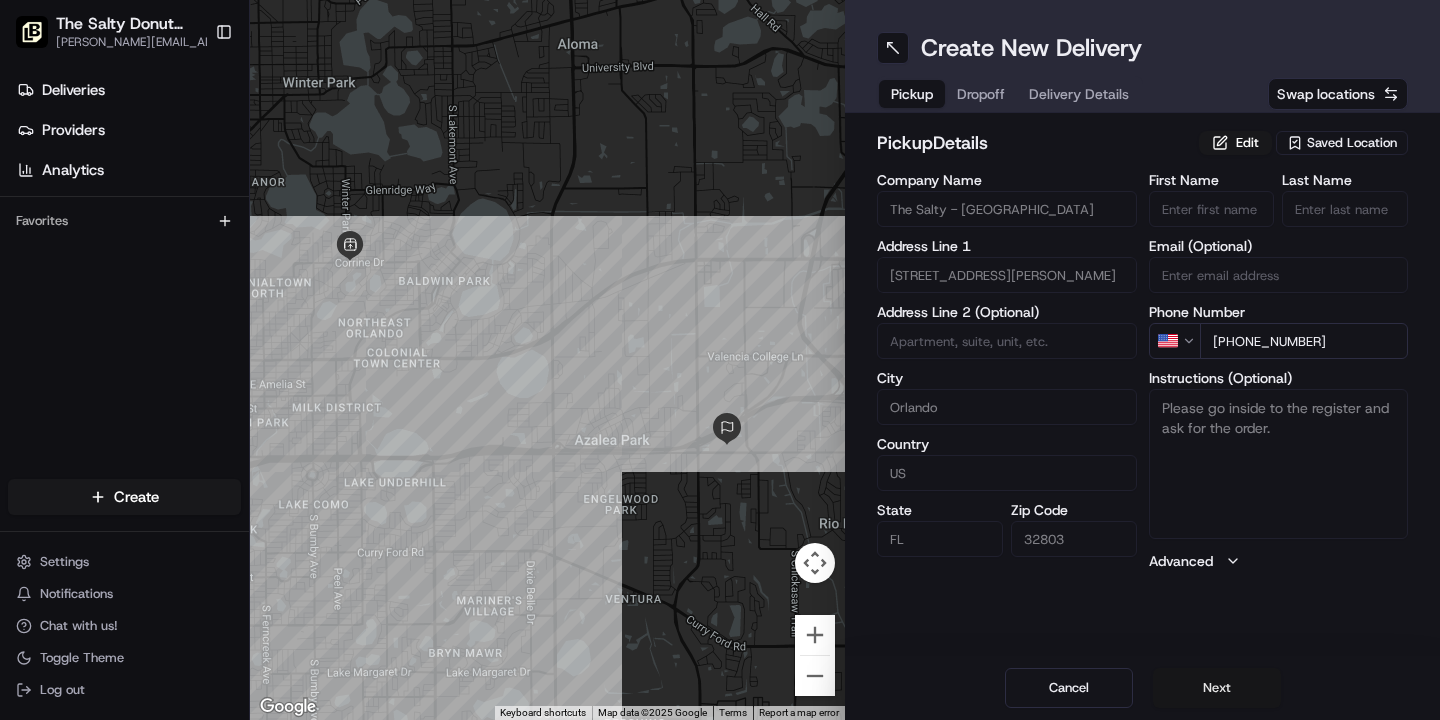click on "Next" at bounding box center [1217, 688] 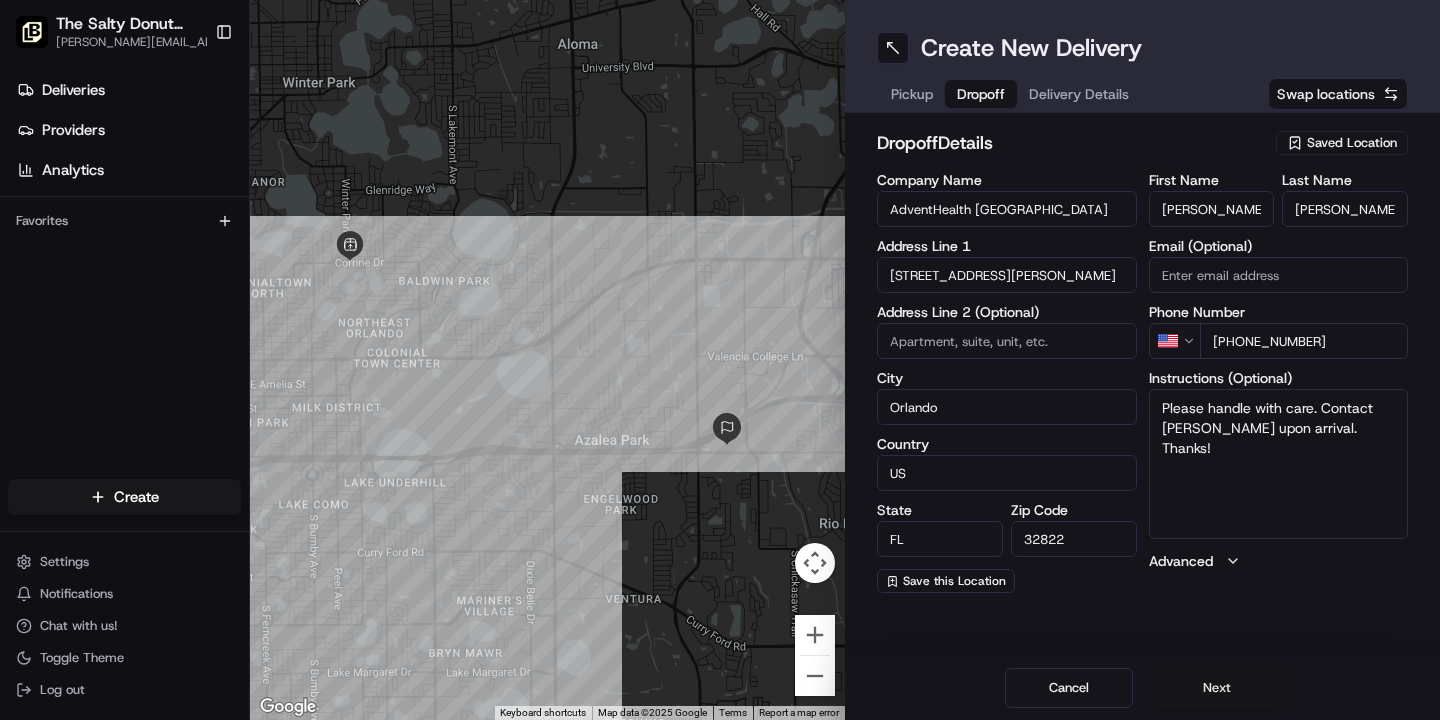 click on "Next" at bounding box center (1217, 688) 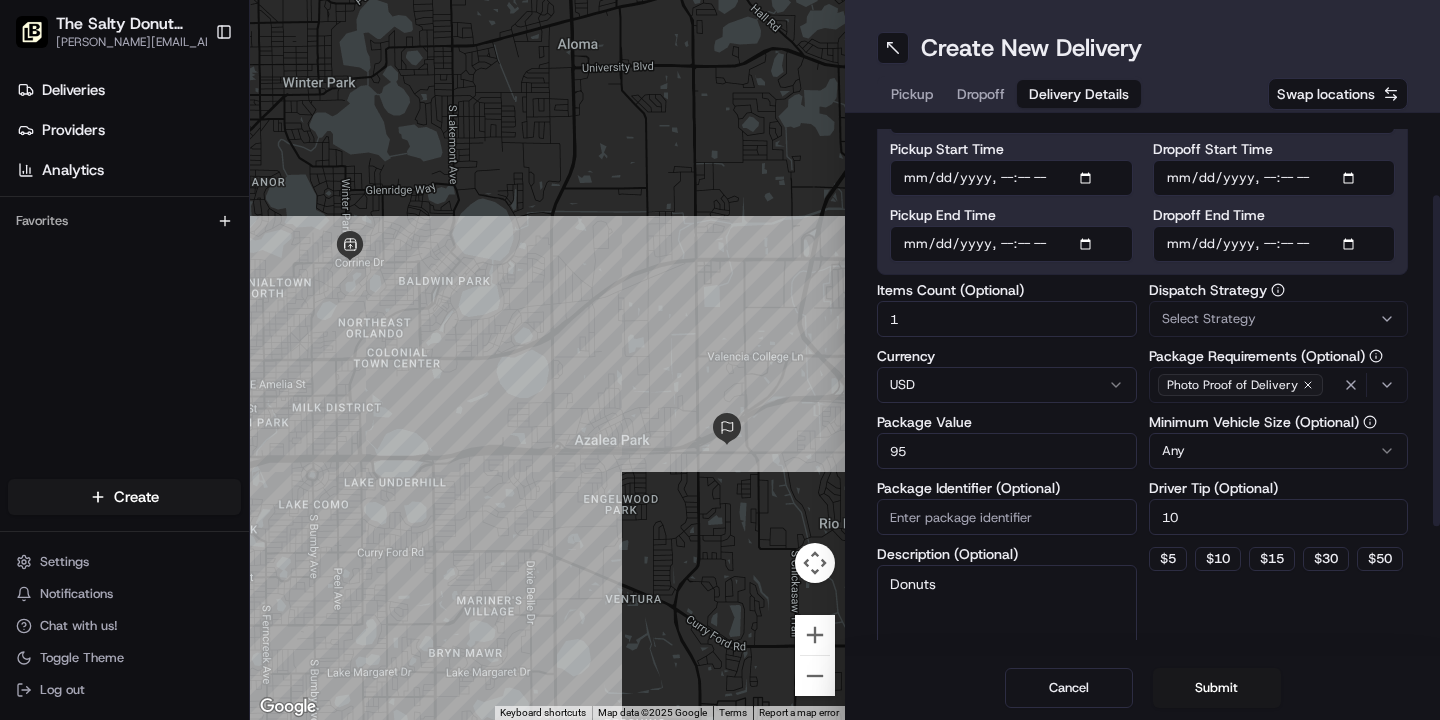 scroll, scrollTop: 141, scrollLeft: 0, axis: vertical 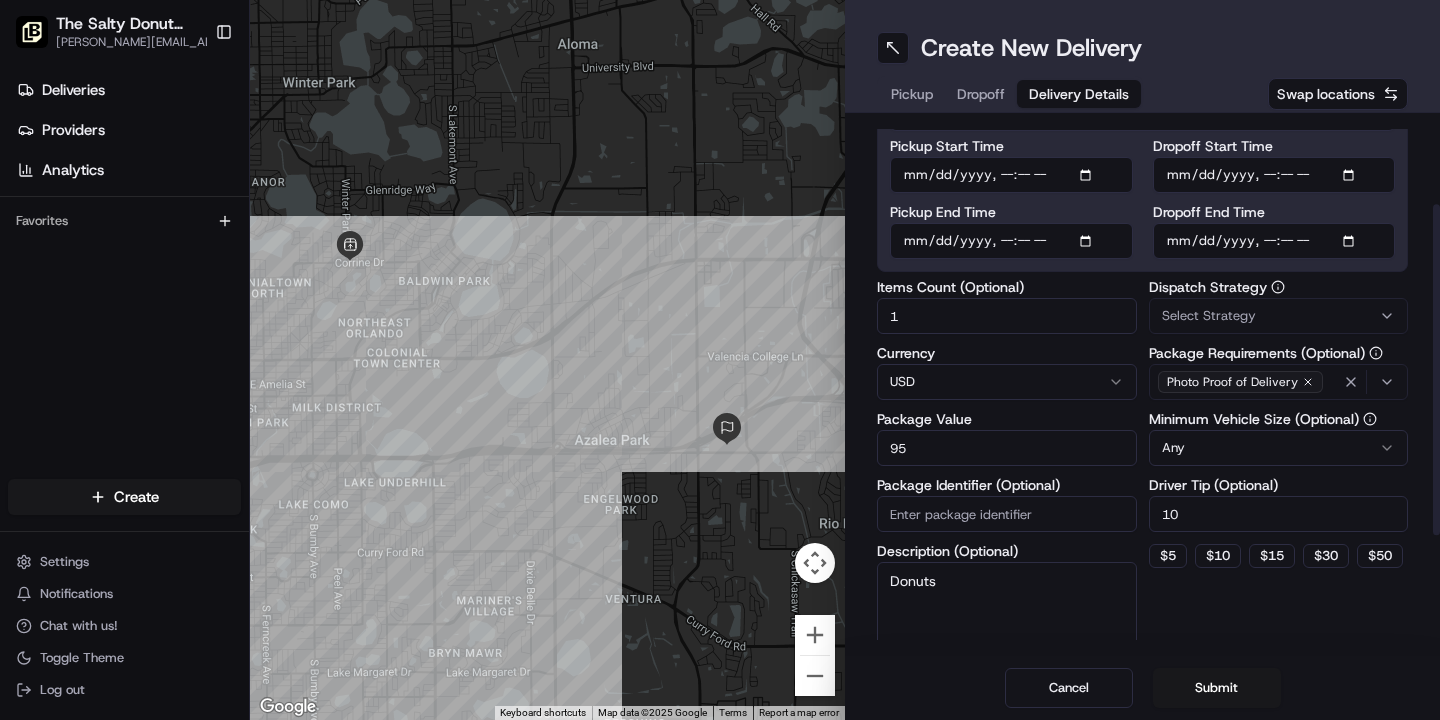 click on "1" at bounding box center (1007, 316) 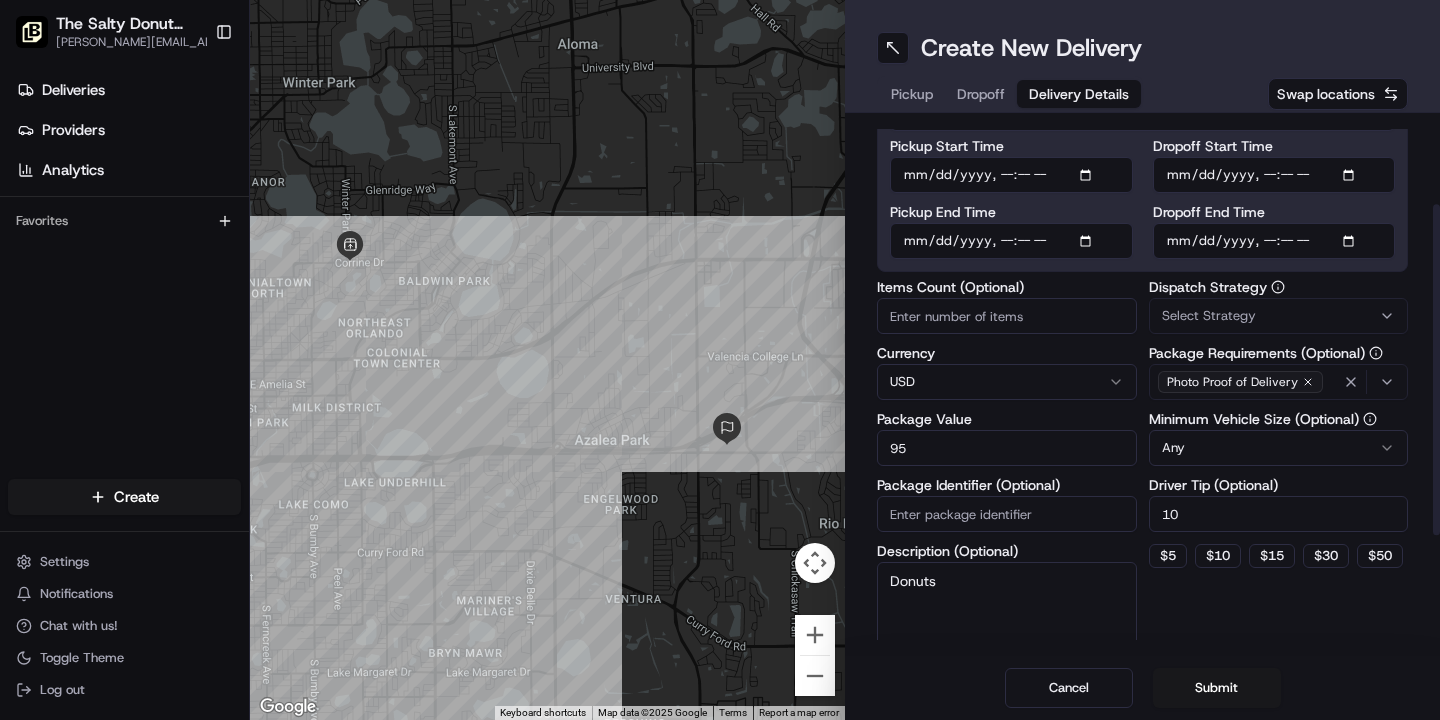 type 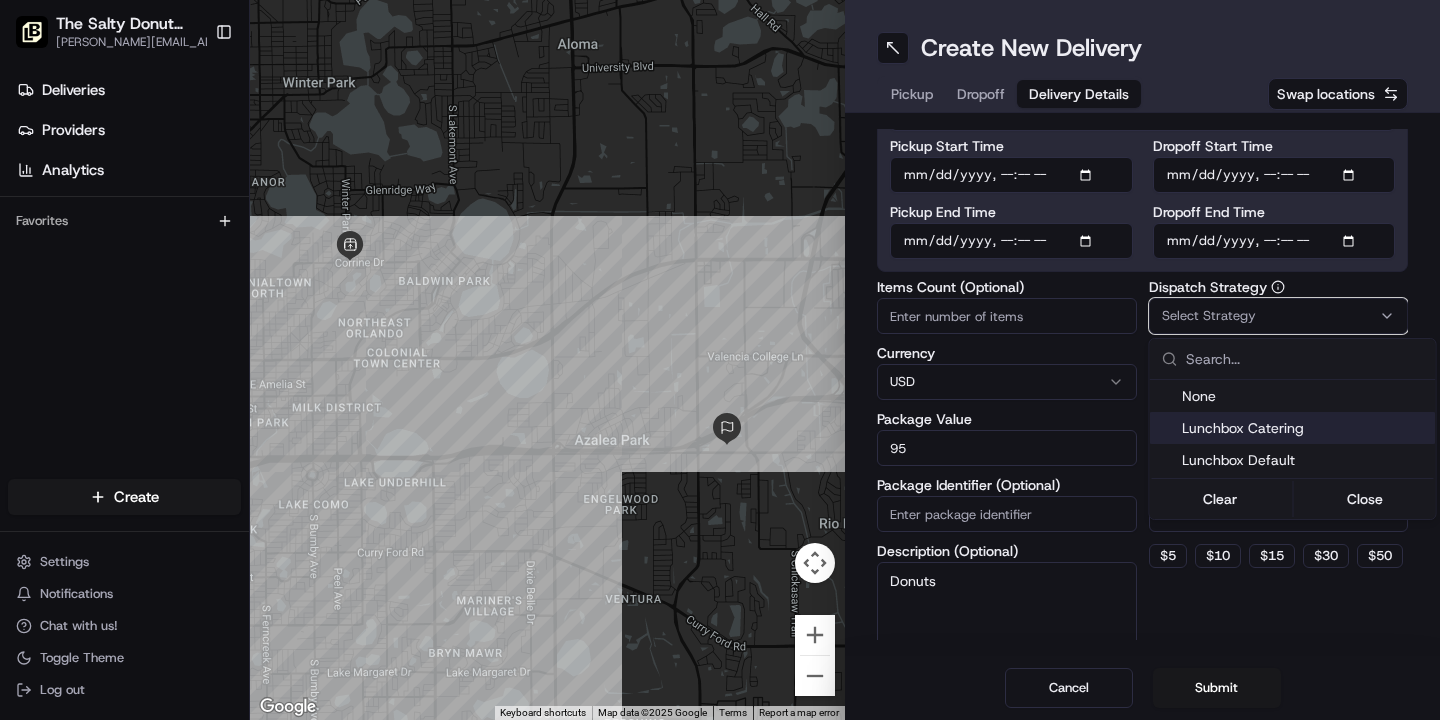 click on "Lunchbox Catering" at bounding box center (1305, 428) 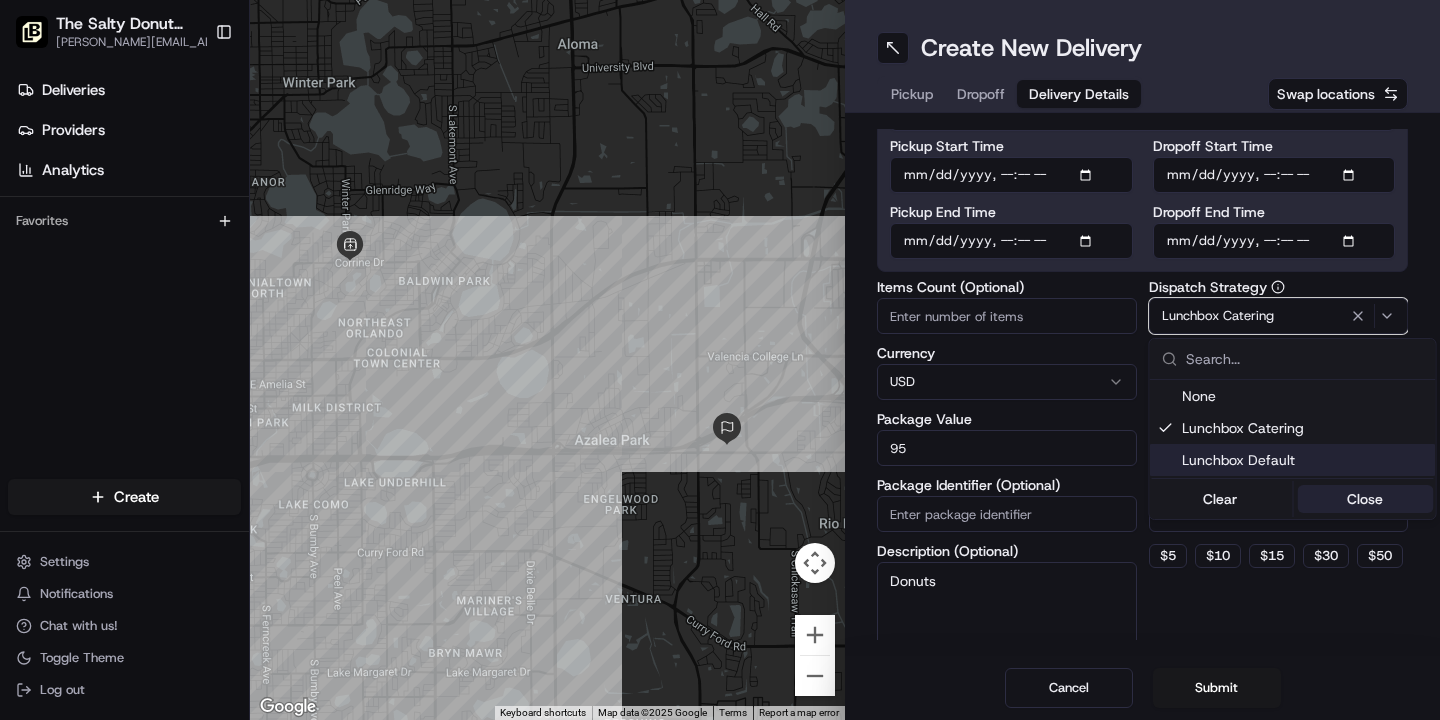 click on "Close" at bounding box center [1365, 499] 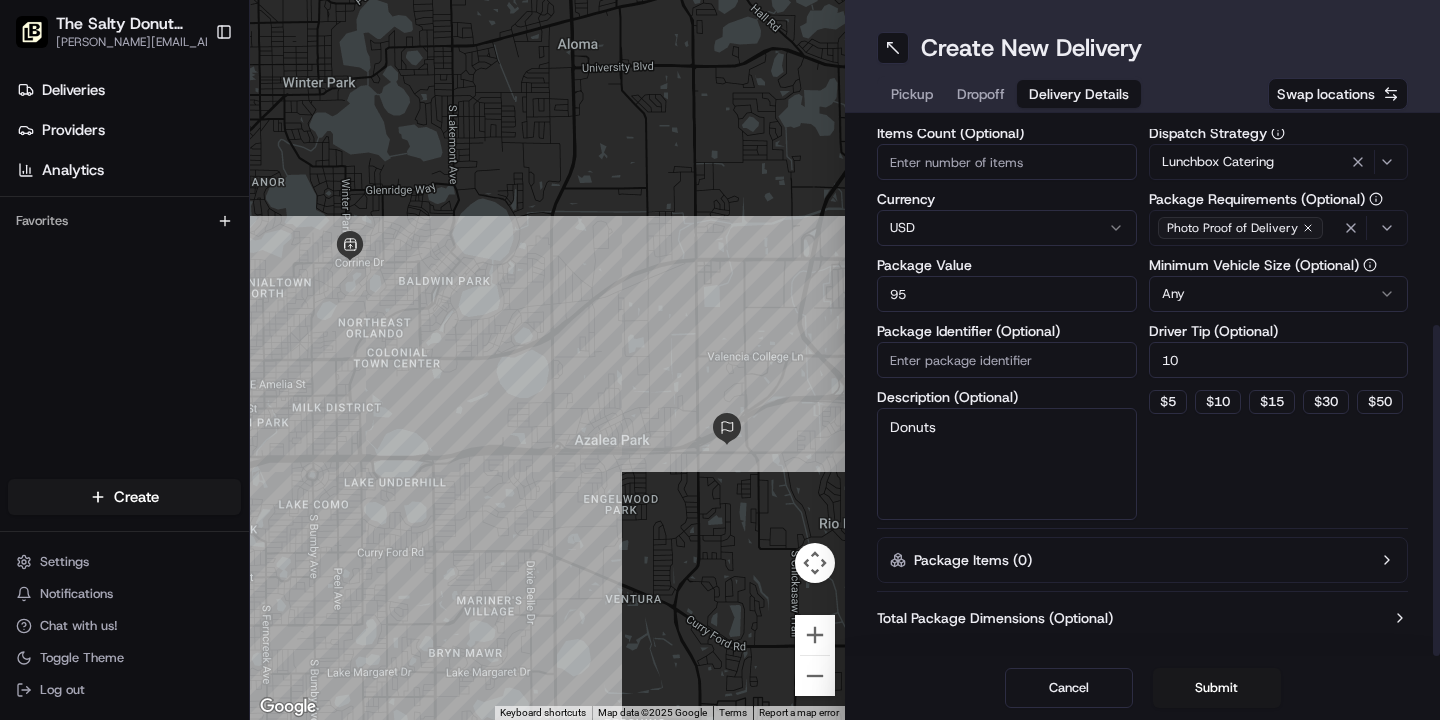 scroll, scrollTop: 327, scrollLeft: 0, axis: vertical 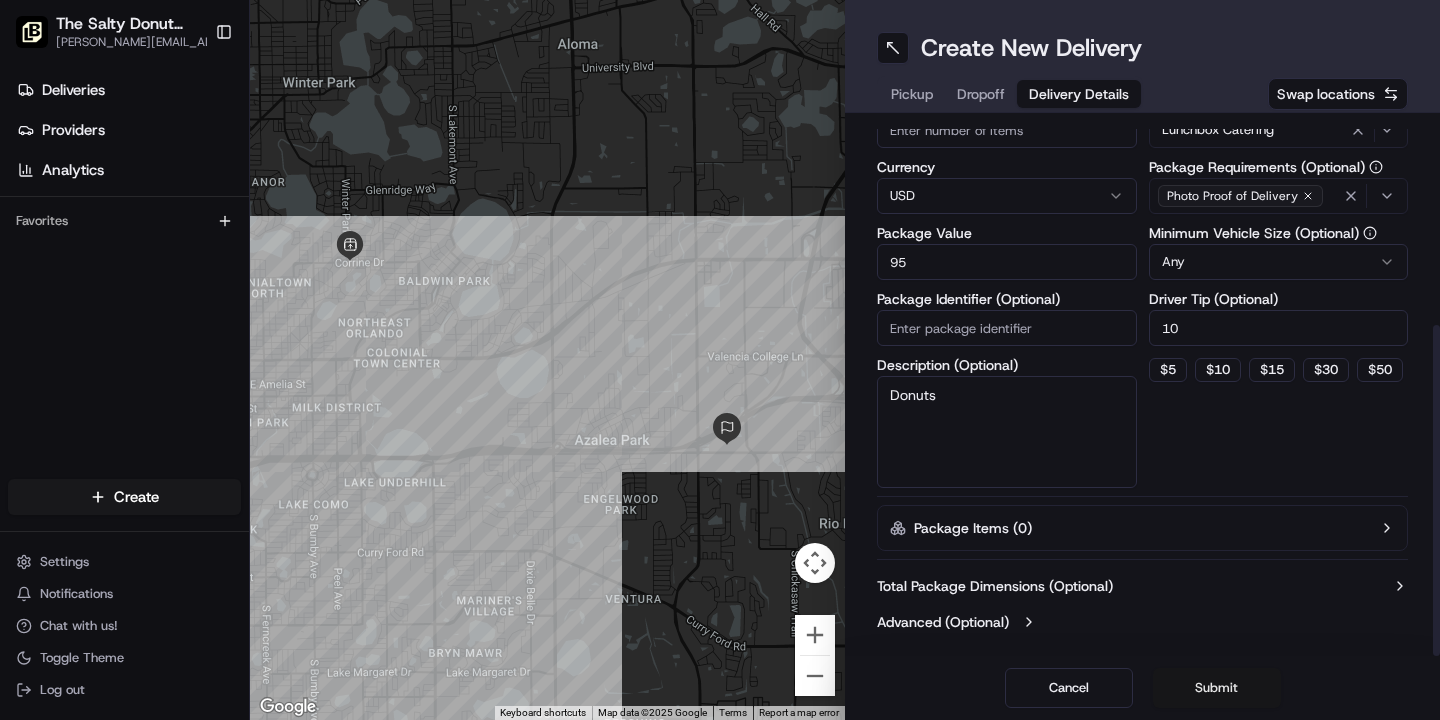 click on "Submit" at bounding box center (1217, 688) 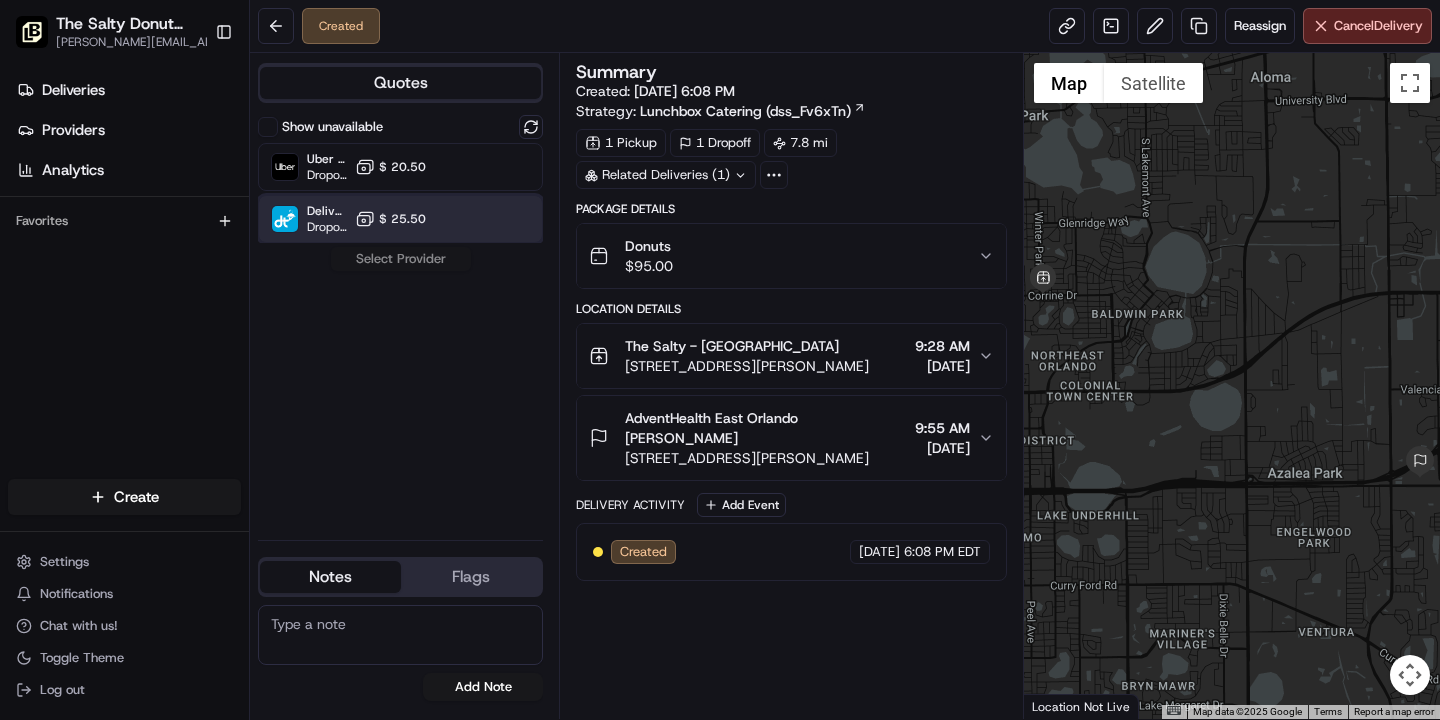 click on "DeliverThat Dropoff ETA   - $   25.50" at bounding box center [400, 219] 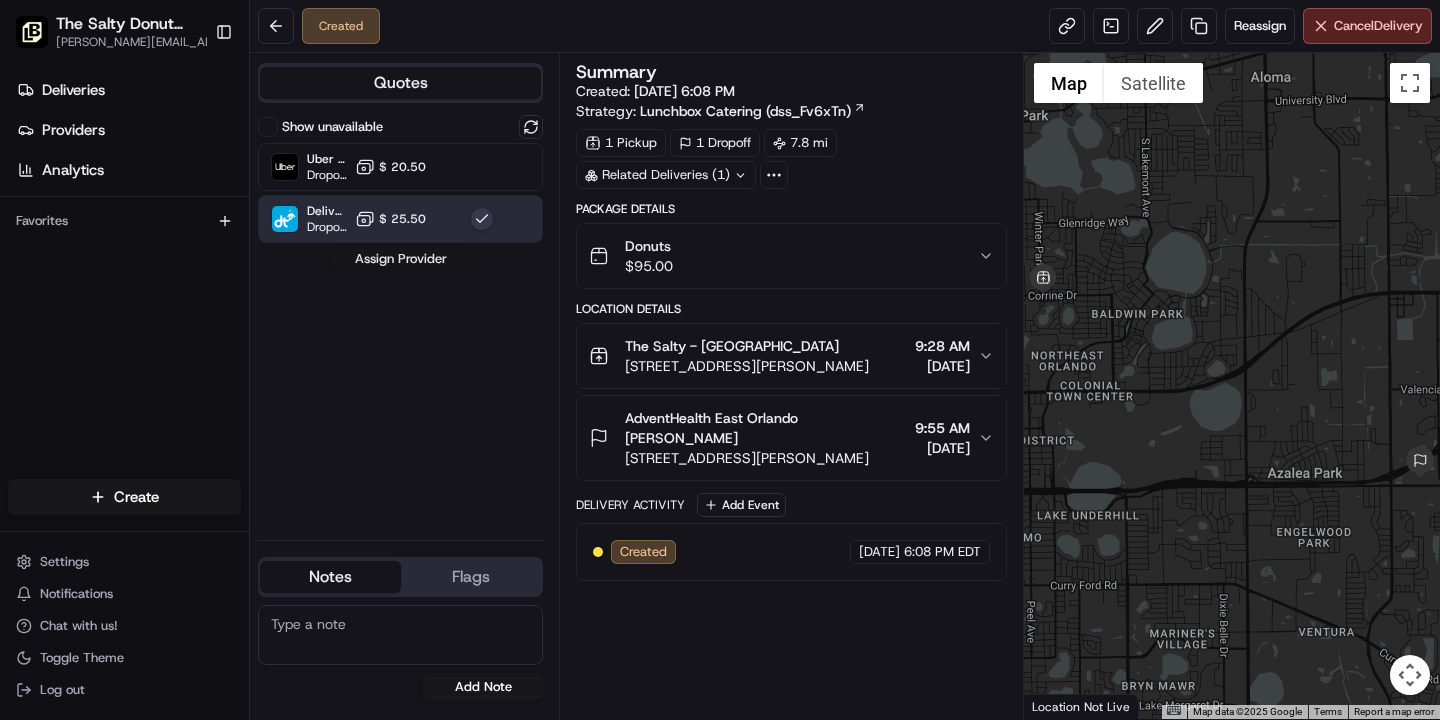 click on "Assign Provider" at bounding box center (401, 259) 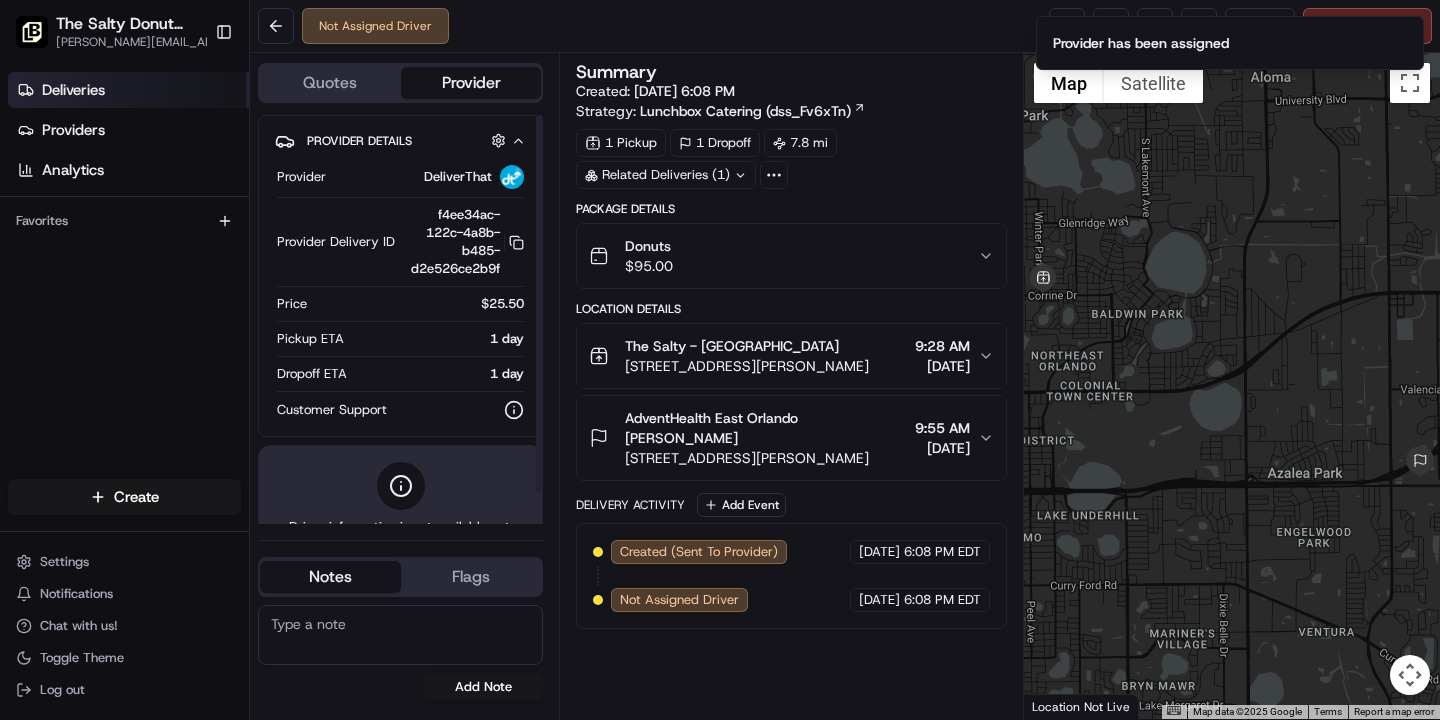 click on "Deliveries" at bounding box center (128, 90) 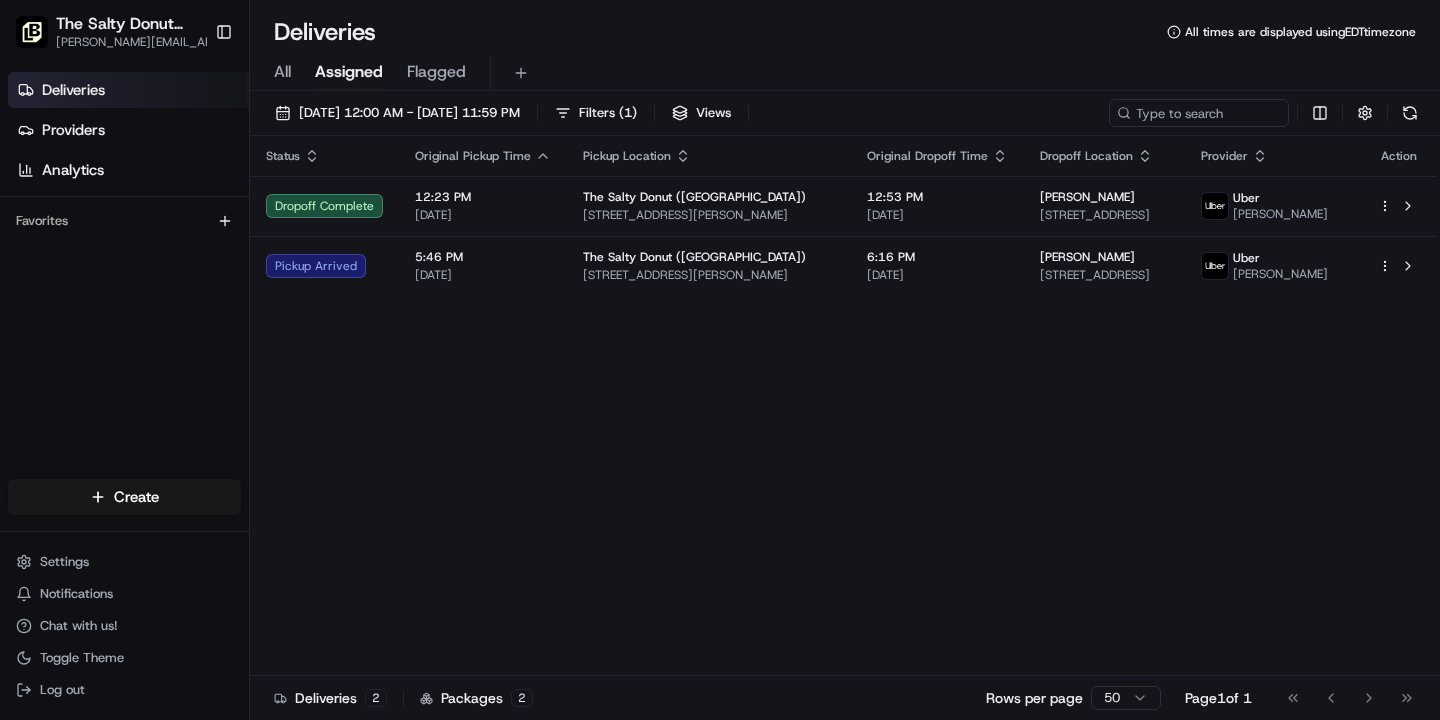 click on "All" at bounding box center [282, 72] 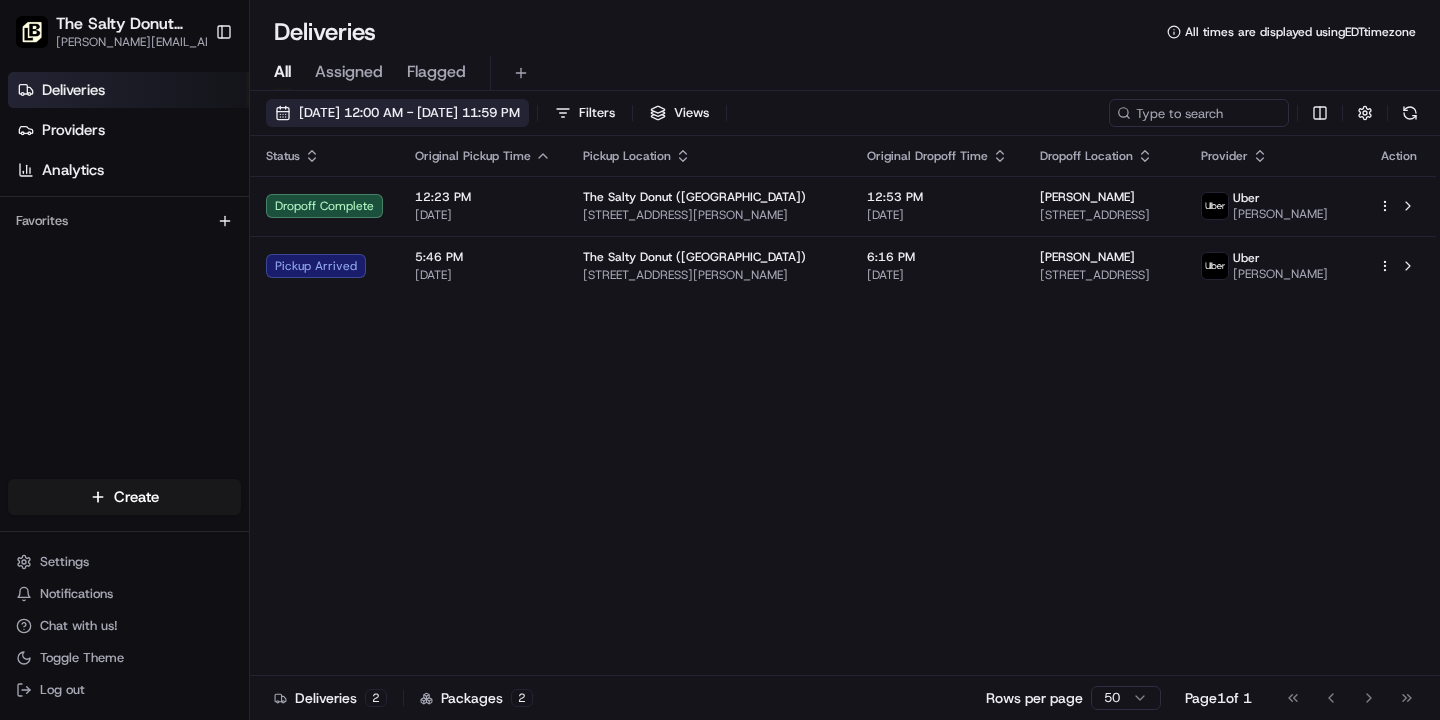 click on "07/16/2025 12:00 AM - 07/16/2025 11:59 PM" at bounding box center [409, 113] 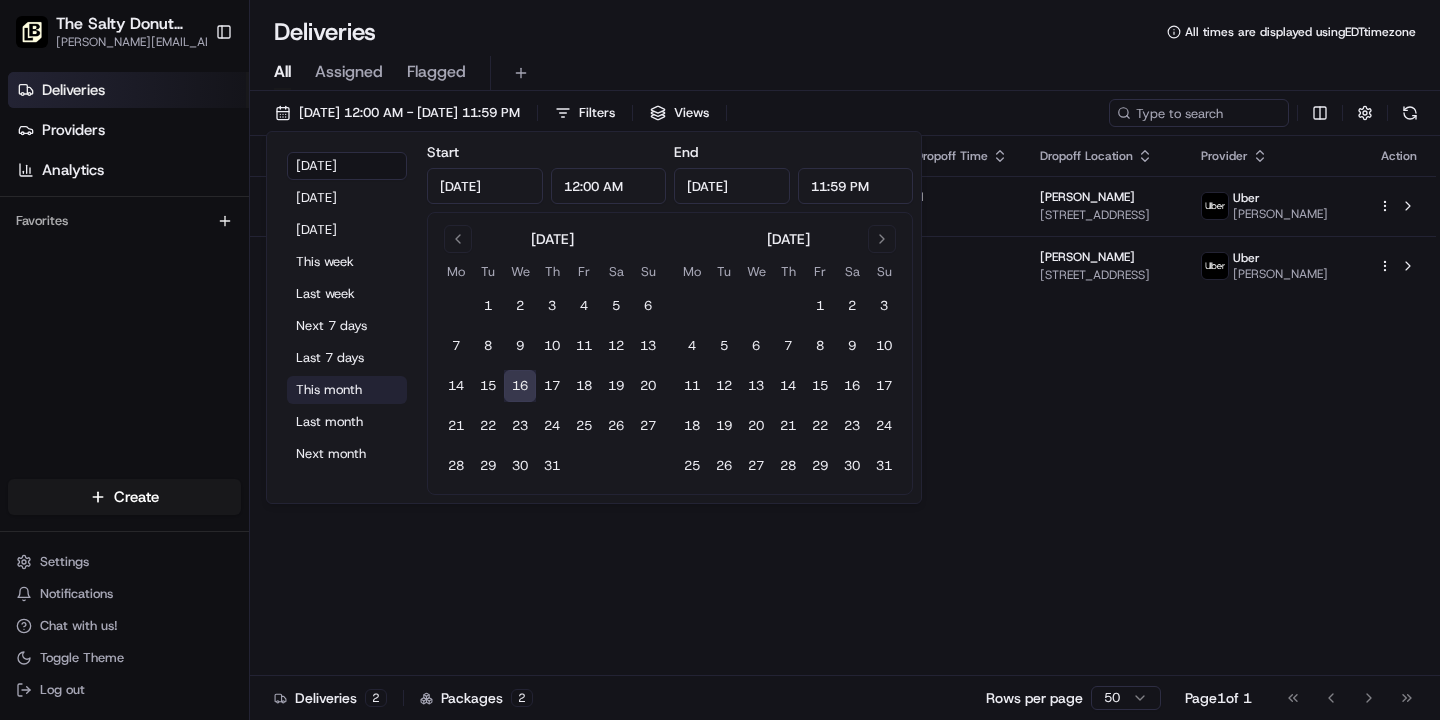 click on "This month" at bounding box center [347, 390] 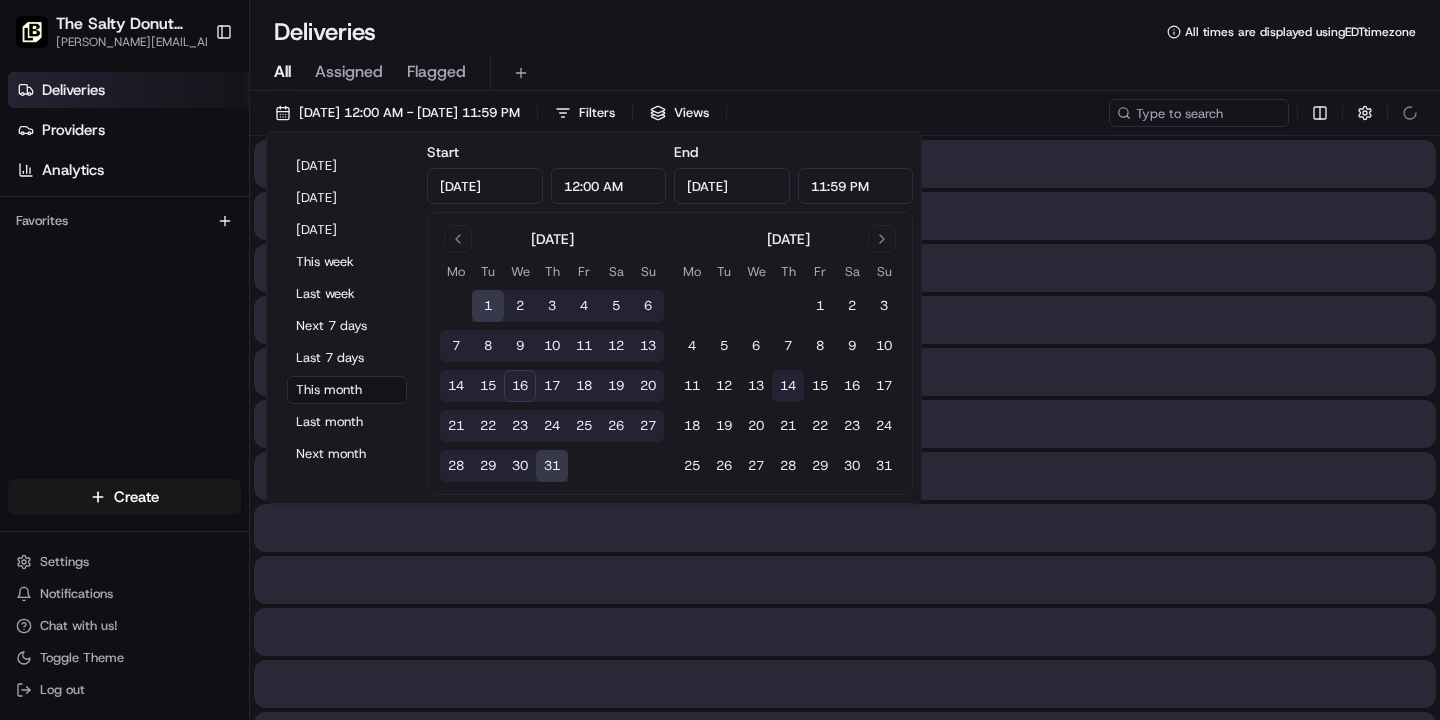 click on "All Assigned Flagged" at bounding box center (845, 73) 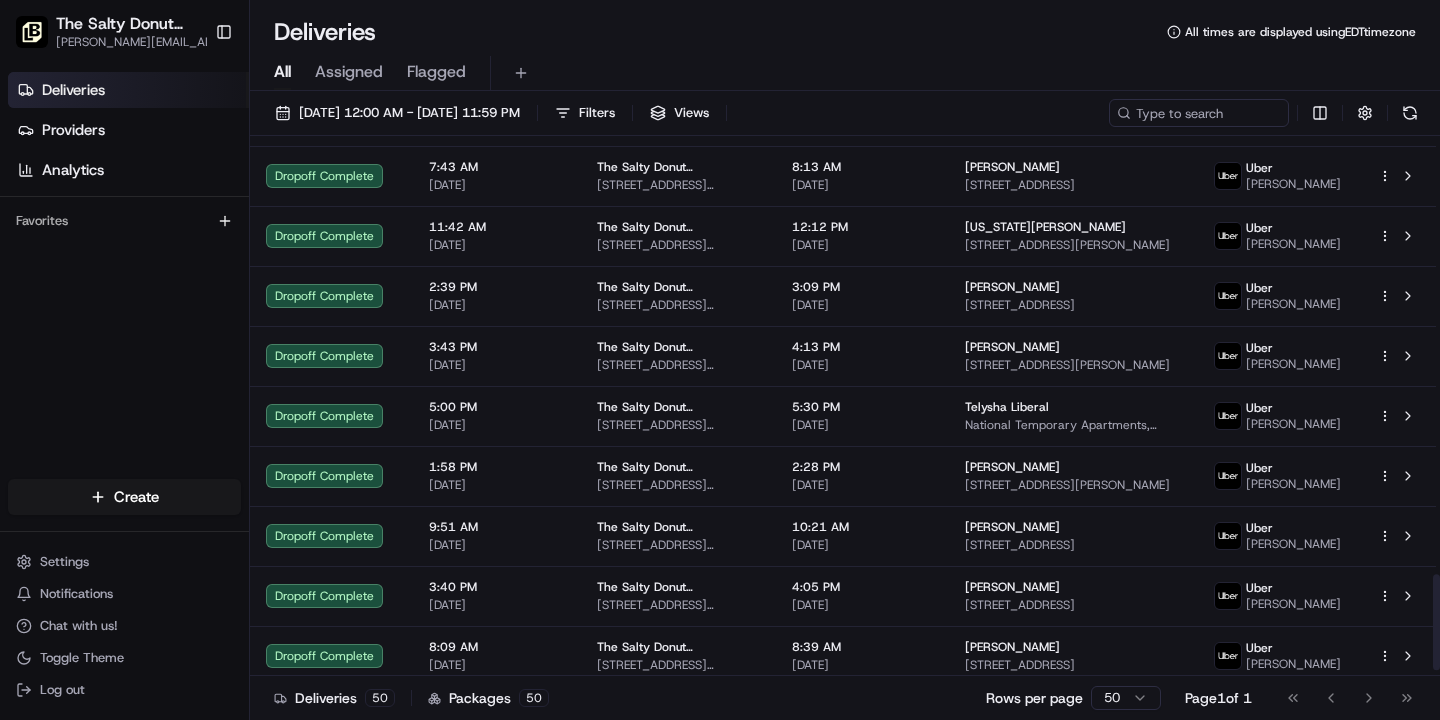 scroll, scrollTop: 2510, scrollLeft: 0, axis: vertical 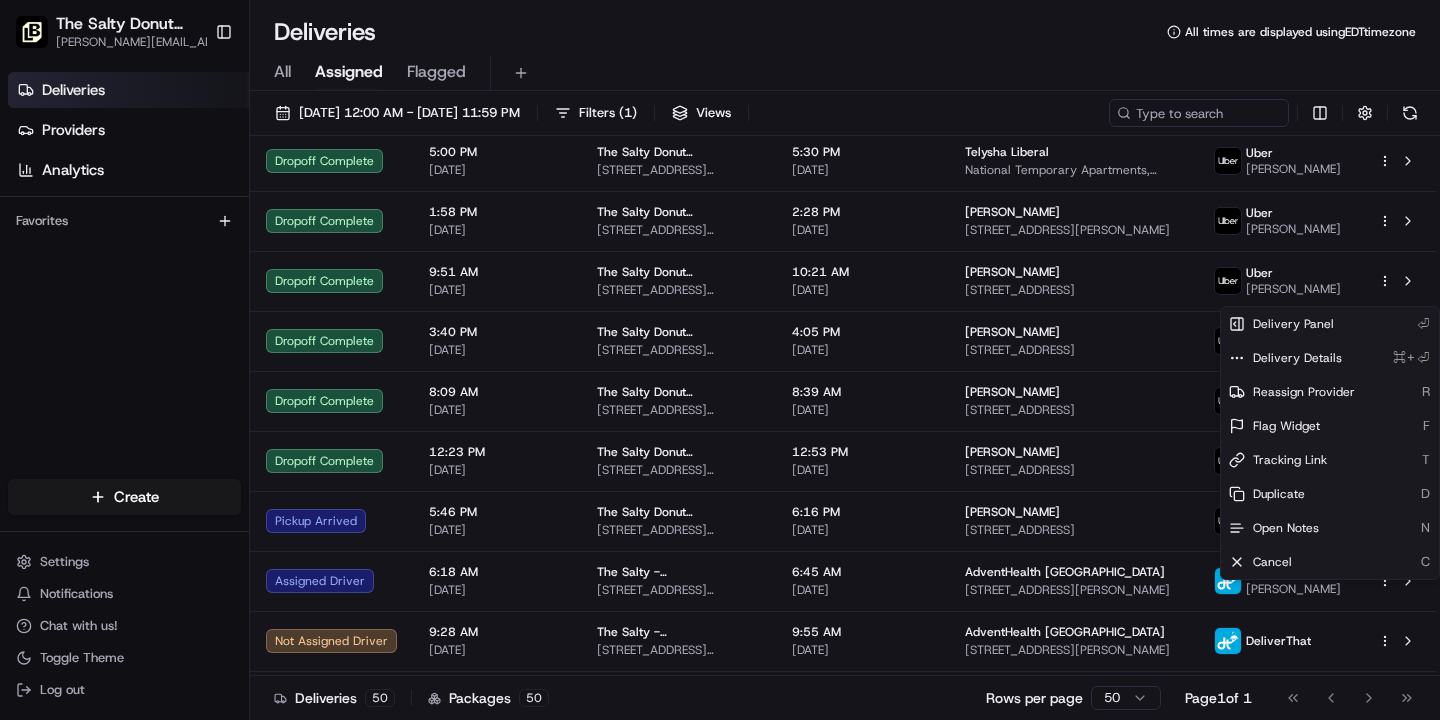 click on "The Salty Donut ([GEOGRAPHIC_DATA]) [PERSON_NAME][EMAIL_ADDRESS][DOMAIN_NAME] Toggle Sidebar Deliveries Providers Analytics Favorites Main Menu Members & Organization Organization Users Roles Preferences Customization Tracking Orchestration Automations Locations Pickup Locations Dropoff Locations Billing Billing Refund Requests Integrations Notification Triggers Webhooks API Keys Request Logs Create Settings Notifications Chat with us! Toggle Theme Log out Deliveries All times are displayed using  EDT  timezone All Assigned Flagged [DATE] 12:00 AM - [DATE] 11:59 PM Filters ( 1 ) Views Status Original Pickup Time Pickup Location Original Dropoff Time Dropoff Location Provider Action Dropoff Complete 10:45 AM [DATE] The Salty Donut ([GEOGRAPHIC_DATA]) [STREET_ADDRESS][PERSON_NAME] 11:10 AM [DATE] [PERSON_NAME] [STREET_ADDRESS][PERSON_NAME] Uber [PERSON_NAME] Dropoff Complete 5:37 PM [DATE] The Salty Donut ([GEOGRAPHIC_DATA]) [STREET_ADDRESS][PERSON_NAME] 6:07 PM [DATE] 50" at bounding box center [720, 360] 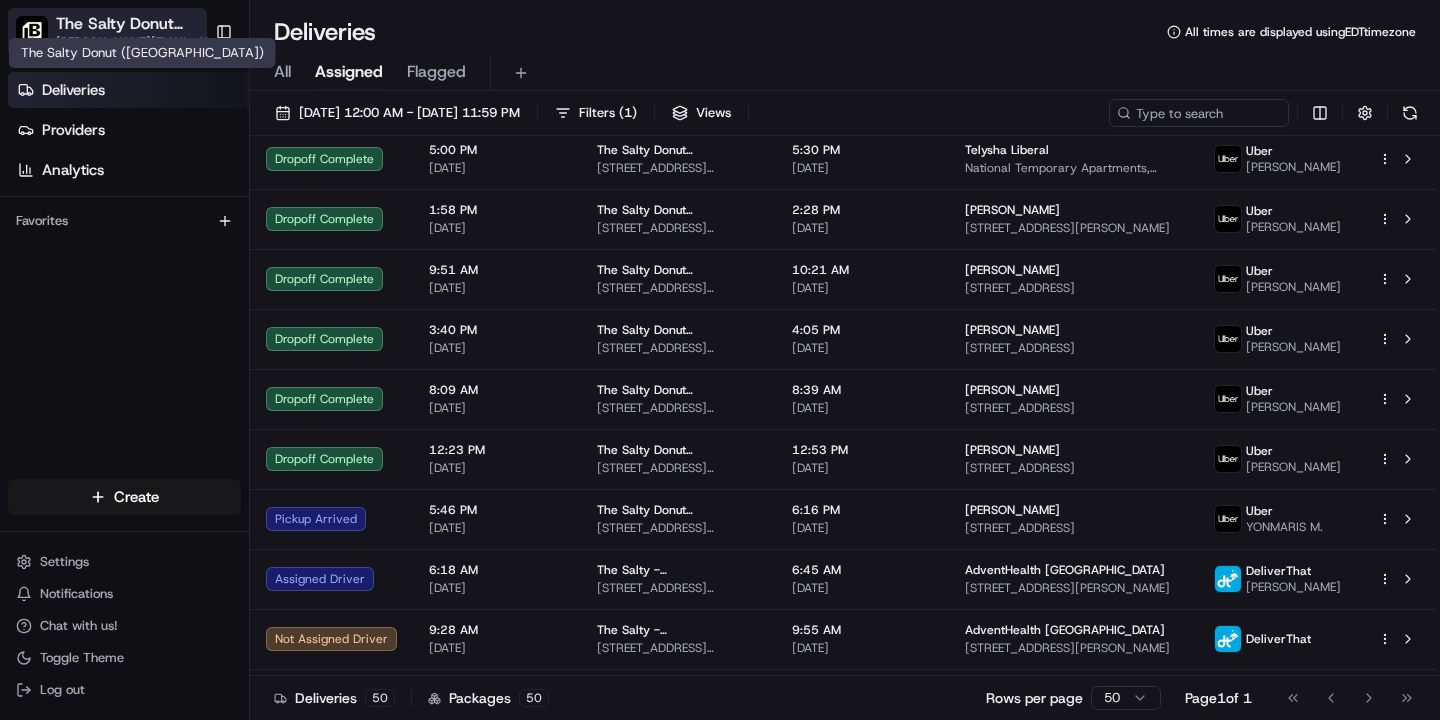 click on "The Salty Donut ([GEOGRAPHIC_DATA])" at bounding box center [143, 24] 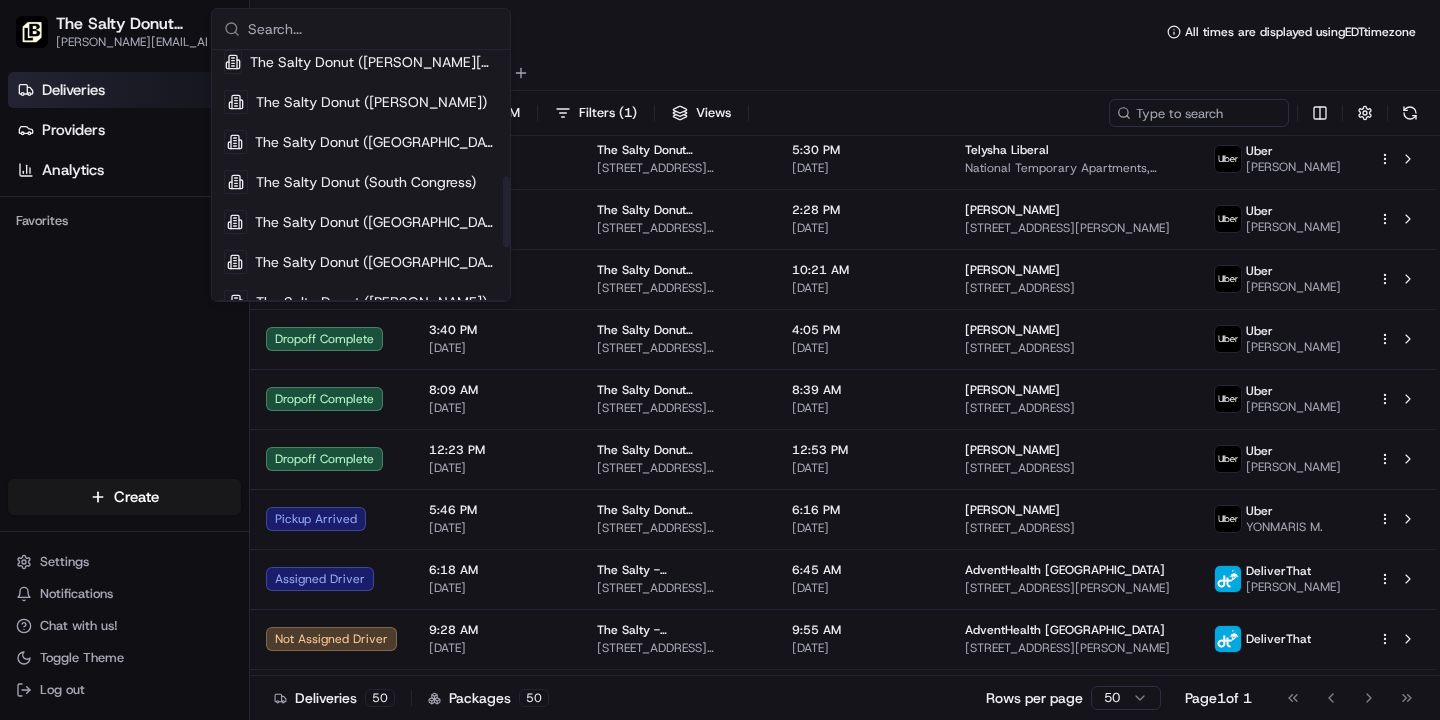 scroll, scrollTop: 448, scrollLeft: 0, axis: vertical 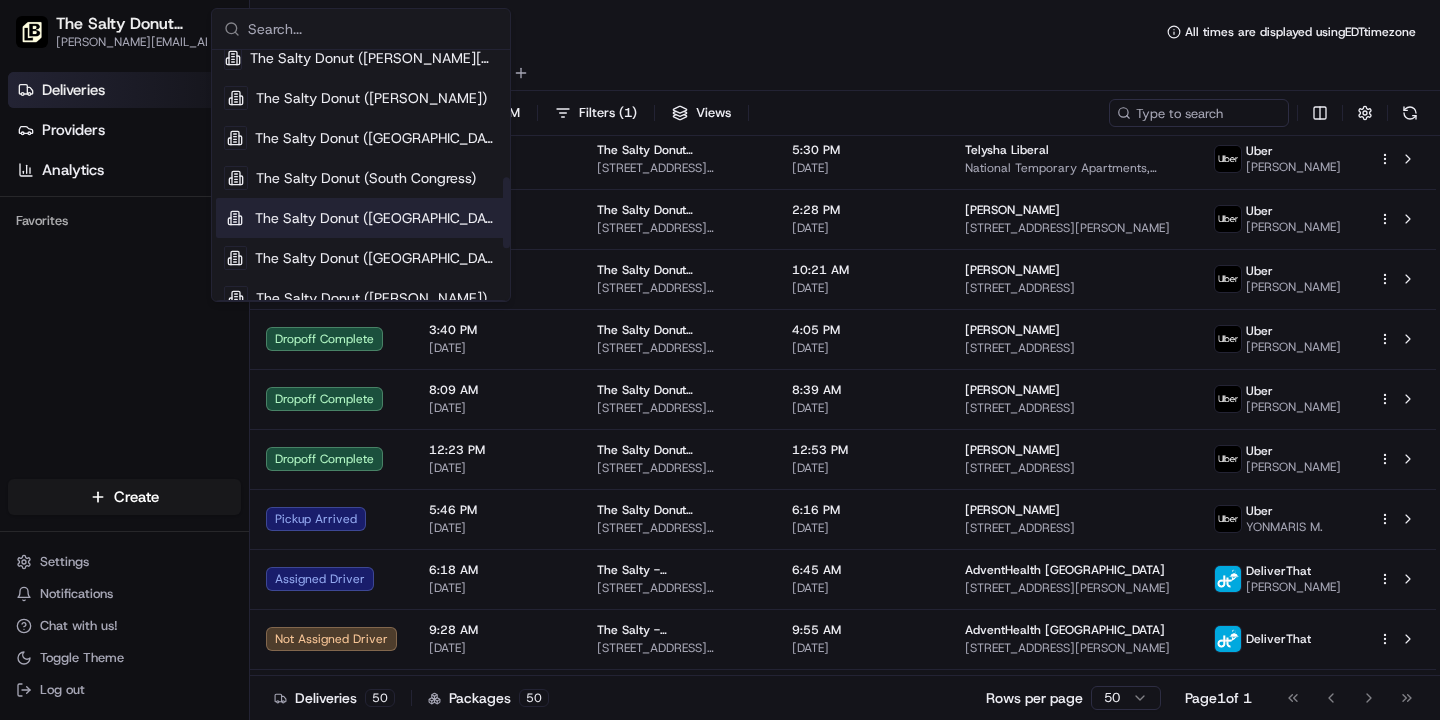click on "The Salty Donut ([GEOGRAPHIC_DATA])" at bounding box center [376, 218] 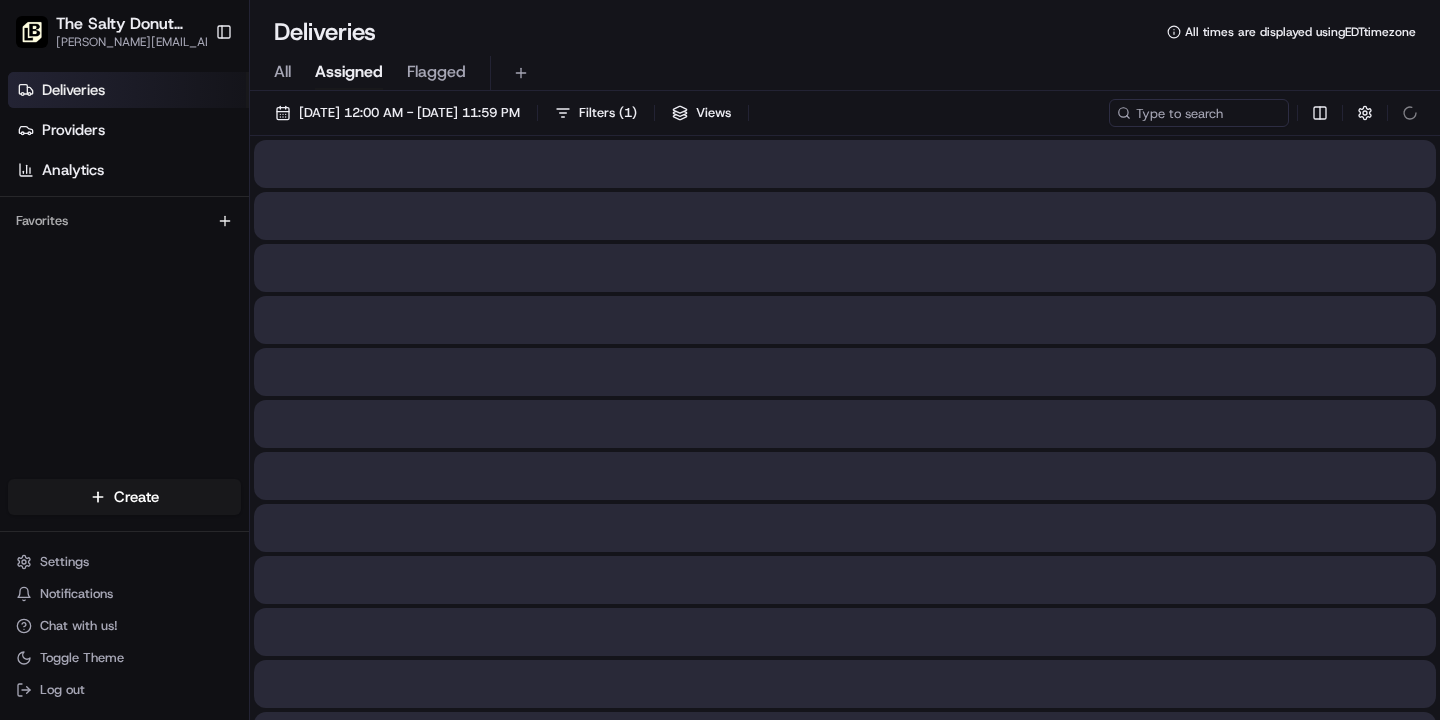 click on "All" at bounding box center [282, 72] 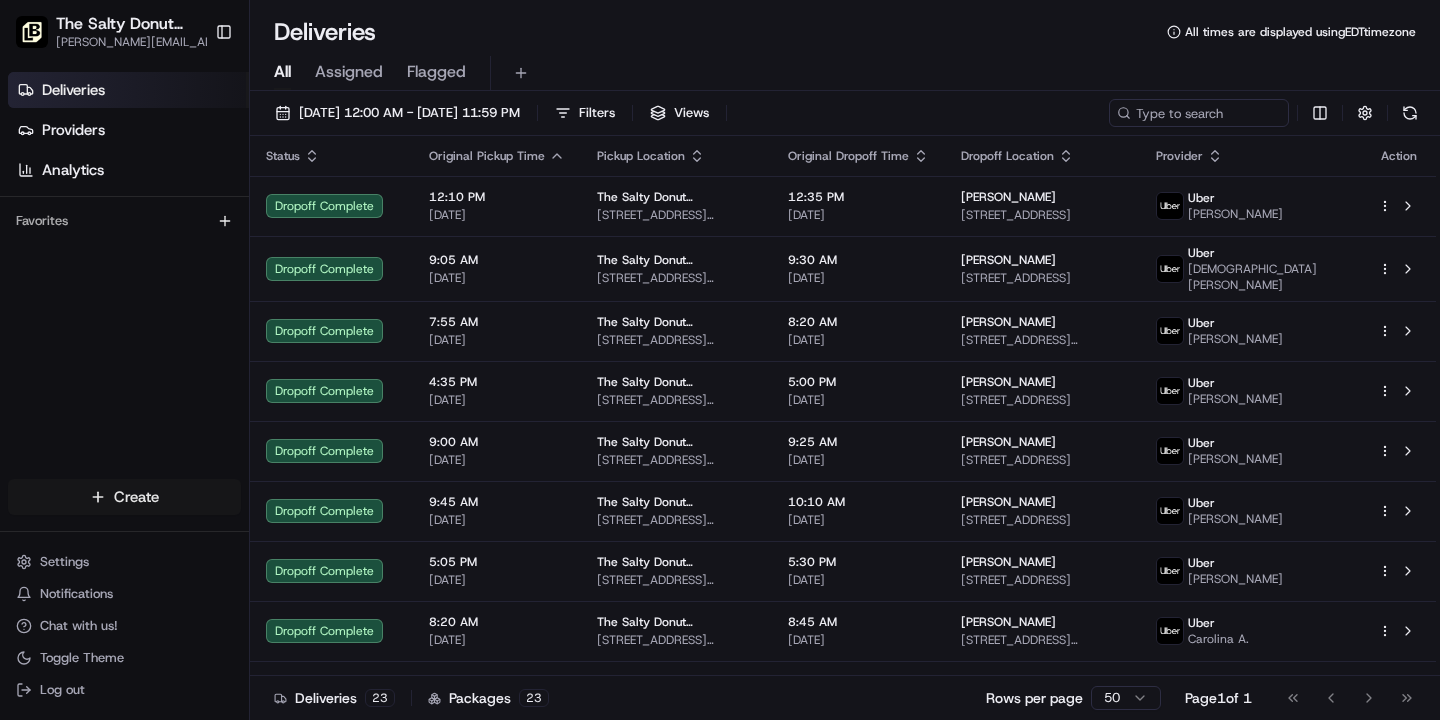 click on "The Salty Donut ([GEOGRAPHIC_DATA]) [PERSON_NAME][EMAIL_ADDRESS][DOMAIN_NAME] Toggle Sidebar Deliveries Providers Analytics Favorites Main Menu Members & Organization Organization Users Roles Preferences Customization Tracking Orchestration Automations Locations Pickup Locations Dropoff Locations Billing Billing Refund Requests Integrations Notification Triggers Webhooks API Keys Request Logs Create Settings Notifications Chat with us! Toggle Theme Log out Deliveries All times are displayed using  EDT  timezone All Assigned Flagged [DATE] 12:00 AM - [DATE] 11:59 PM Filters Views Status Original Pickup Time Pickup Location Original Dropoff Time Dropoff Location Provider Action Dropoff Complete 12:10 PM [DATE] The Salty Donut ([GEOGRAPHIC_DATA]) [STREET_ADDRESS][PERSON_NAME] 12:35 PM [DATE] [PERSON_NAME] [STREET_ADDRESS] [PERSON_NAME] Dropoff Complete 9:05 AM [DATE] The Salty Donut ([GEOGRAPHIC_DATA]) [STREET_ADDRESS][PERSON_NAME] 9:30 AM [DATE] Uber" at bounding box center (720, 360) 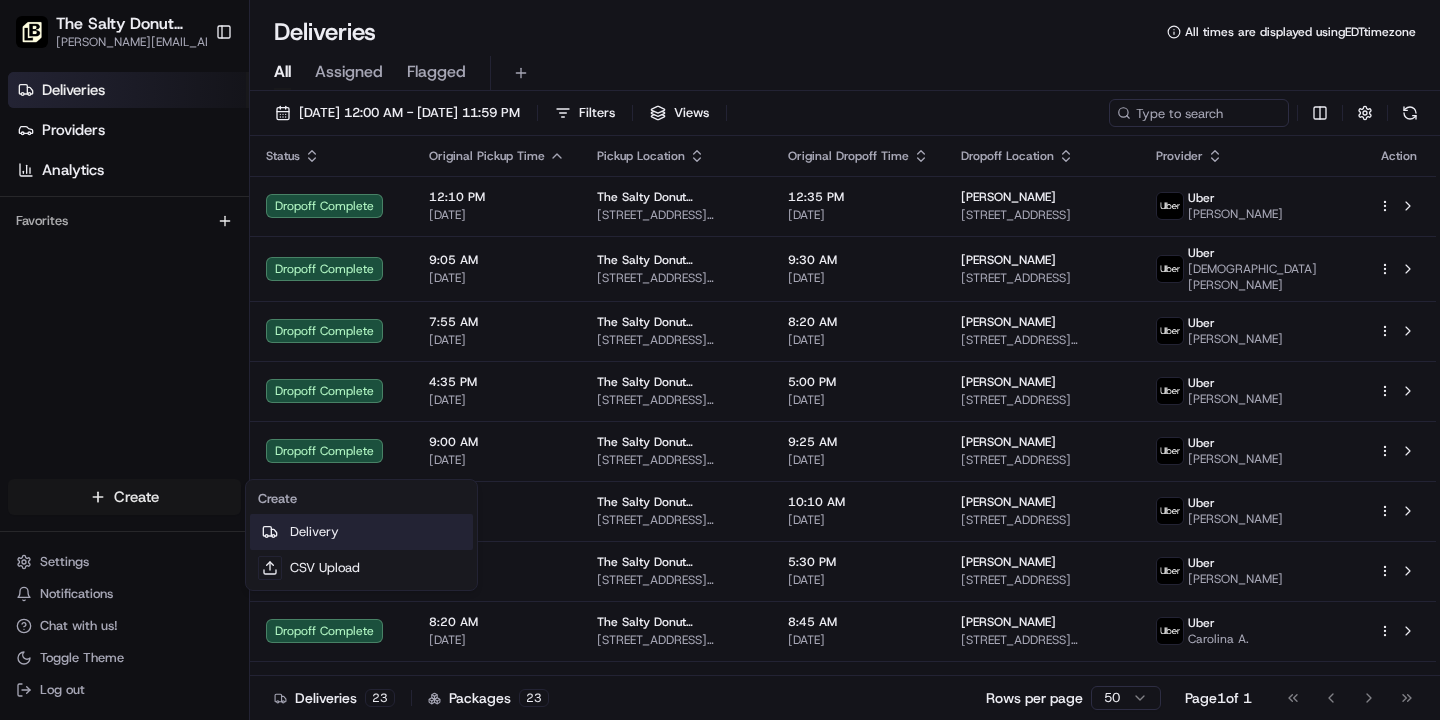 click on "Delivery" at bounding box center [361, 532] 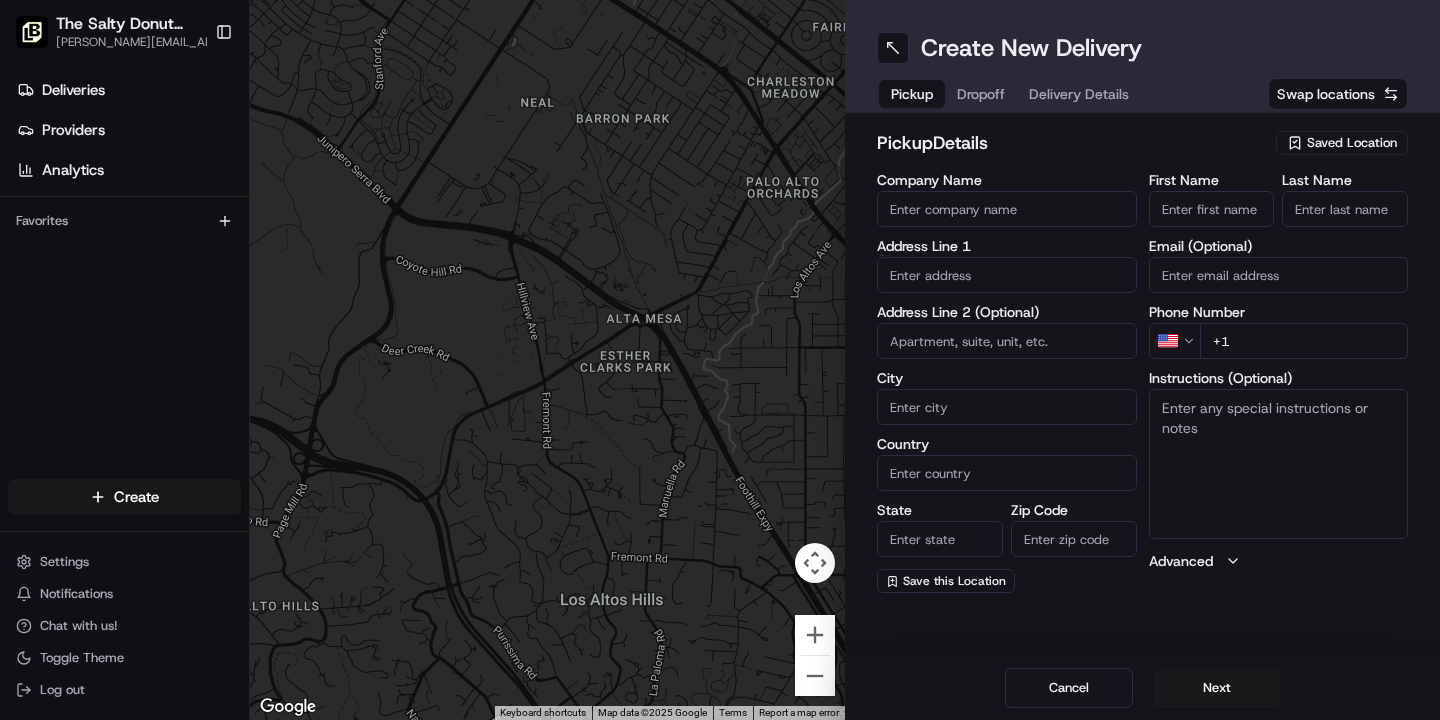 click on "Saved Location" at bounding box center (1352, 143) 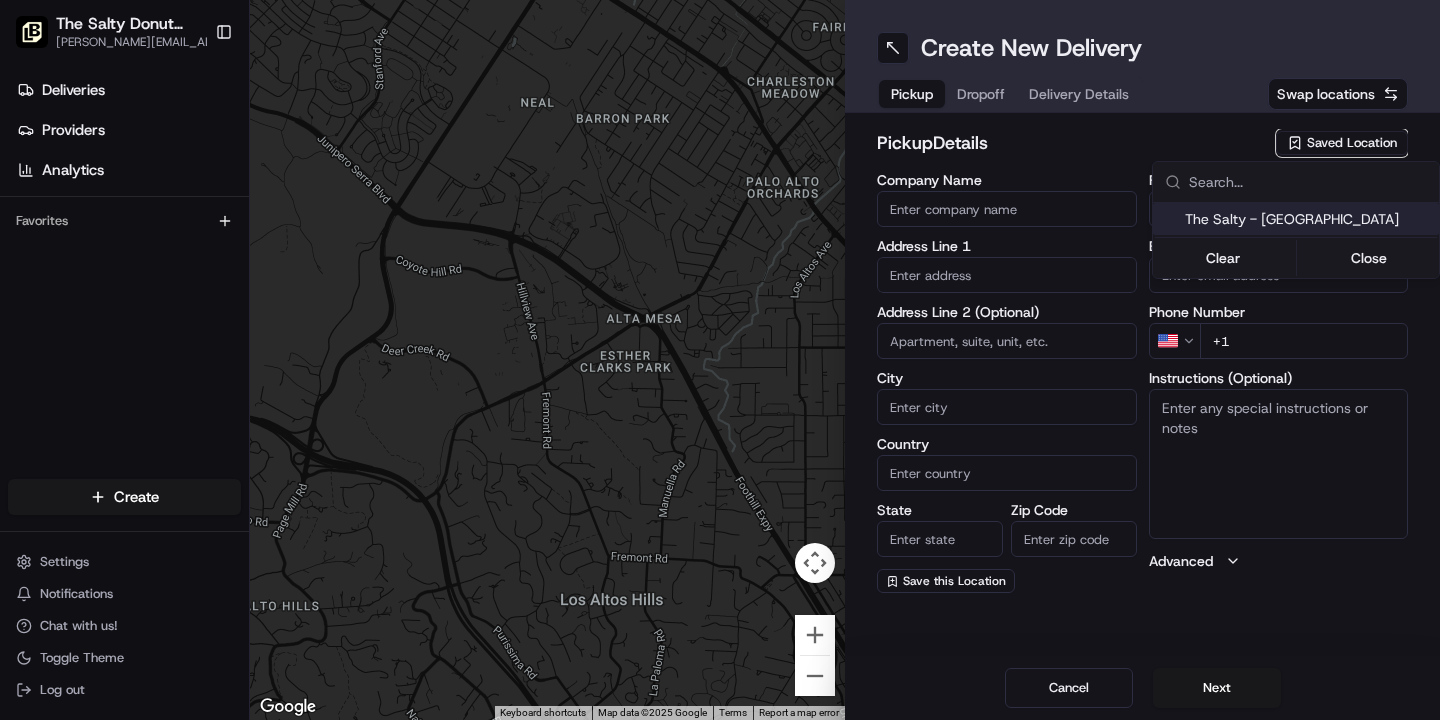 click on "The Salty - [GEOGRAPHIC_DATA]" at bounding box center [1308, 219] 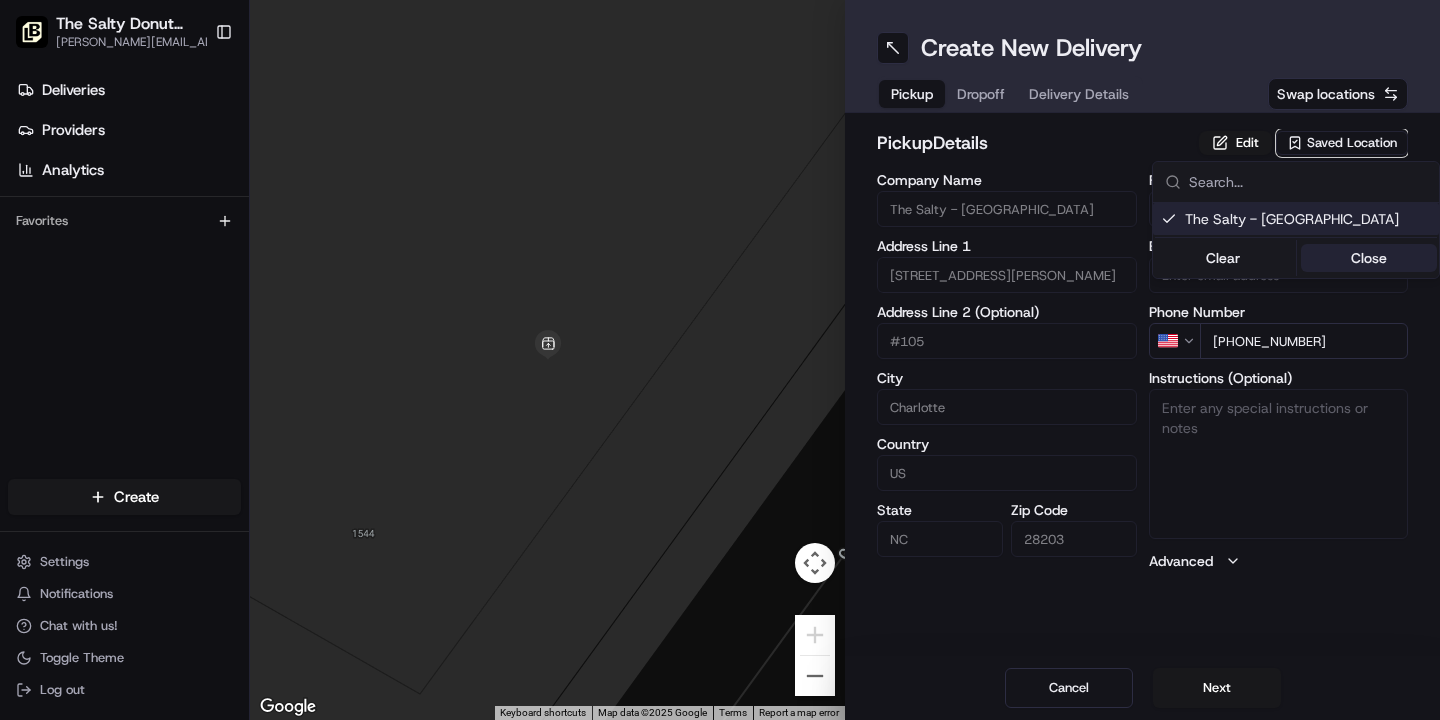 click on "Close" at bounding box center [1369, 258] 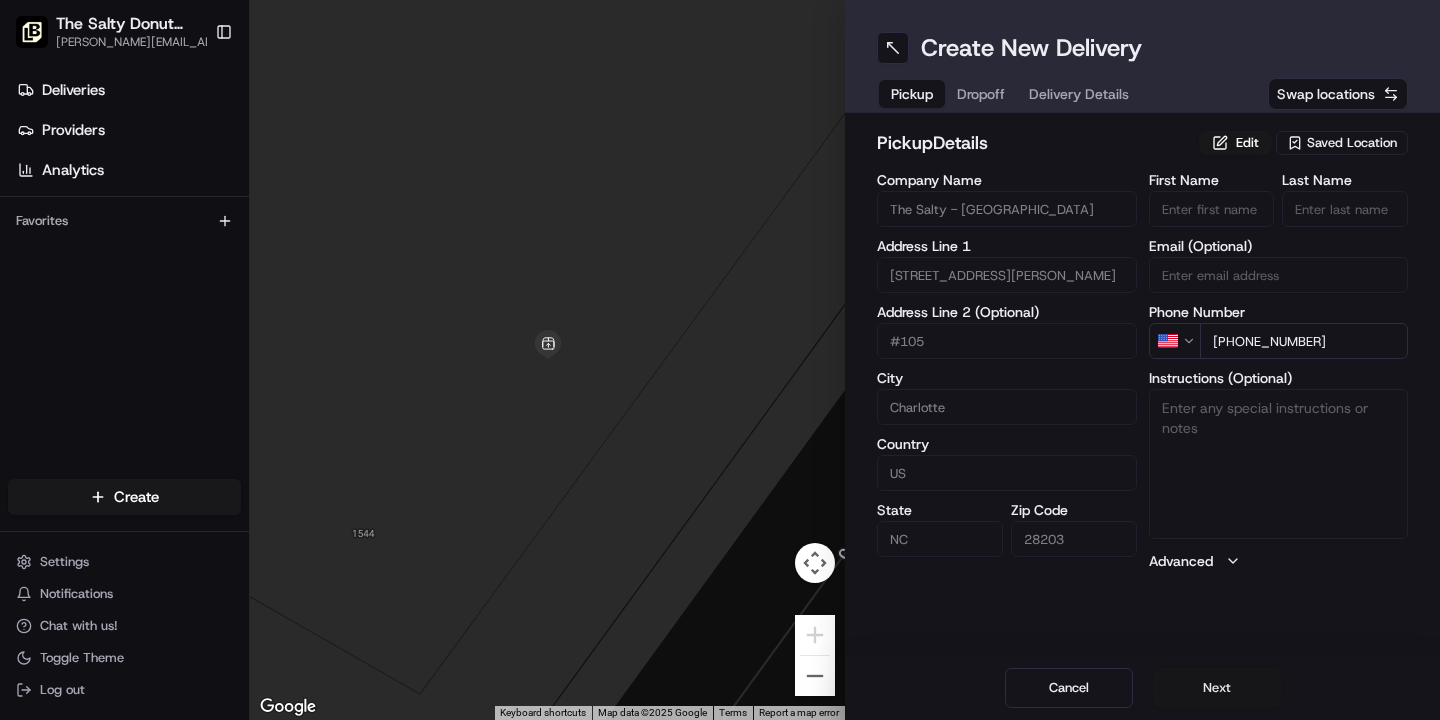 click on "Next" at bounding box center [1217, 688] 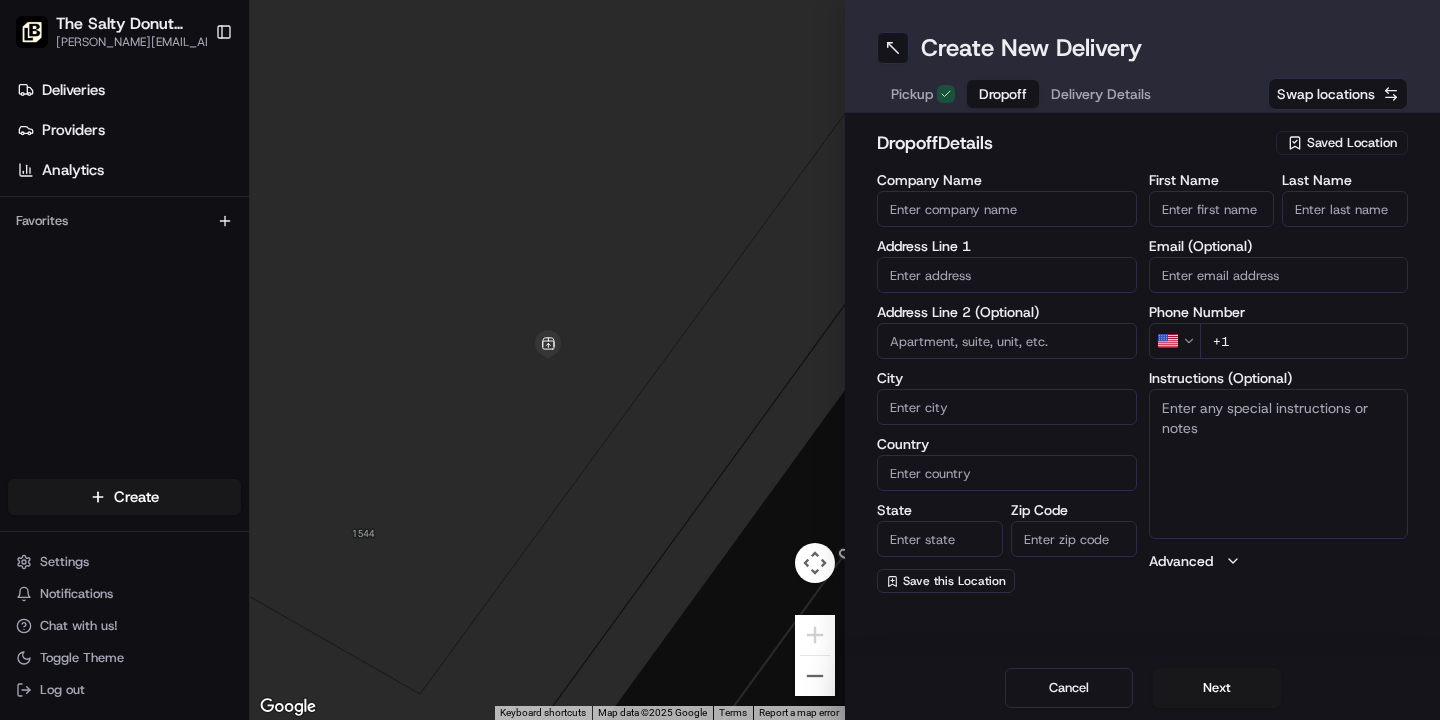 click on "Company Name" at bounding box center [1007, 209] 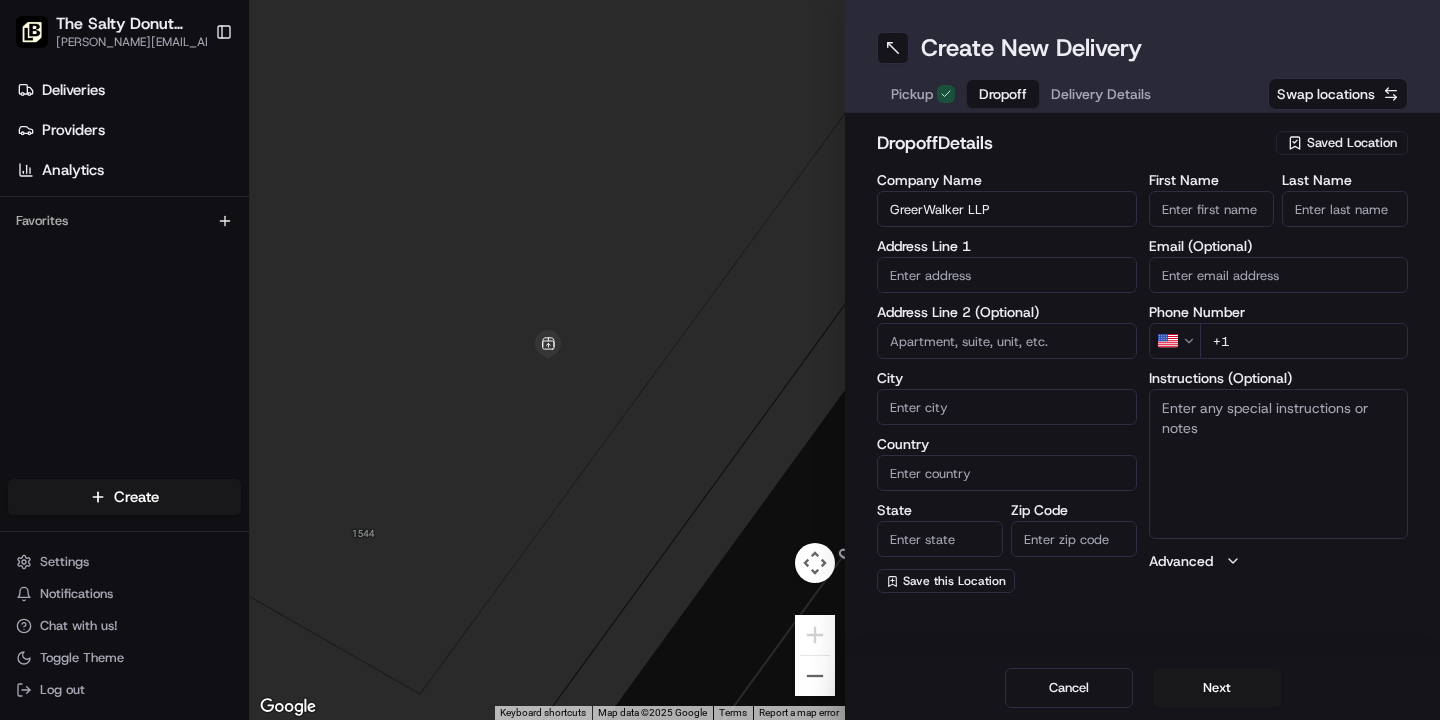 type on "GreerWalker LLP" 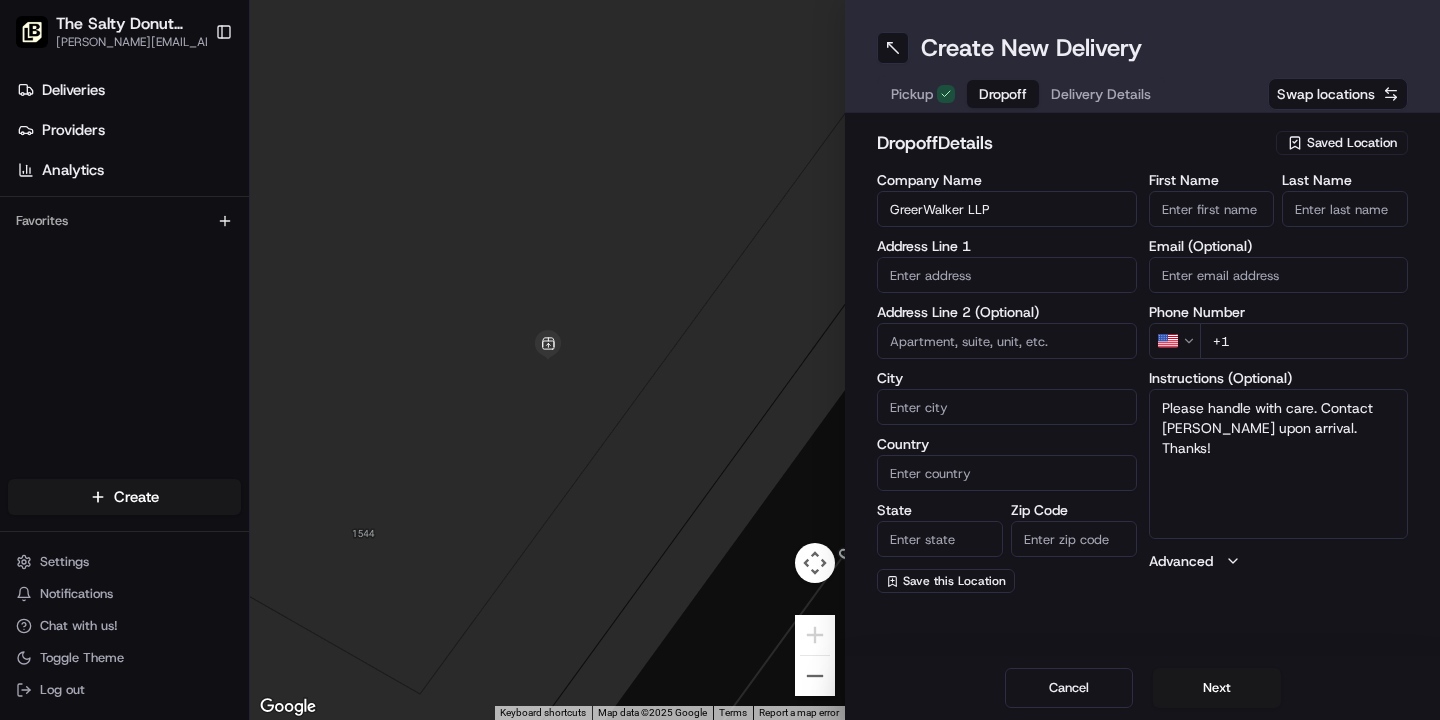 type on "Please handle with care. Contact [PERSON_NAME] upon arrival. Thanks!" 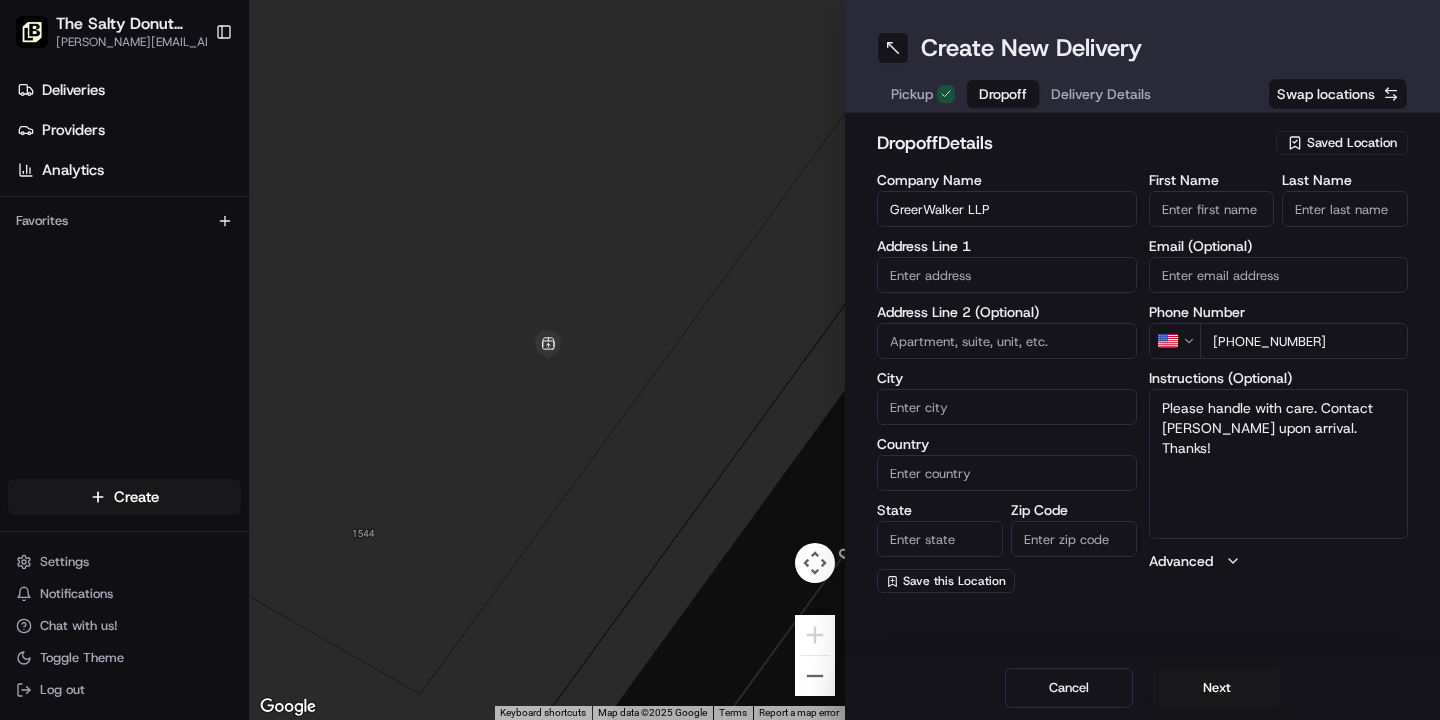 type on "[PHONE_NUMBER]" 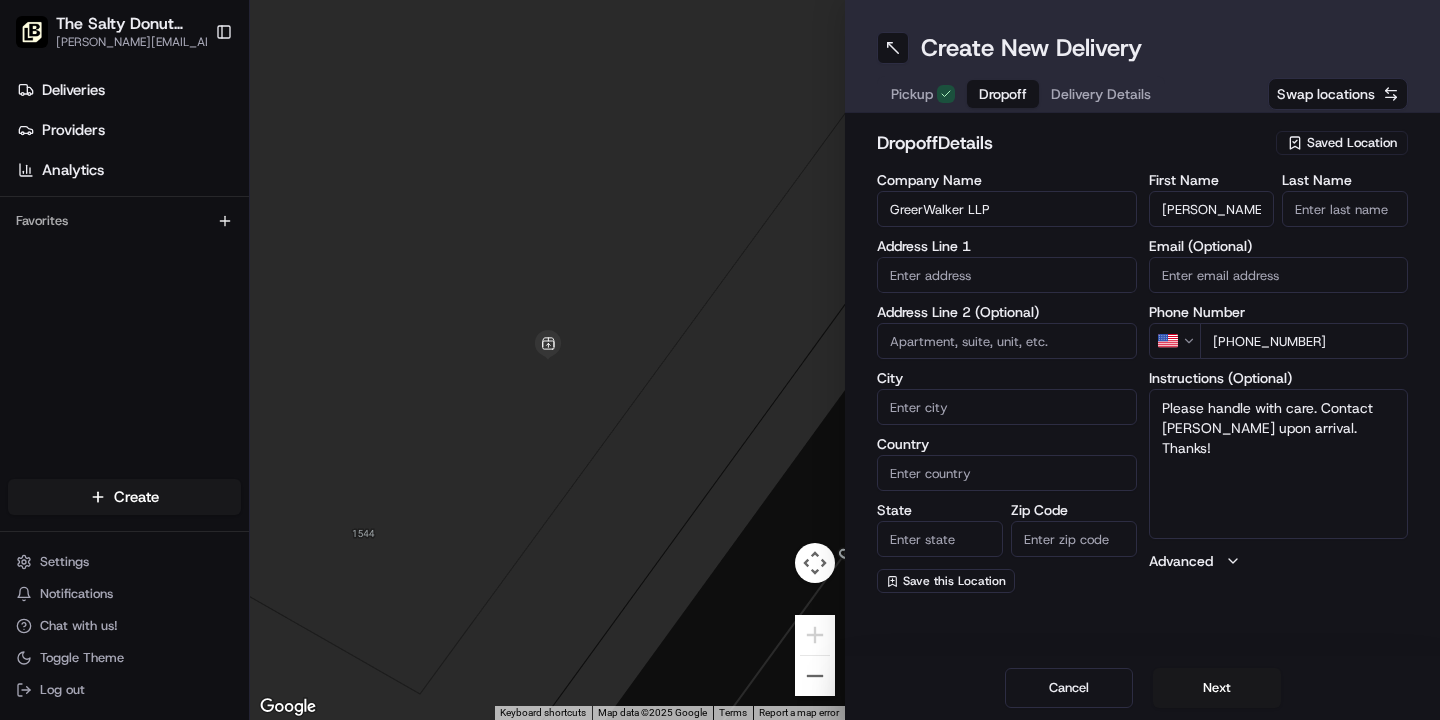 type on "[PERSON_NAME]" 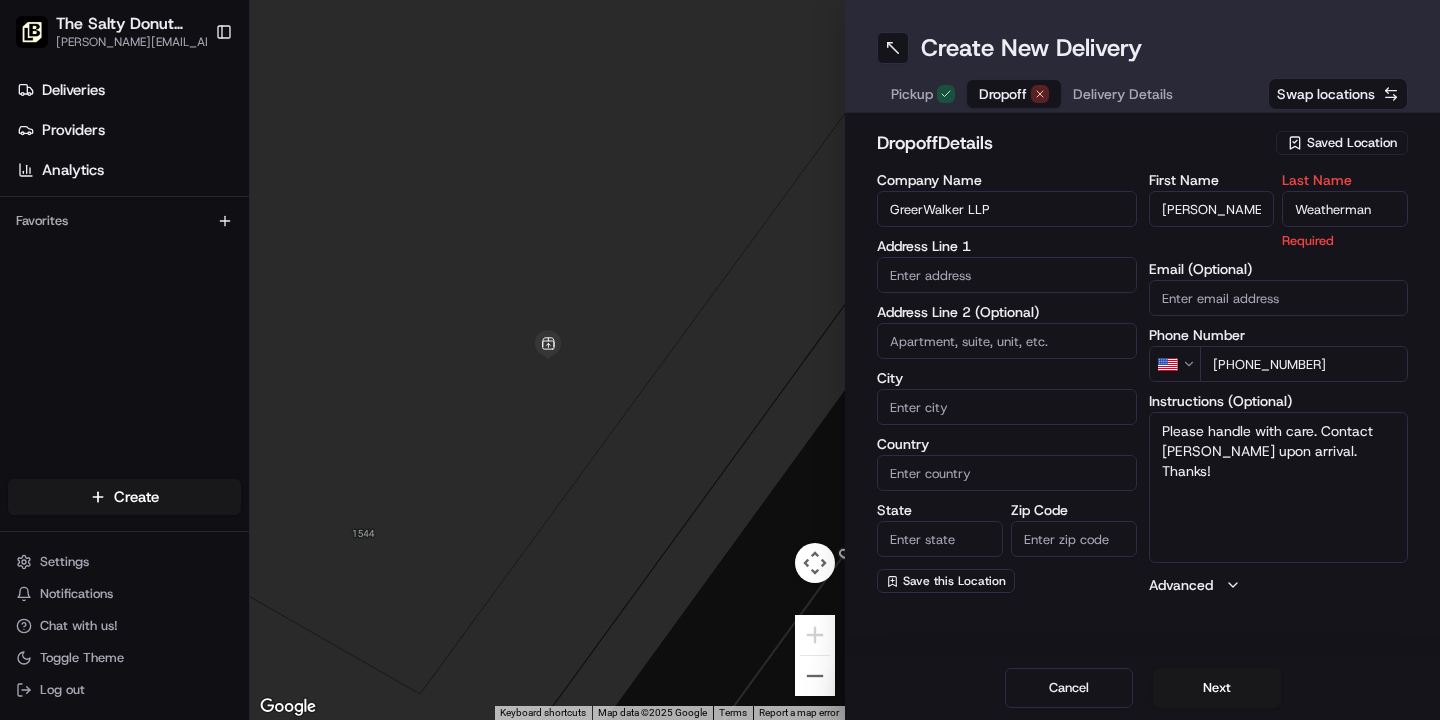type on "Weatherman" 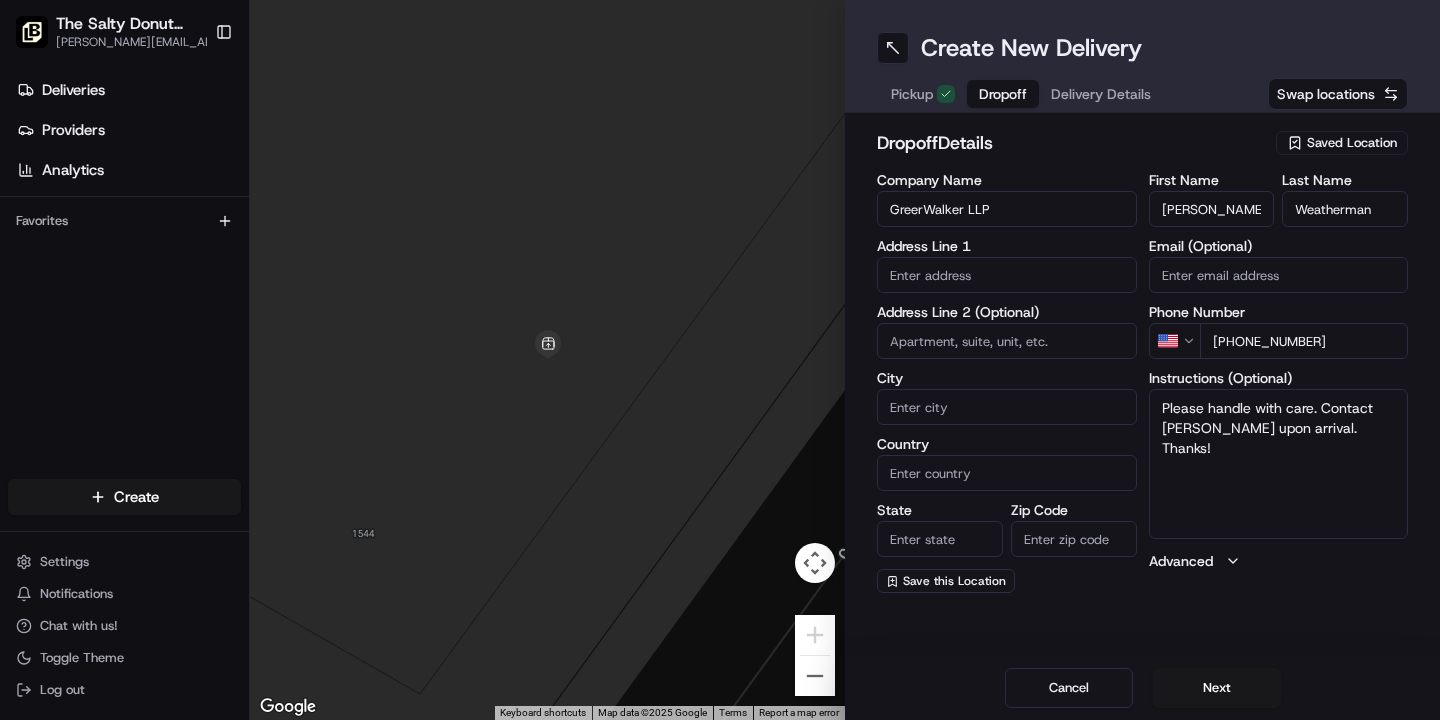 click at bounding box center [1007, 275] 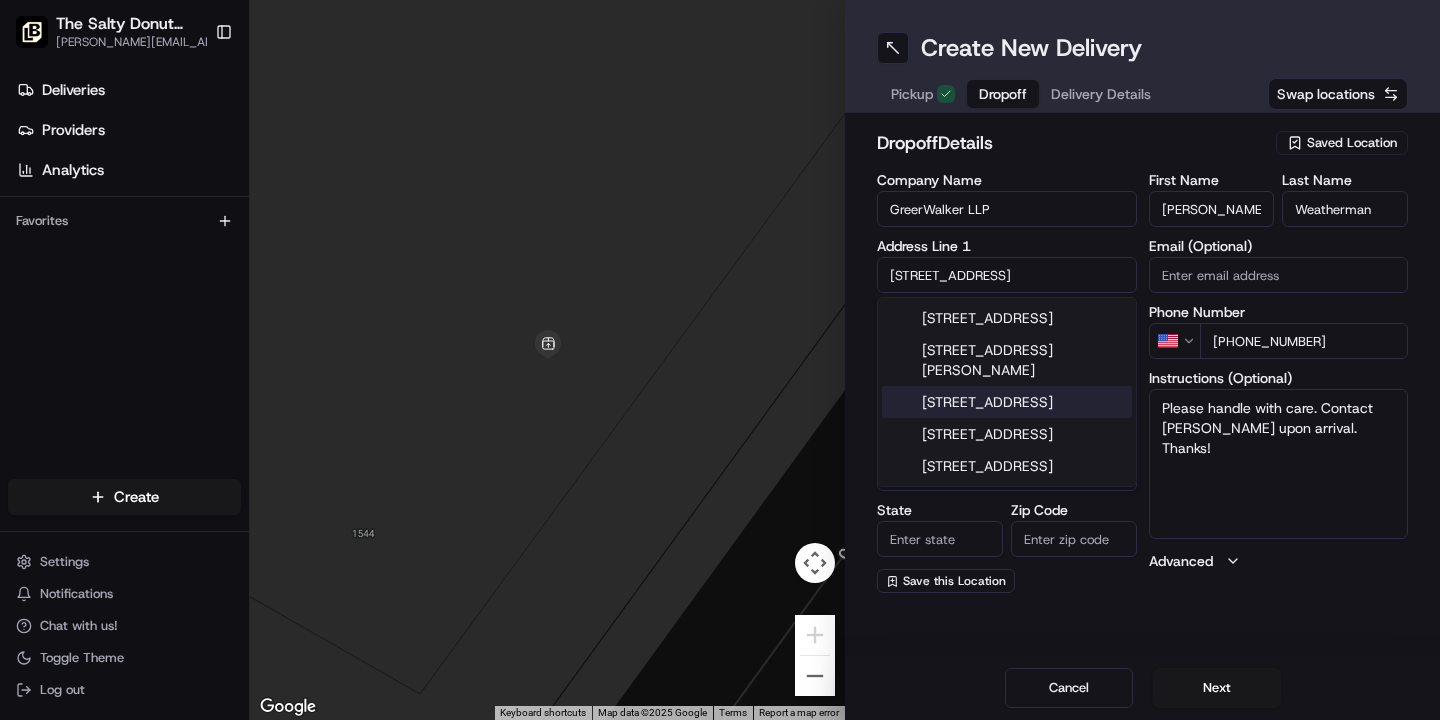click on "[STREET_ADDRESS]" at bounding box center [1007, 402] 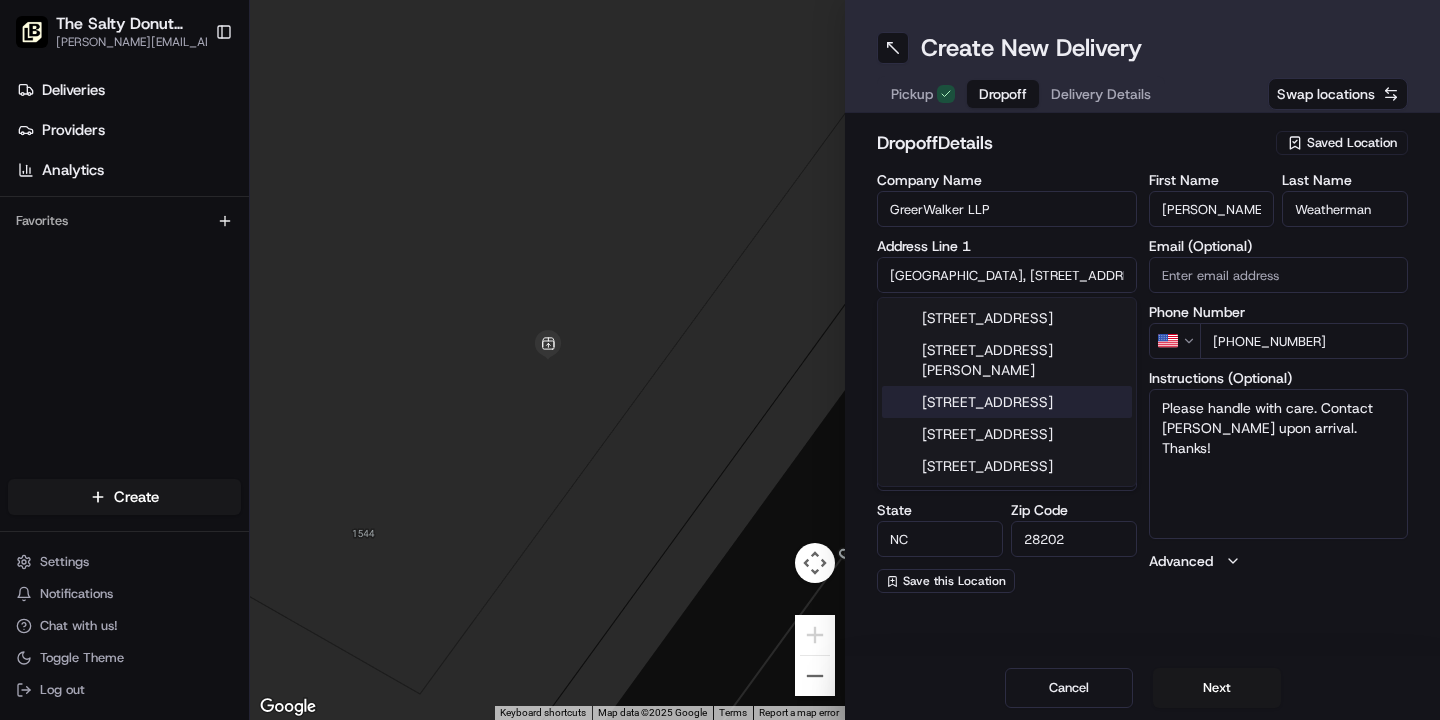 type on "[STREET_ADDRESS]" 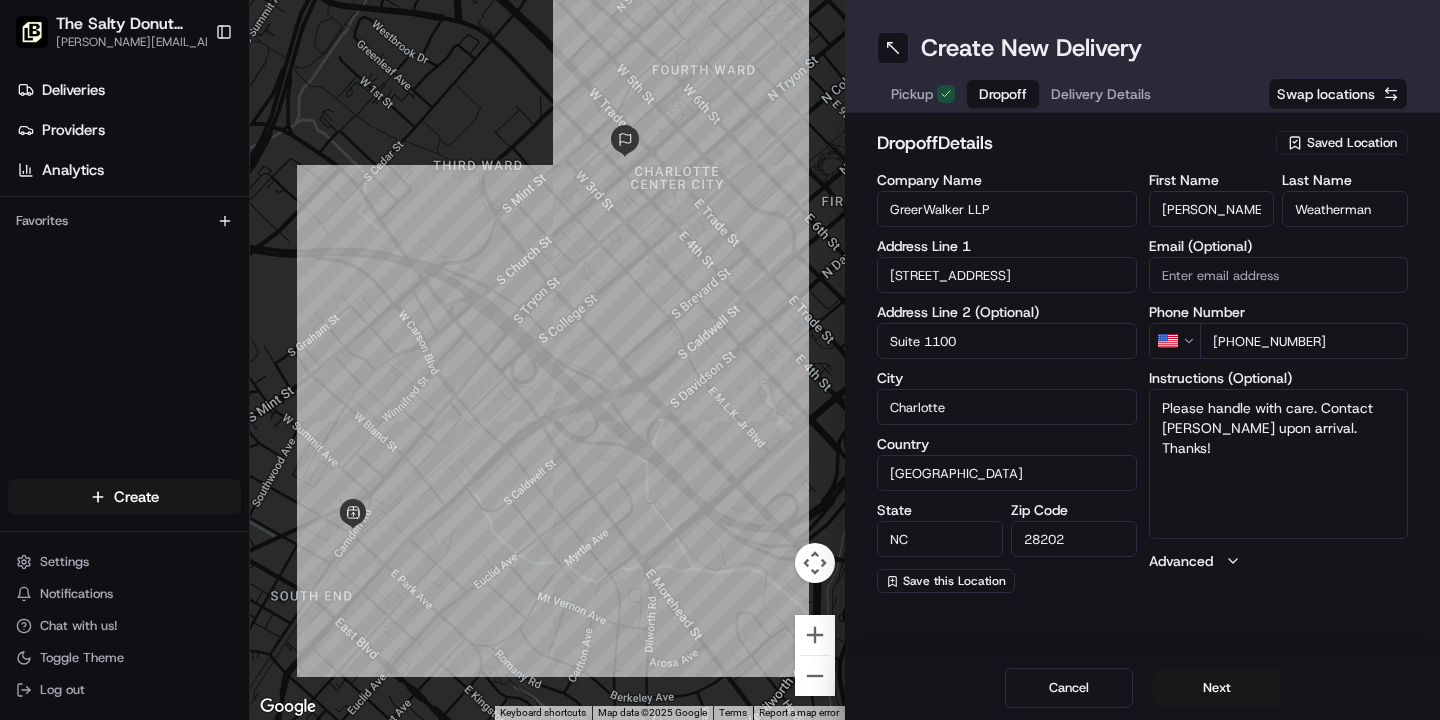 type on "Suite 1100" 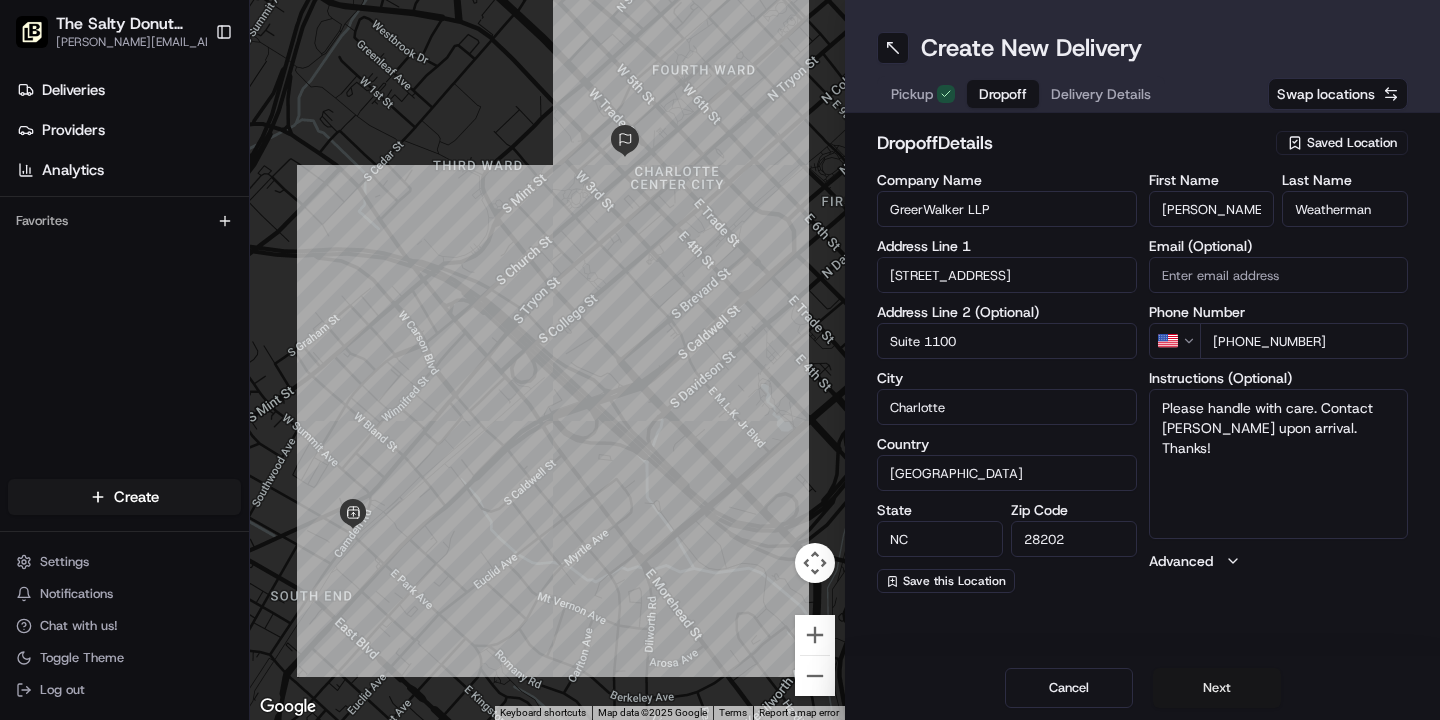 click on "Next" at bounding box center (1217, 688) 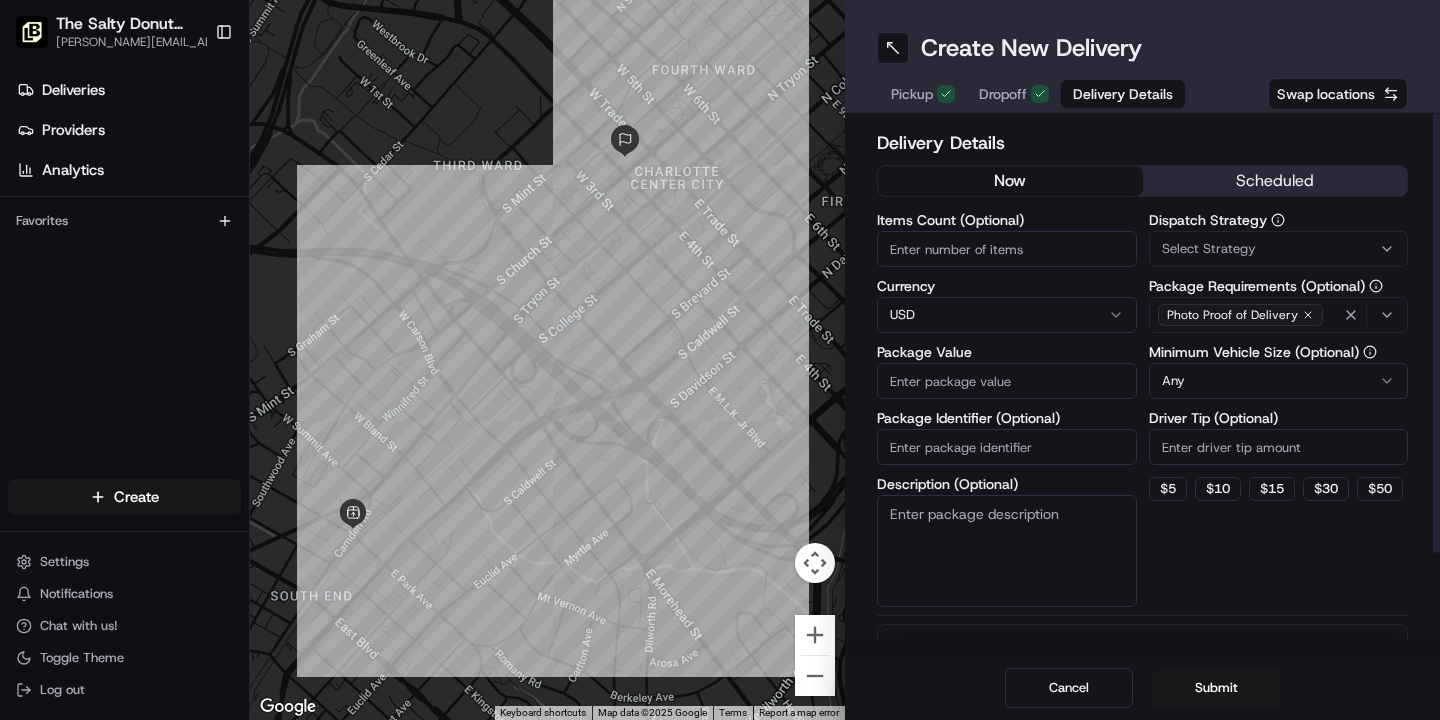 click on "scheduled" at bounding box center [1275, 181] 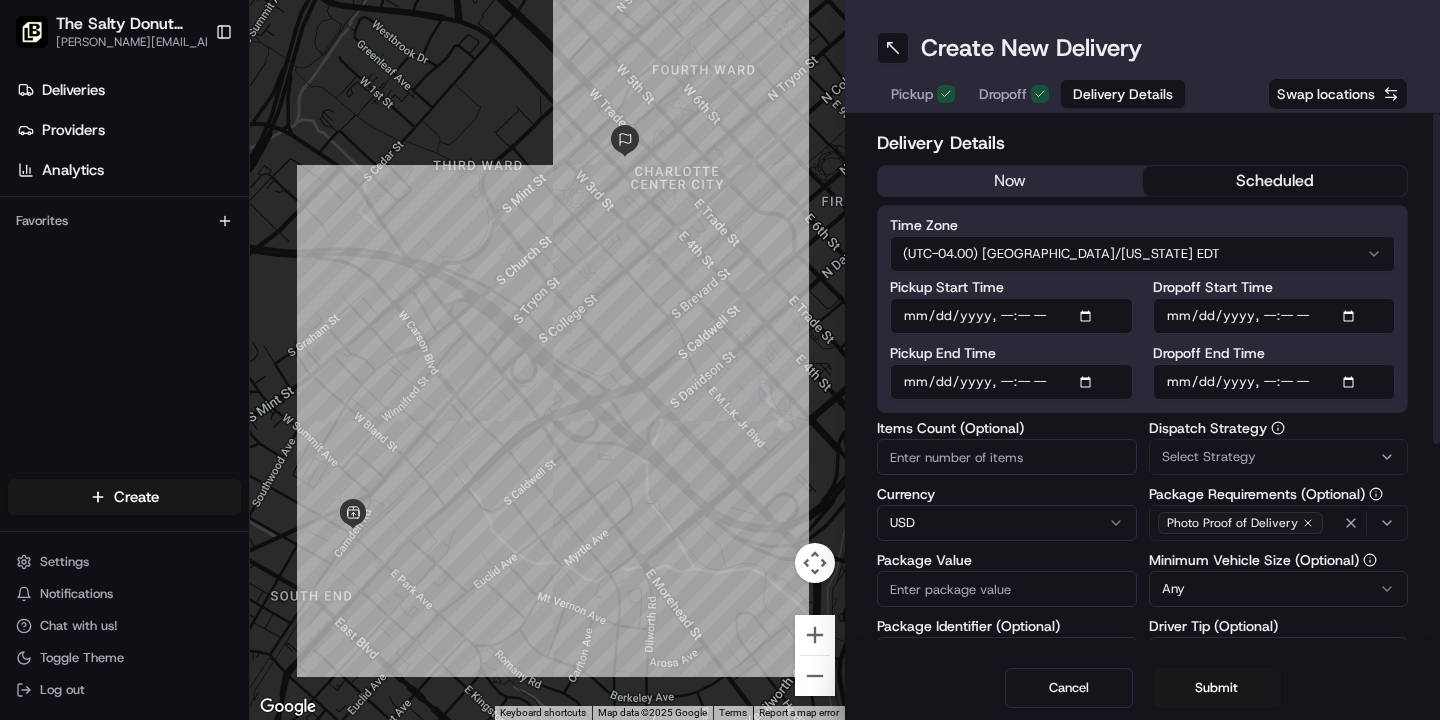 click on "Dropoff Start Time" at bounding box center (1274, 316) 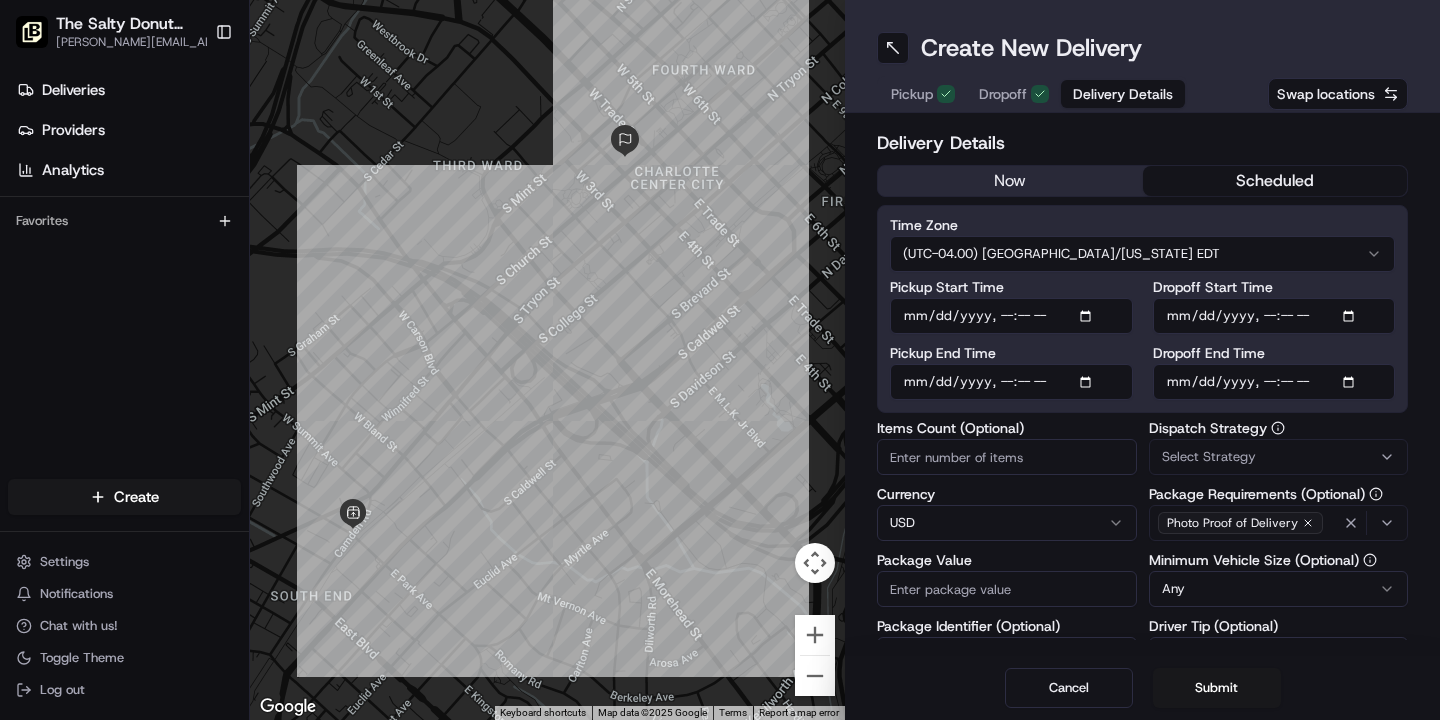 type on "[DATE]T09:15" 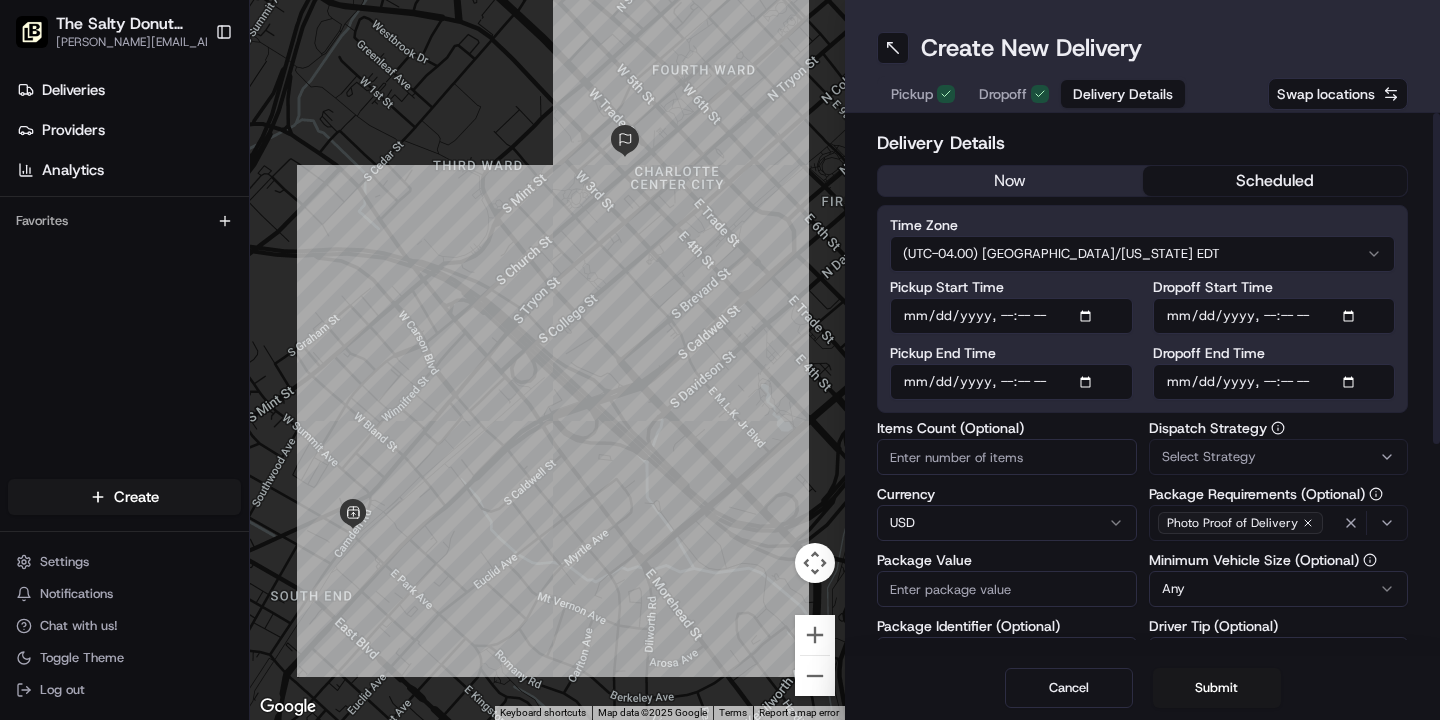click on "Dropoff End Time" at bounding box center (1274, 382) 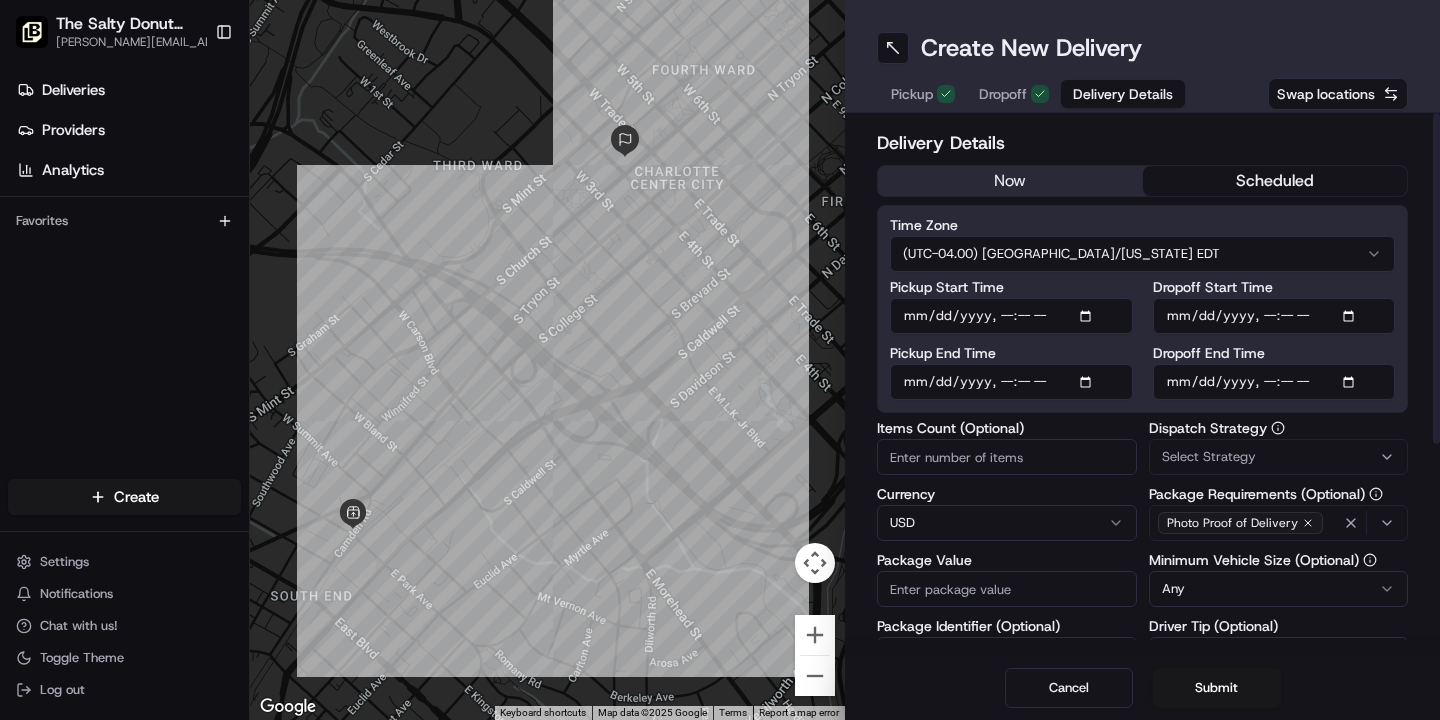 type on "[DATE]T09:25" 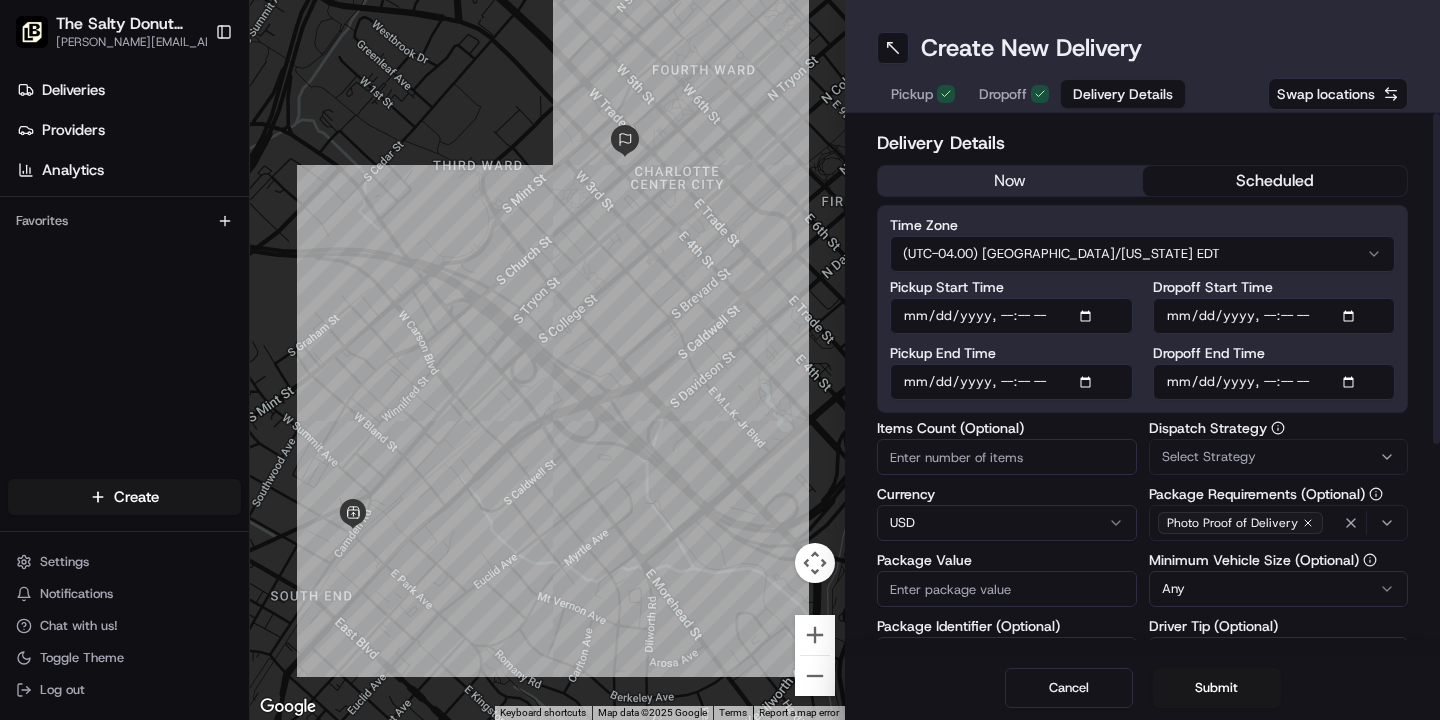 click on "Select Strategy" at bounding box center [1209, 457] 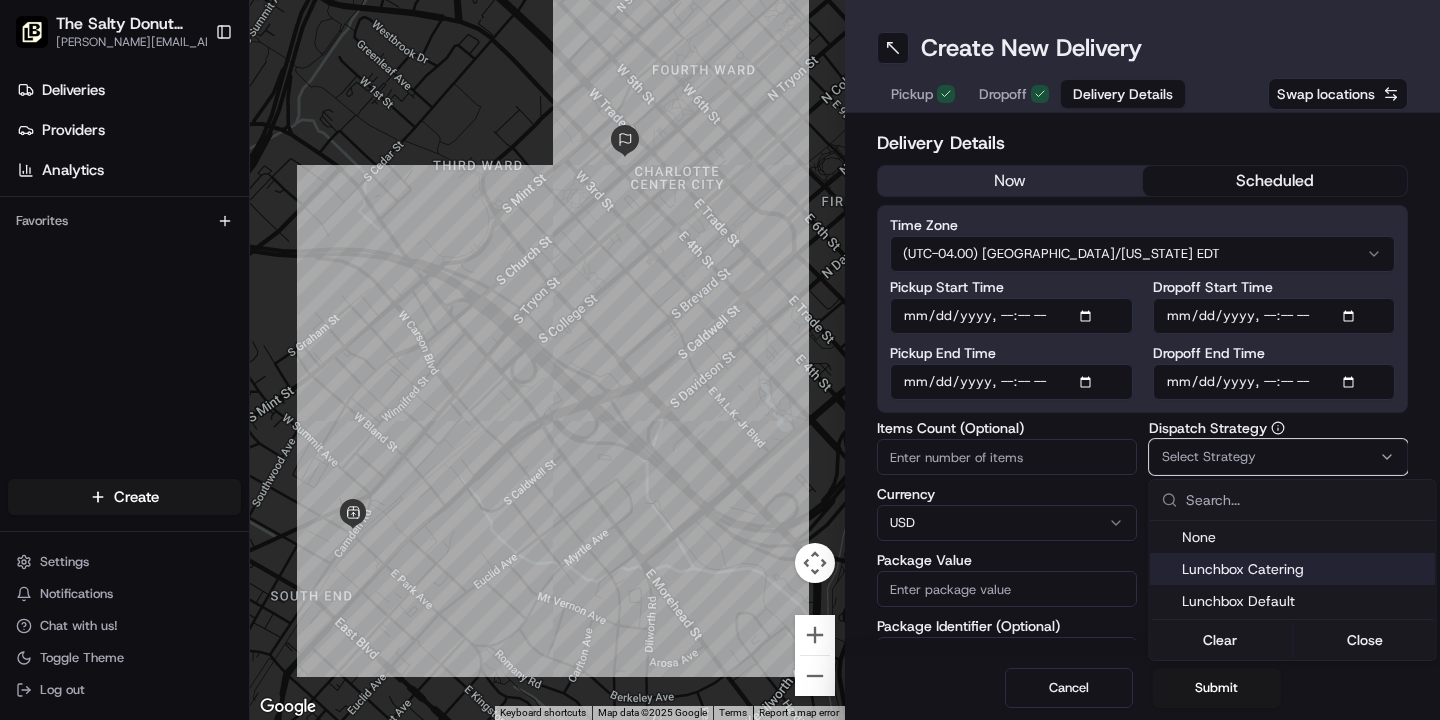 click on "Lunchbox Catering" at bounding box center (1305, 569) 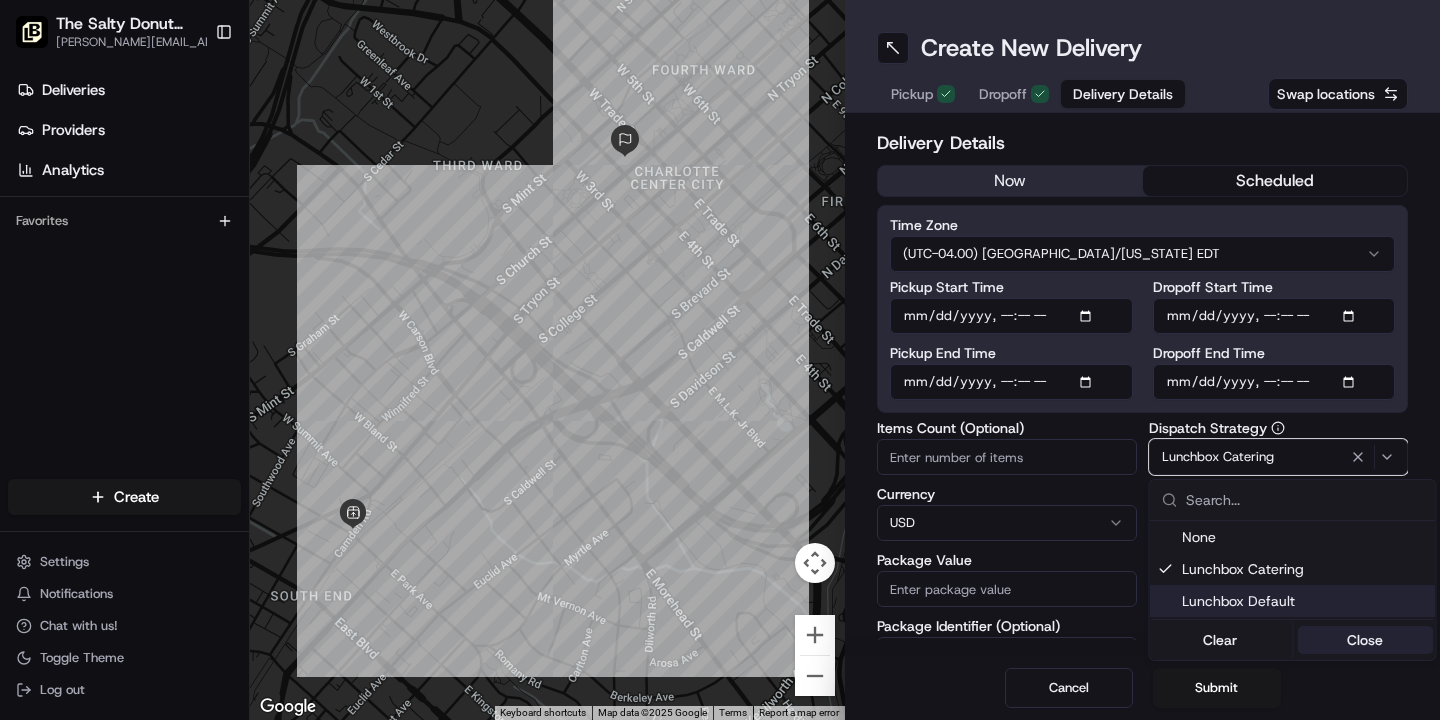 click on "Close" at bounding box center (1365, 640) 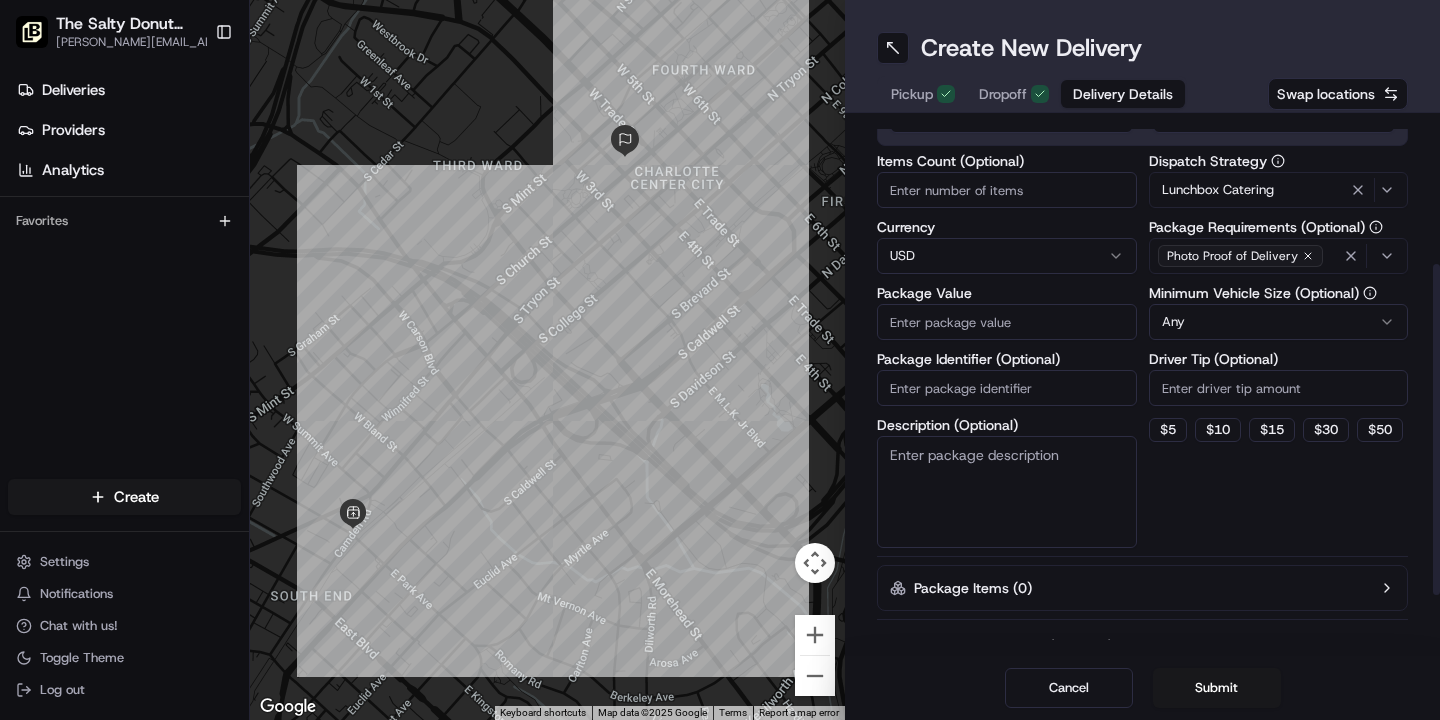 scroll, scrollTop: 281, scrollLeft: 0, axis: vertical 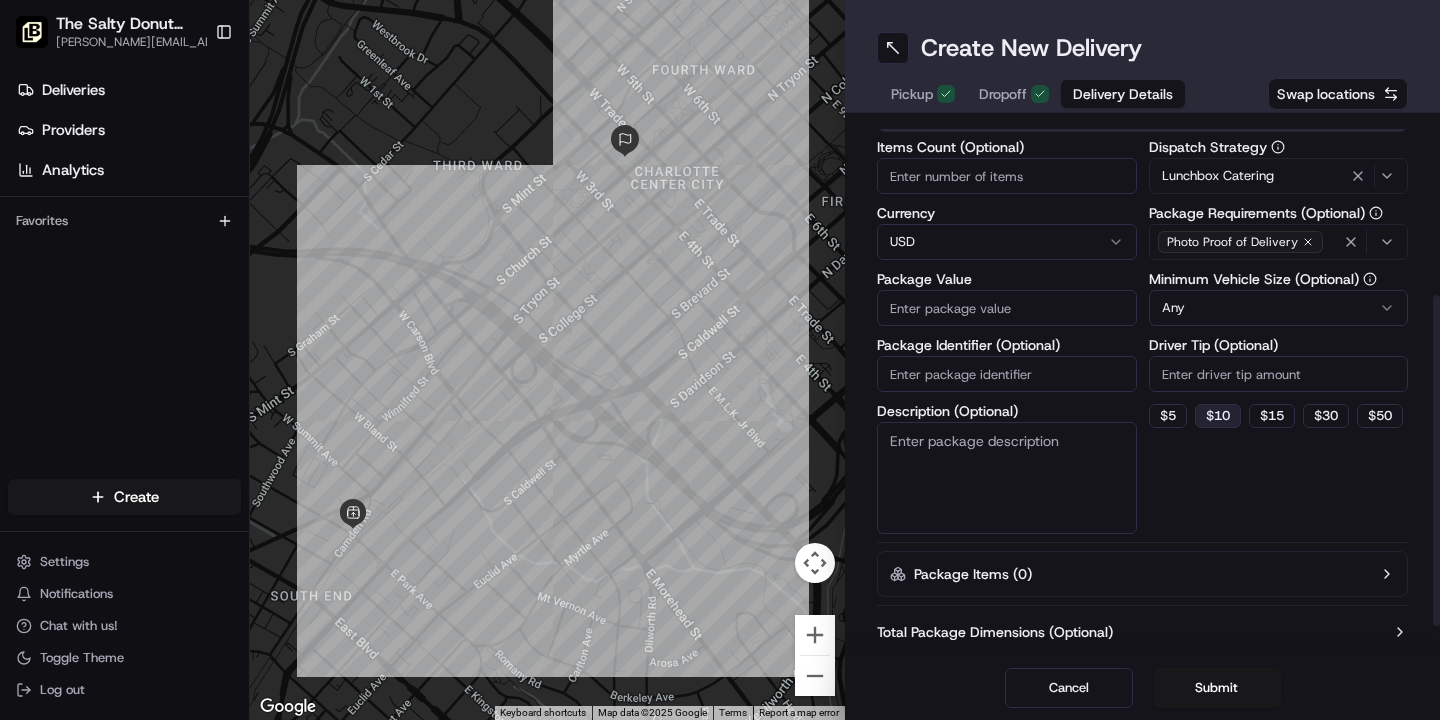 click on "$ 10" at bounding box center (1218, 416) 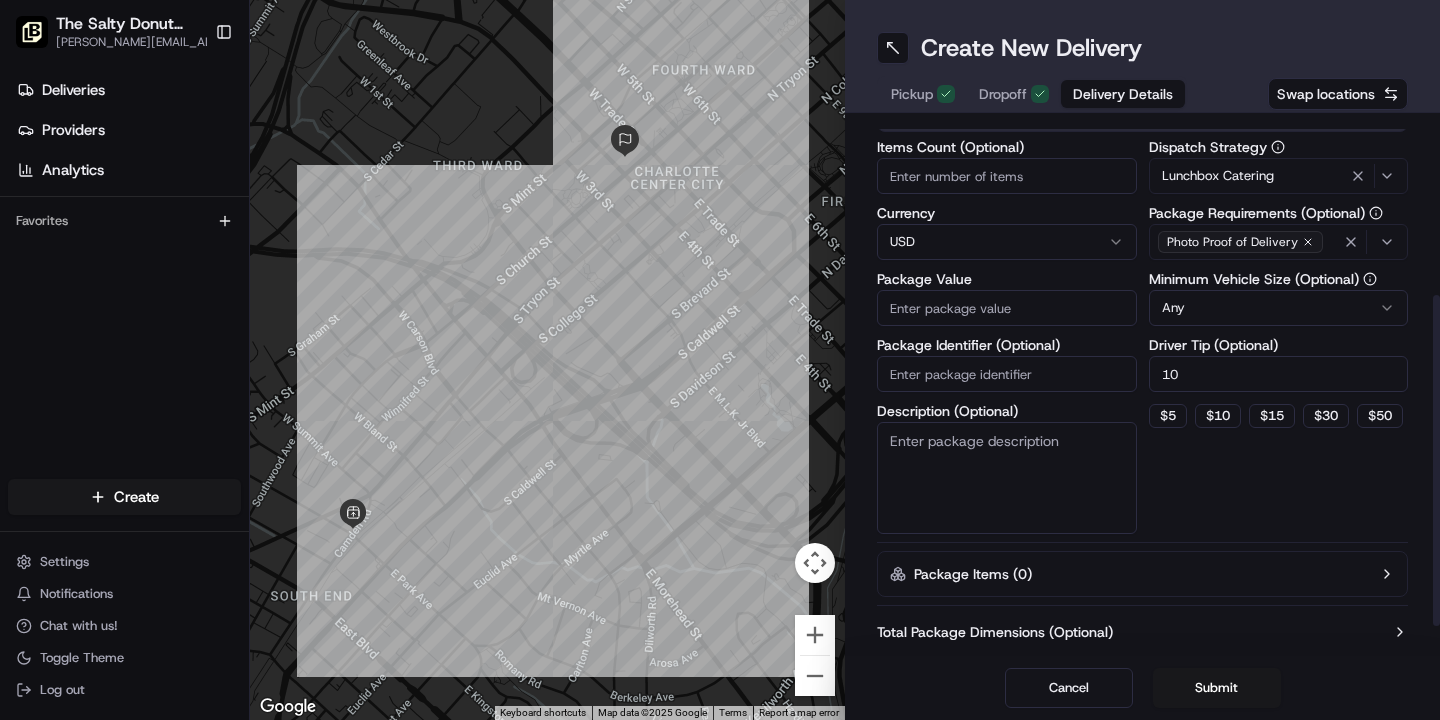 click on "Description (Optional)" at bounding box center [1007, 478] 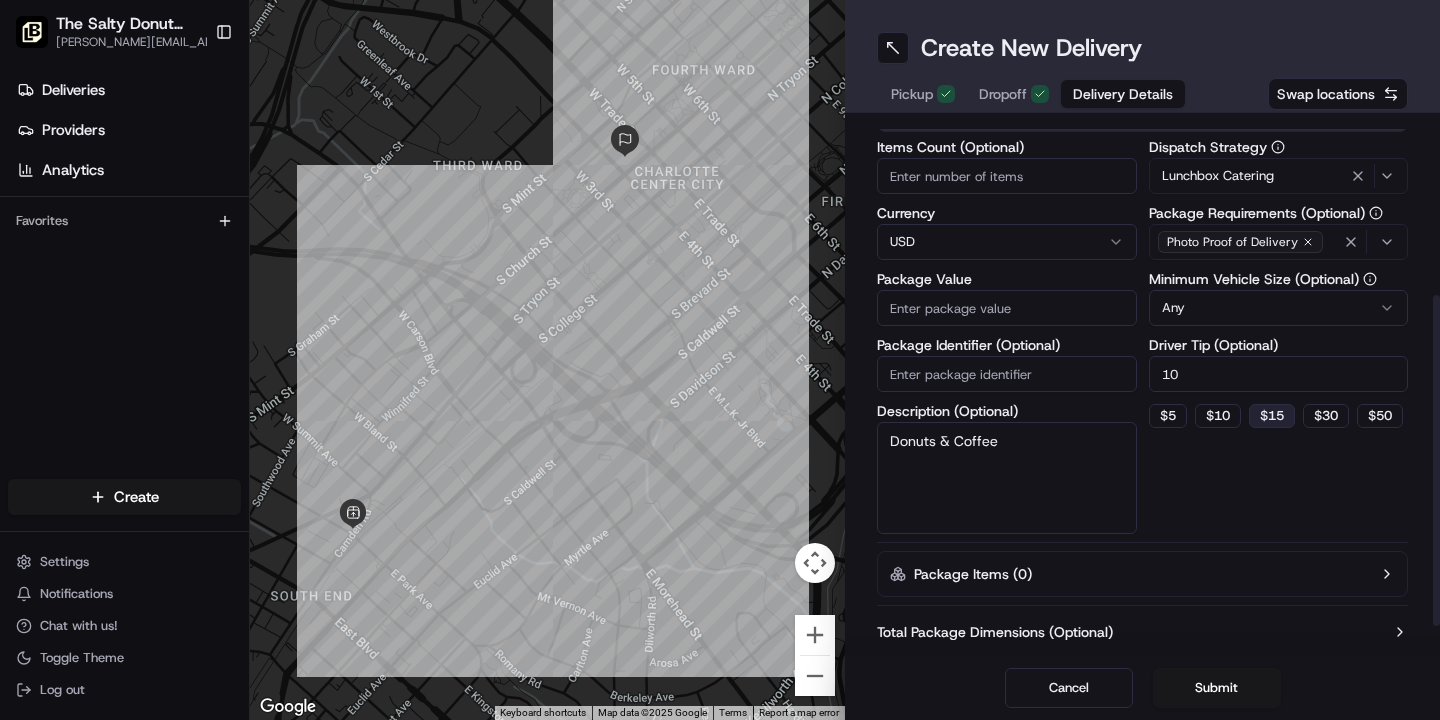 type on "Donuts & Coffee" 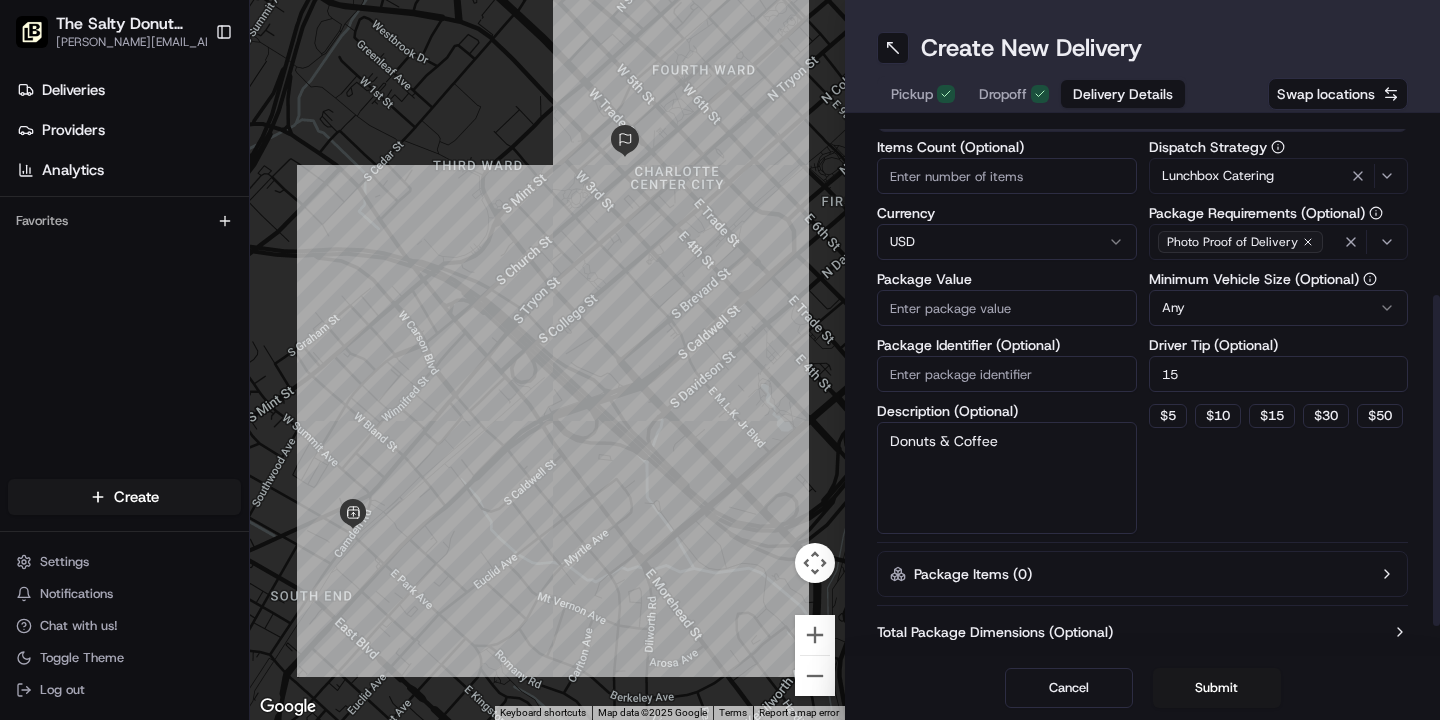 click on "Package Value" at bounding box center (1007, 308) 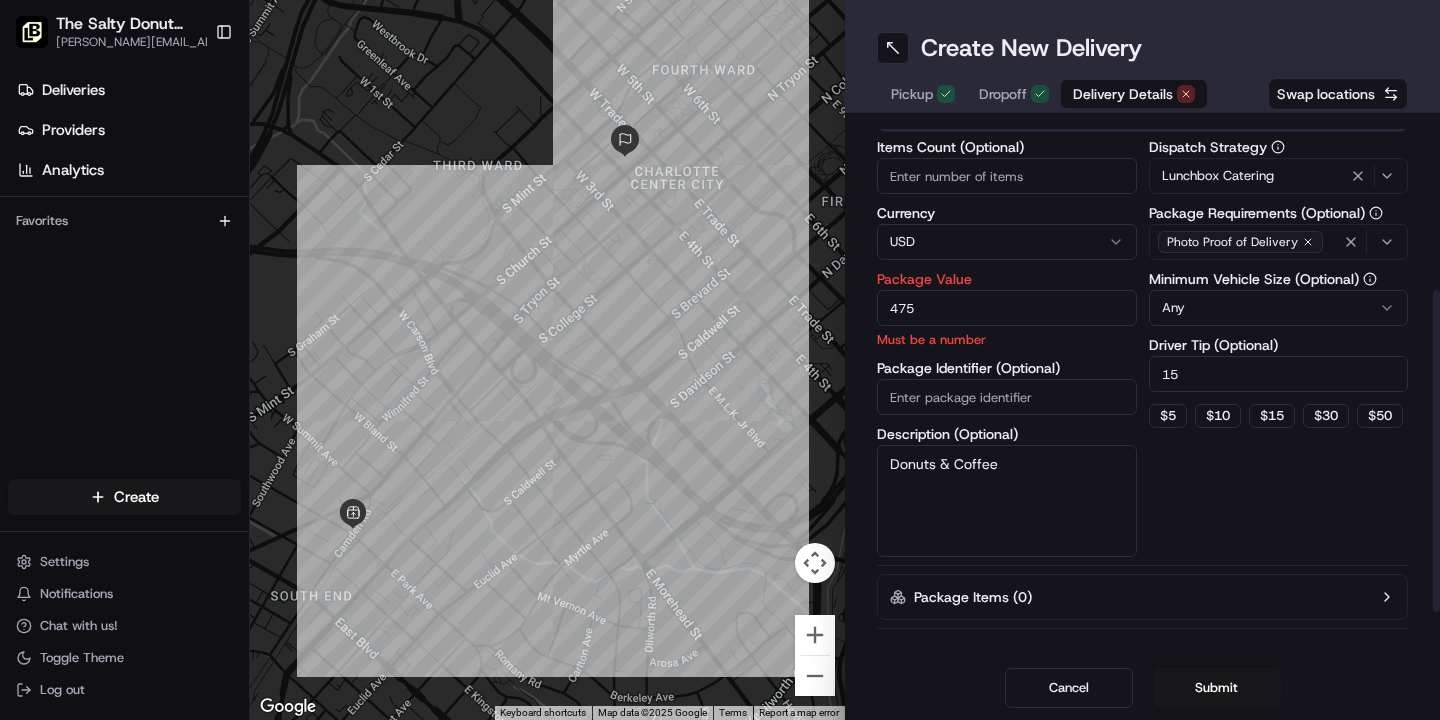 type on "475" 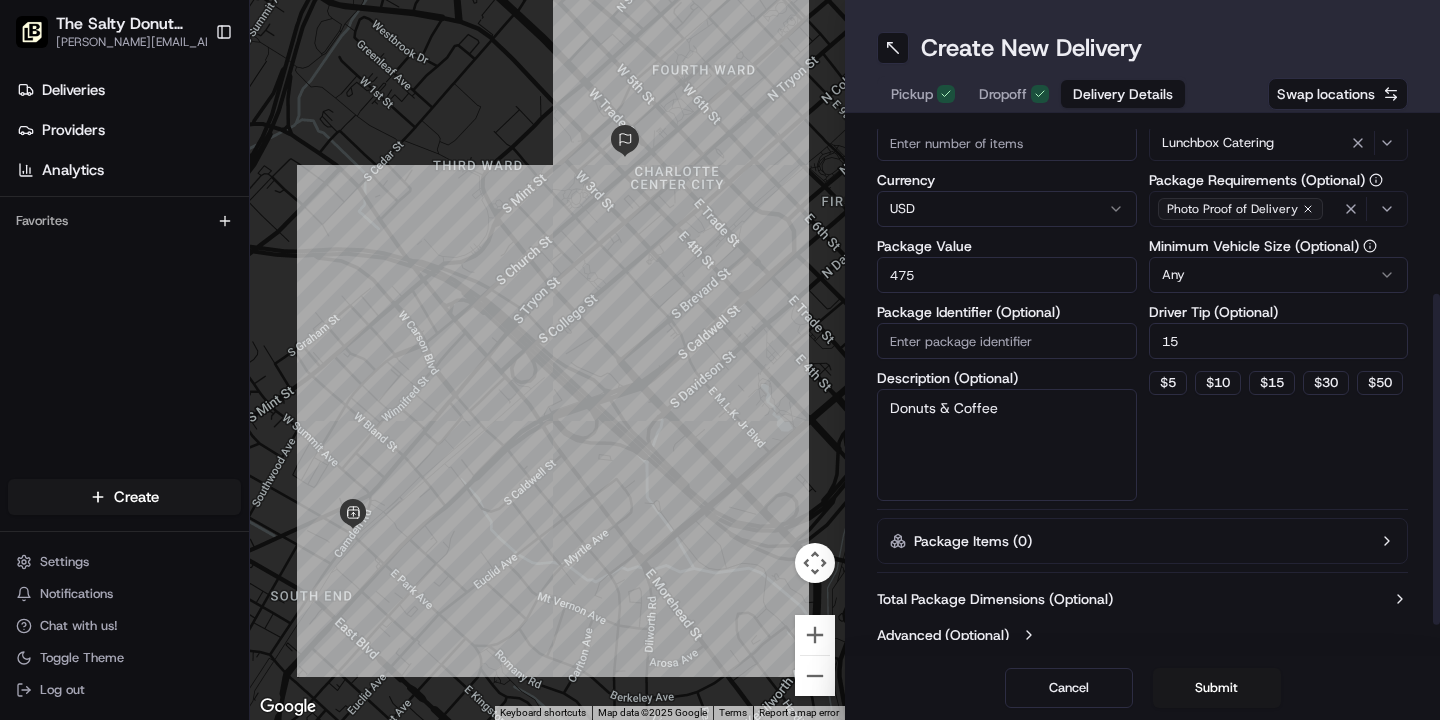 scroll, scrollTop: 327, scrollLeft: 0, axis: vertical 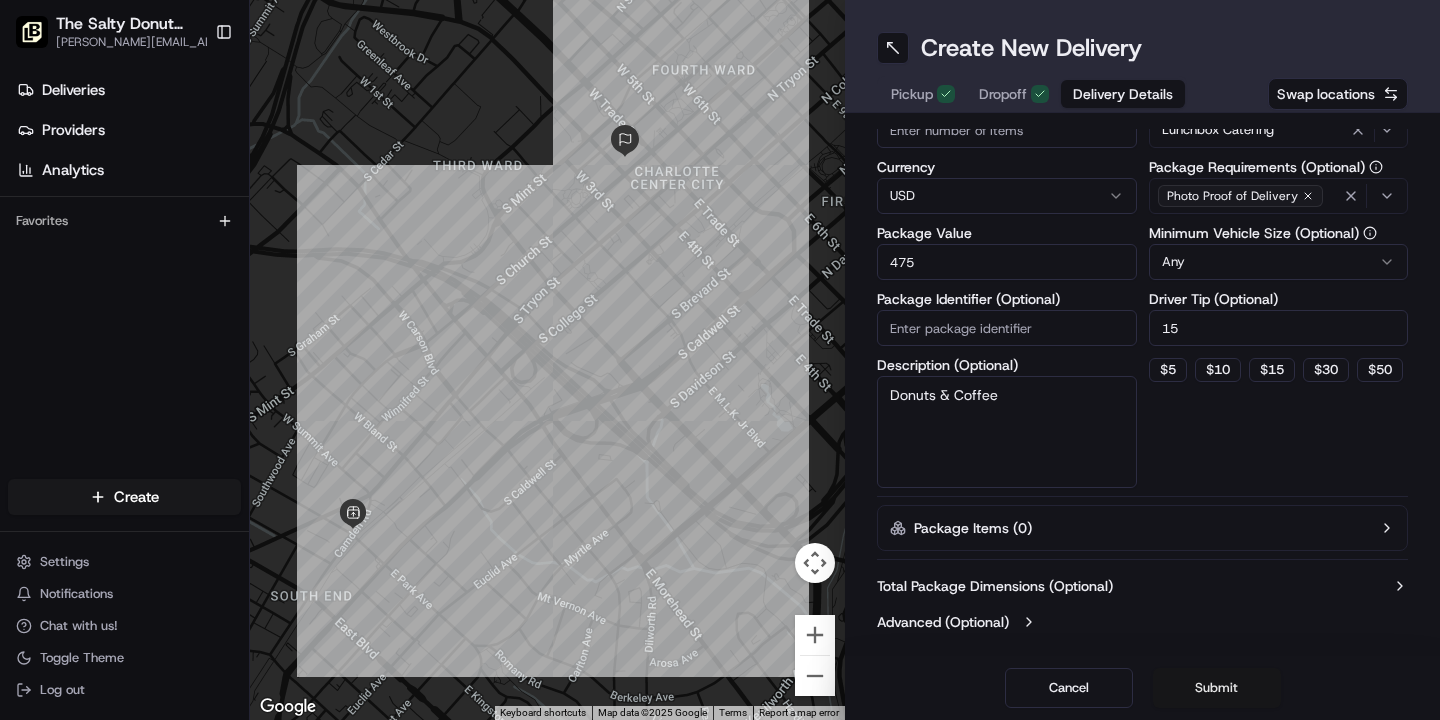 click on "Submit" at bounding box center (1217, 688) 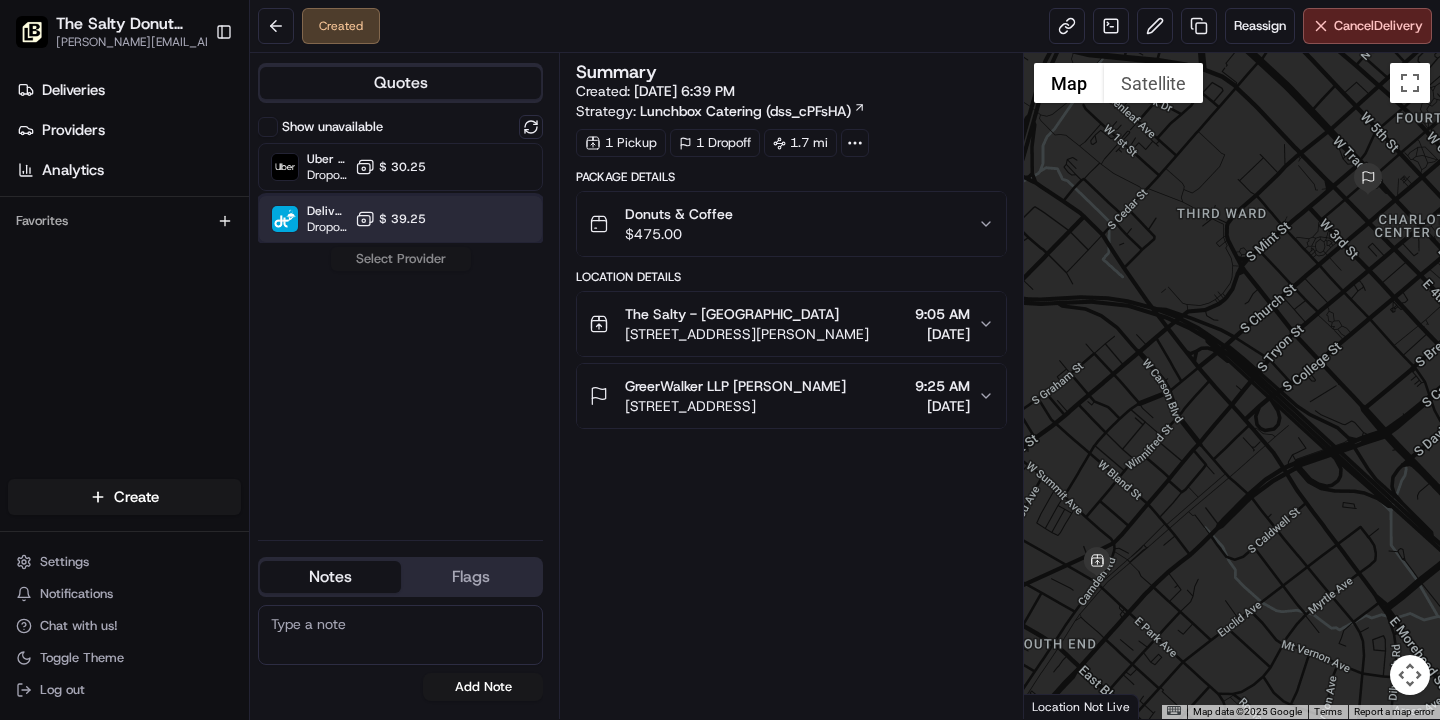 click on "DeliverThat Dropoff ETA   - $   39.25" at bounding box center [400, 219] 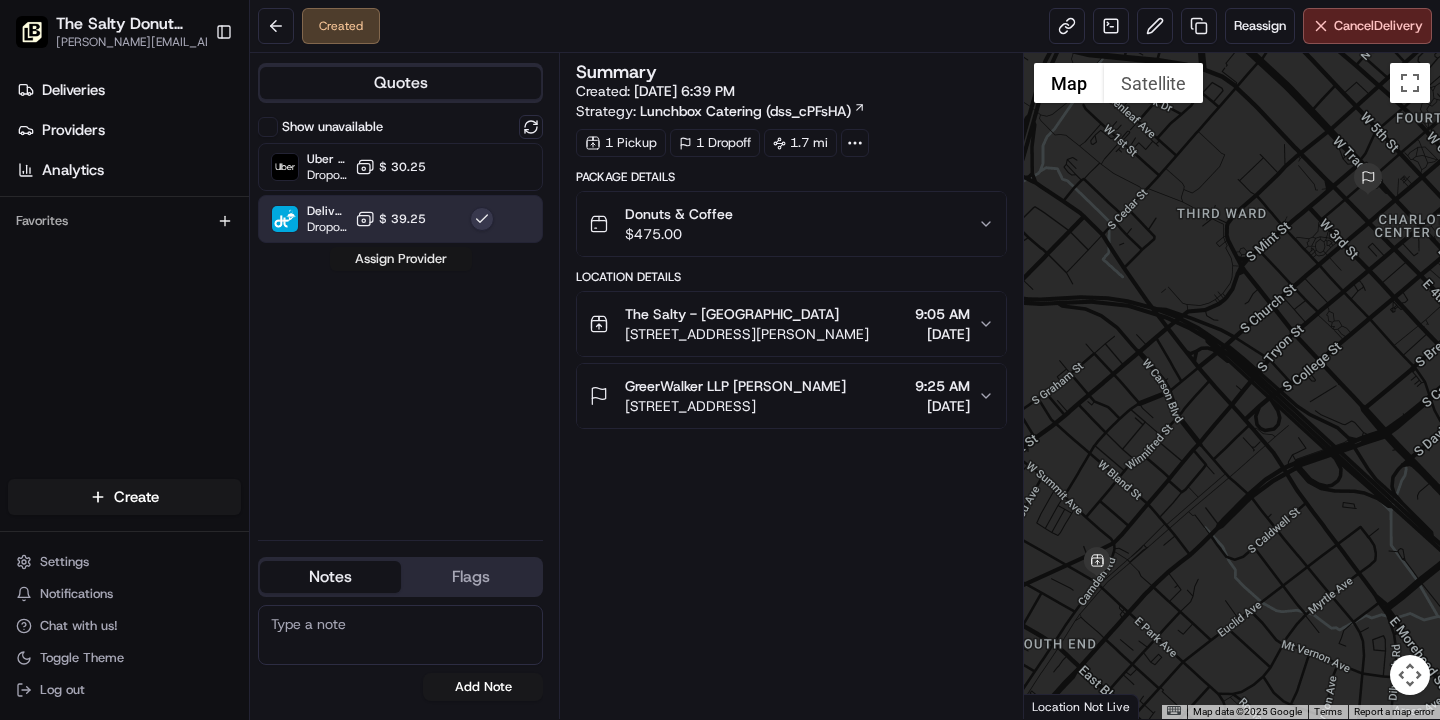 click on "Assign Provider" at bounding box center [401, 259] 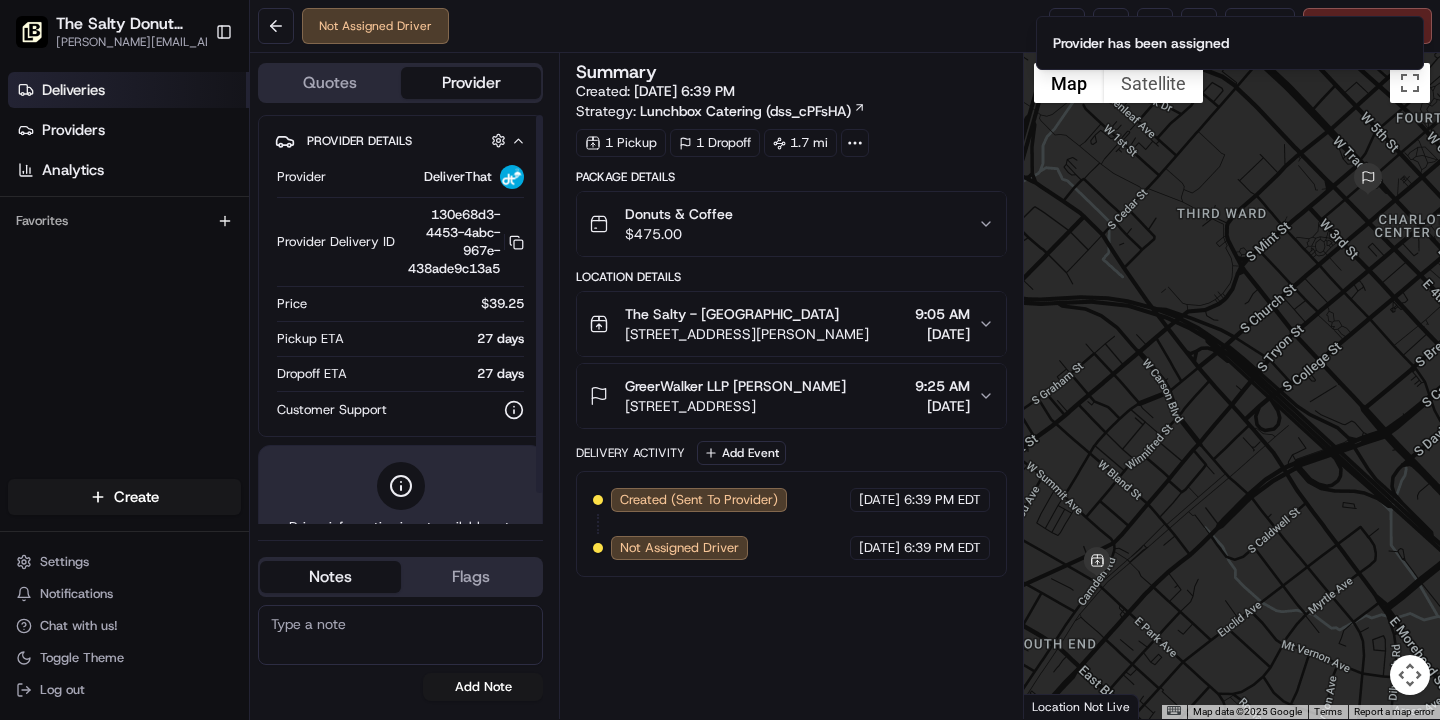click on "Deliveries" at bounding box center [128, 90] 